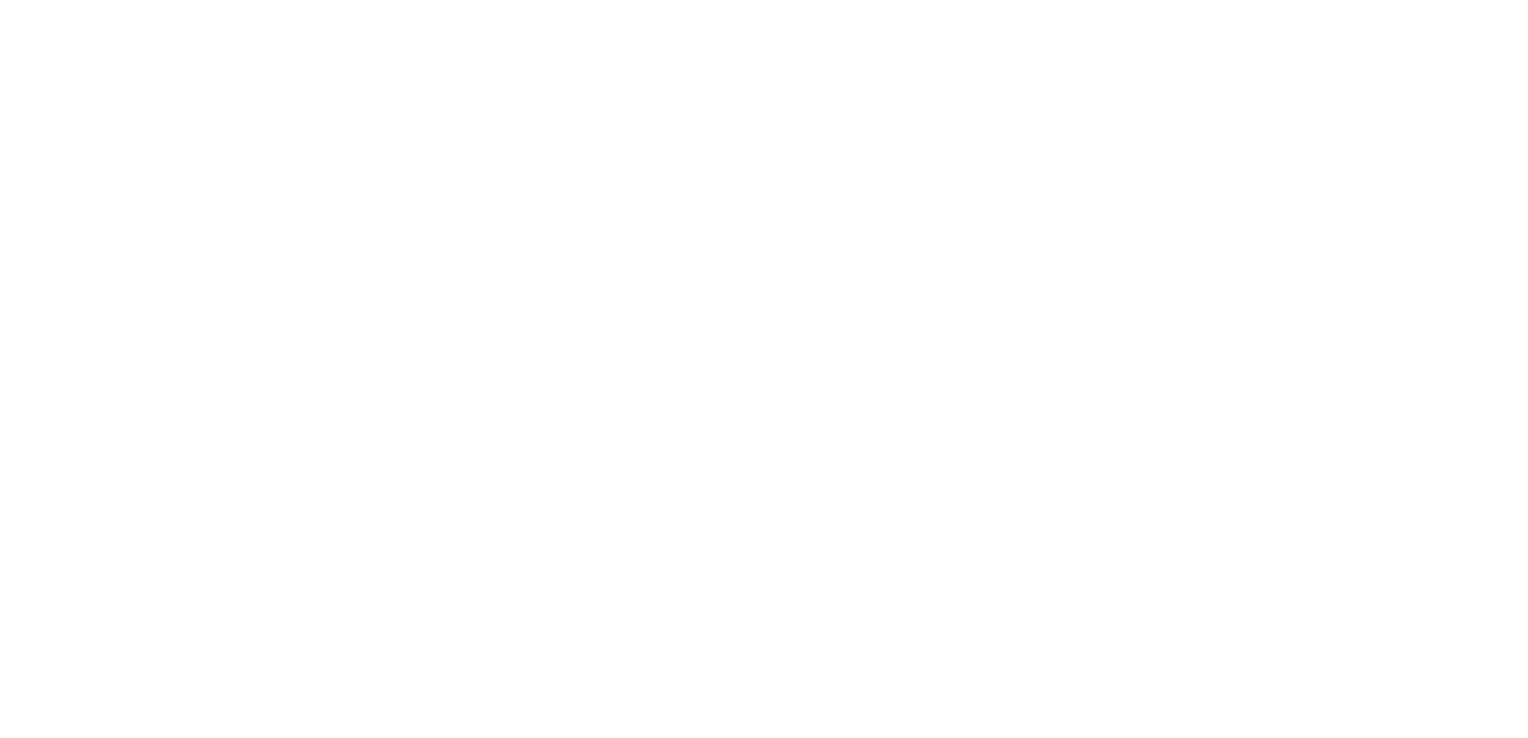 scroll, scrollTop: 0, scrollLeft: 0, axis: both 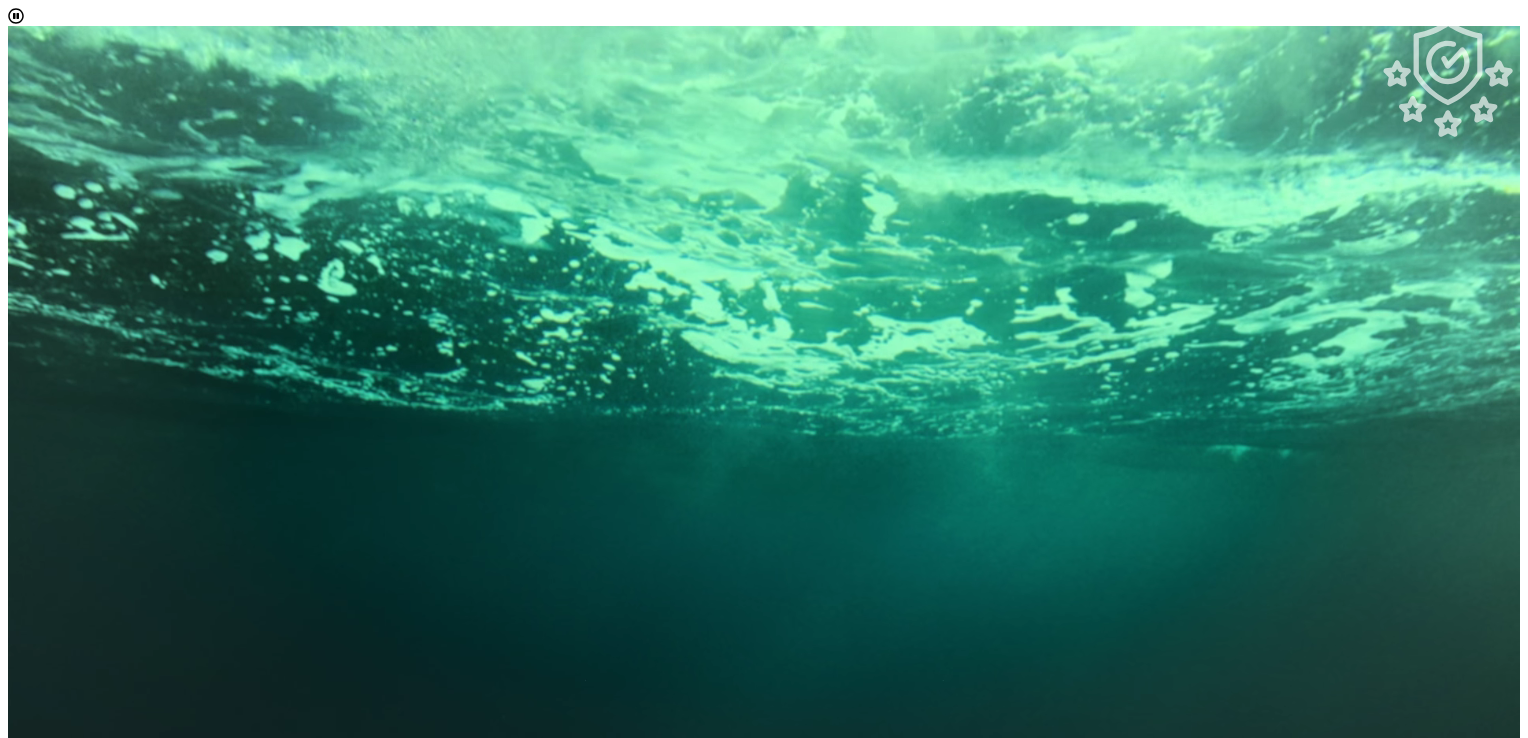 click on "Accept & Continue" at bounding box center (273, 2035) 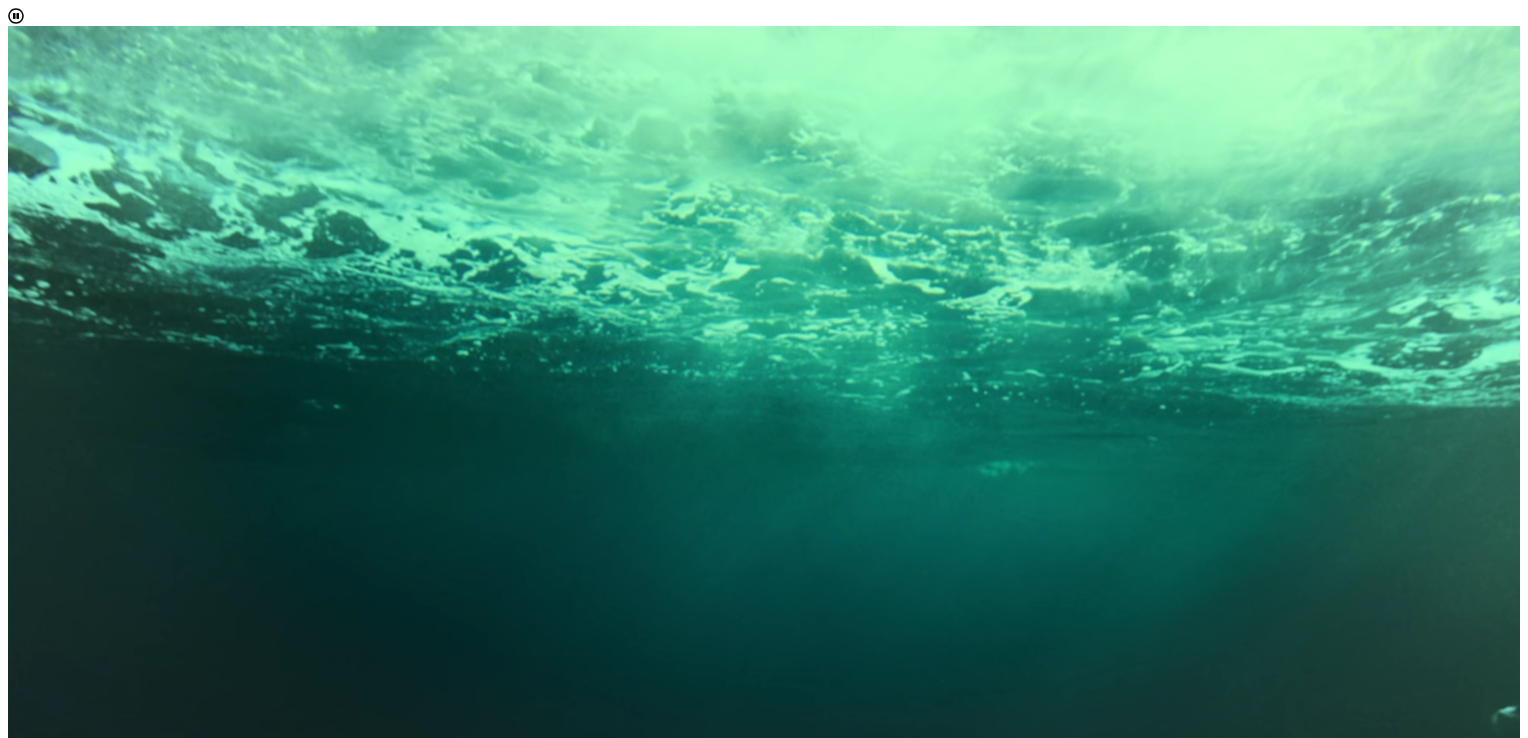 click on "Choose one" at bounding box center [45, 1317] 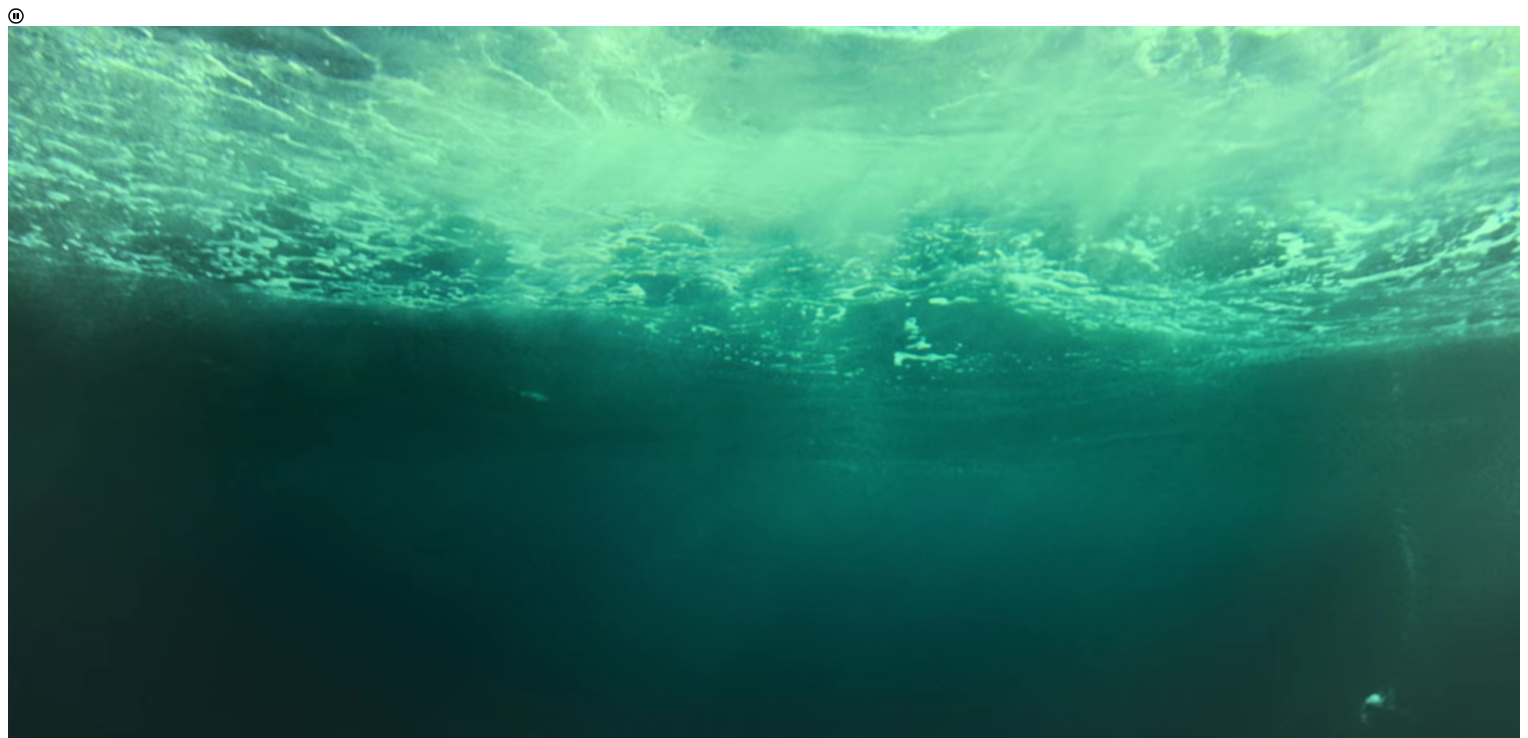 scroll, scrollTop: 10, scrollLeft: 87, axis: both 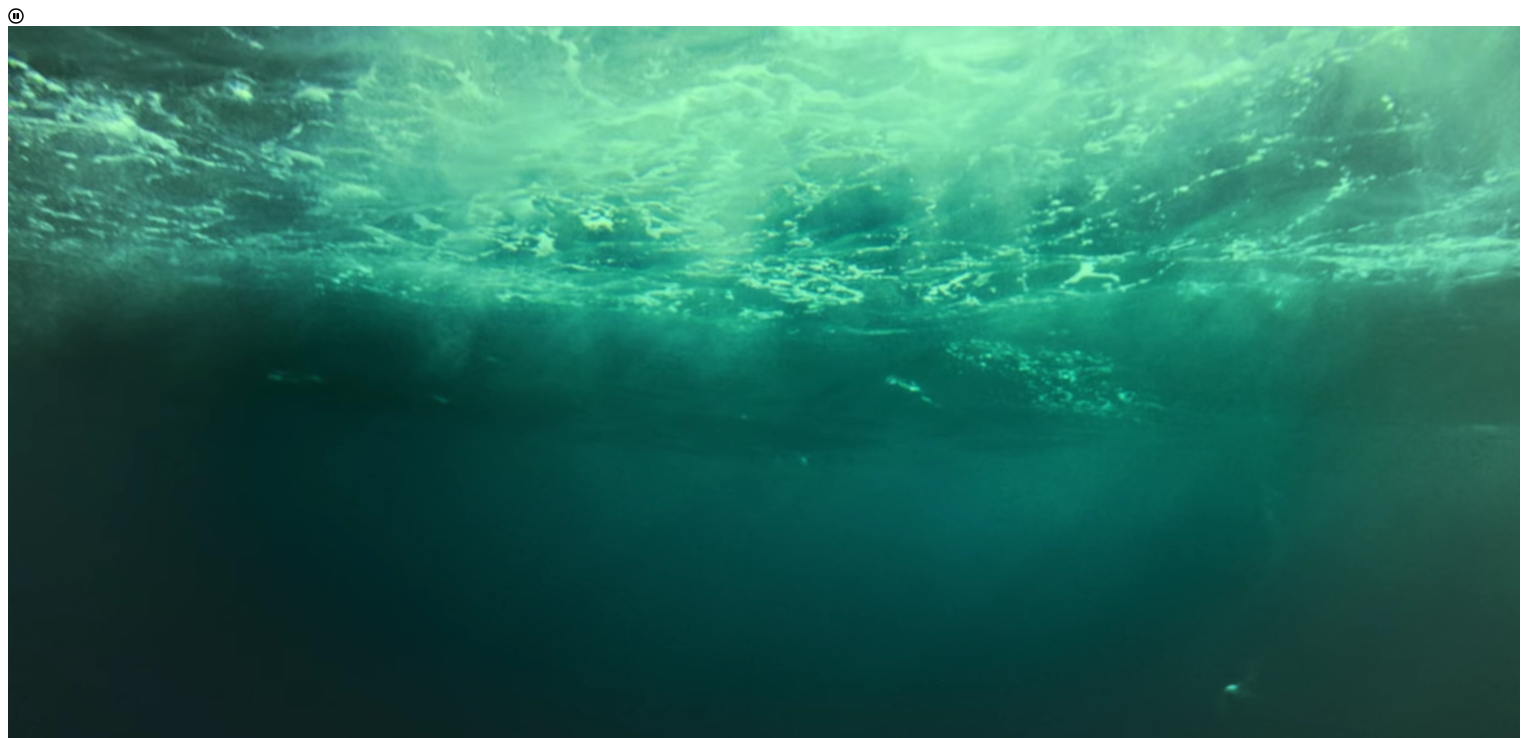 click on "[ORGANIZATION] offers you the freedom to pursue your passions and the flexibility to customize your education. Use this app as inspiration to create your unique degree program by pairing one or more majors and/or minors to discover your academic and future career pathways. Start by selecting your status. Then, select up to two Areas of Interest and provide your email before clicking the Next button to continue." at bounding box center (764, 1217) 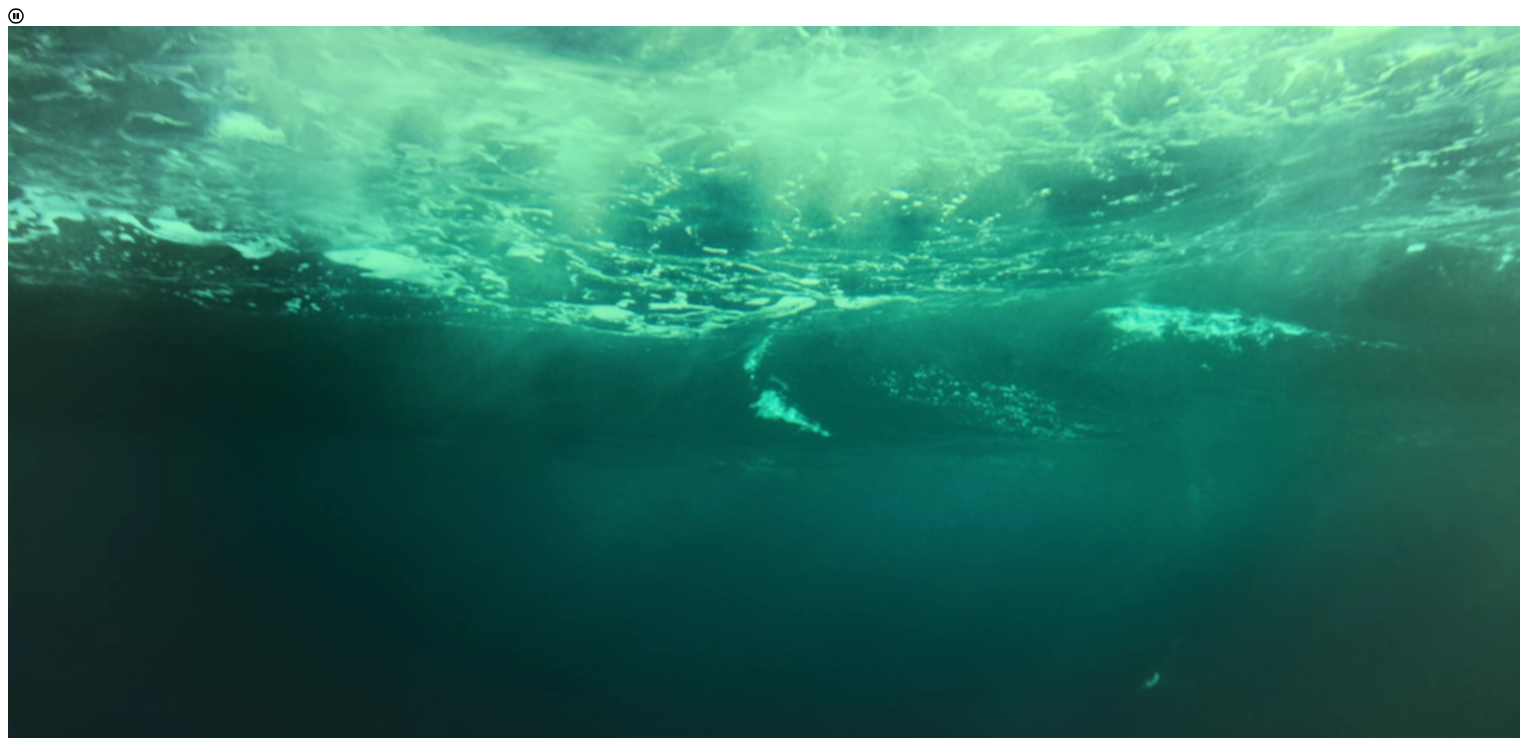 scroll, scrollTop: 123, scrollLeft: 0, axis: vertical 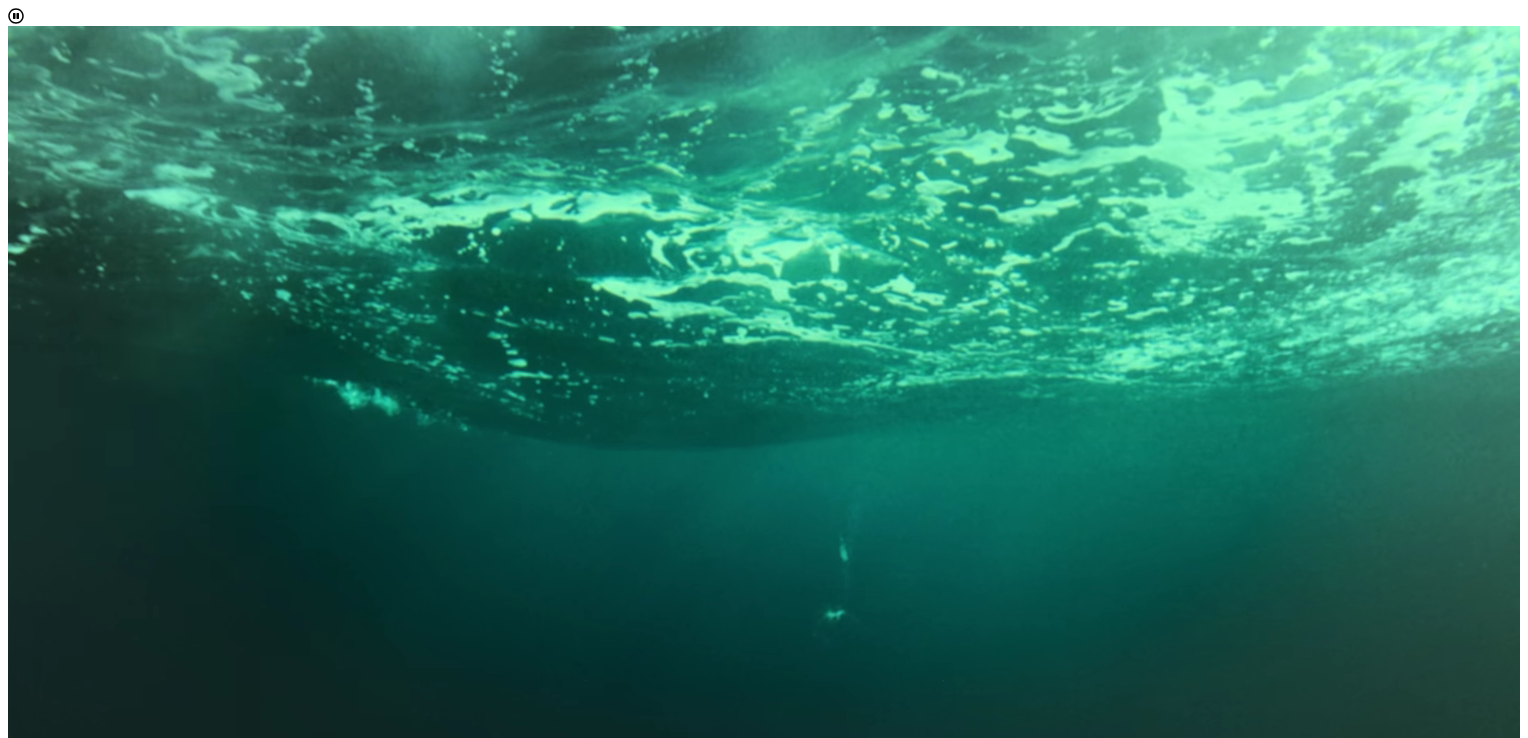 click on "Choose one" at bounding box center (45, 1317) 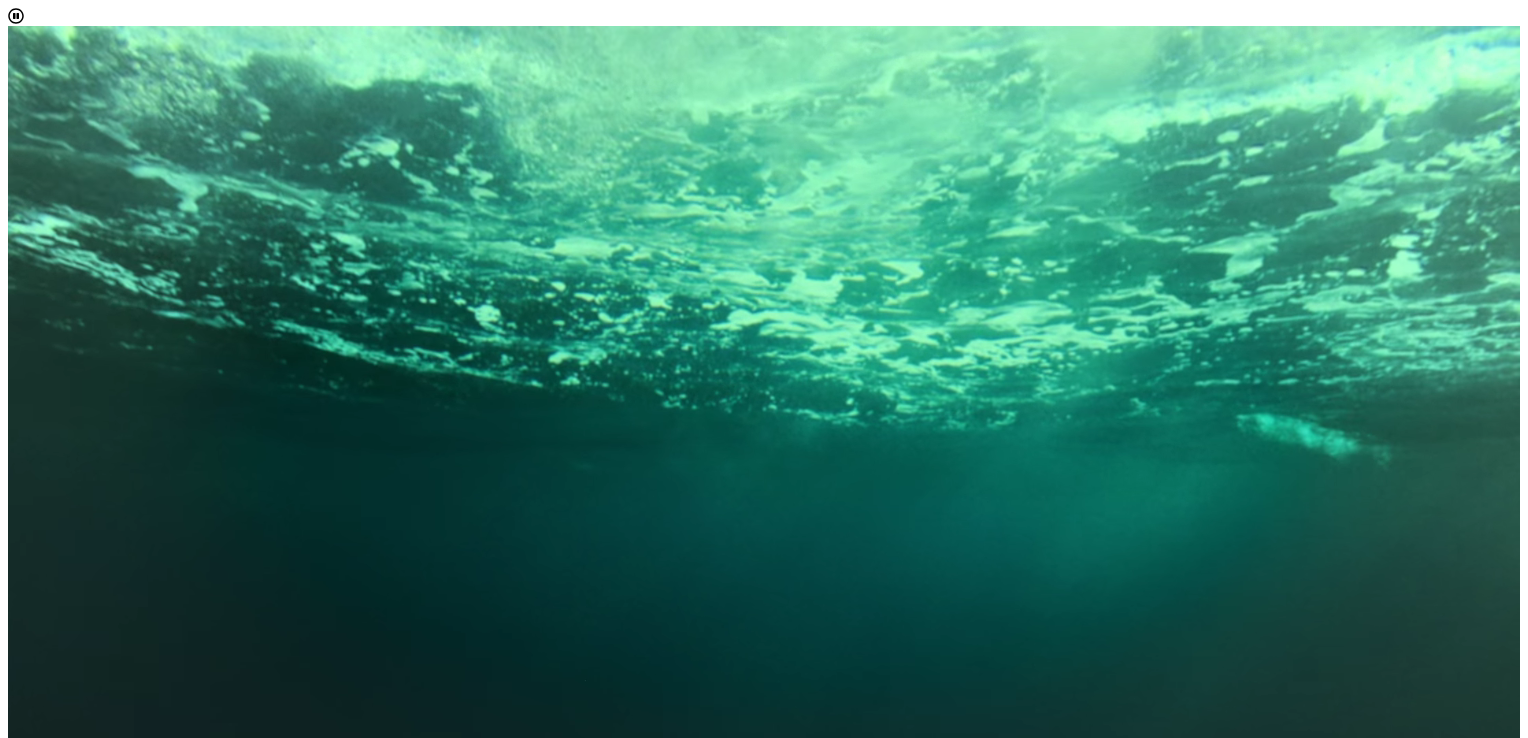 click on "Current Student" at bounding box center [784, 1352] 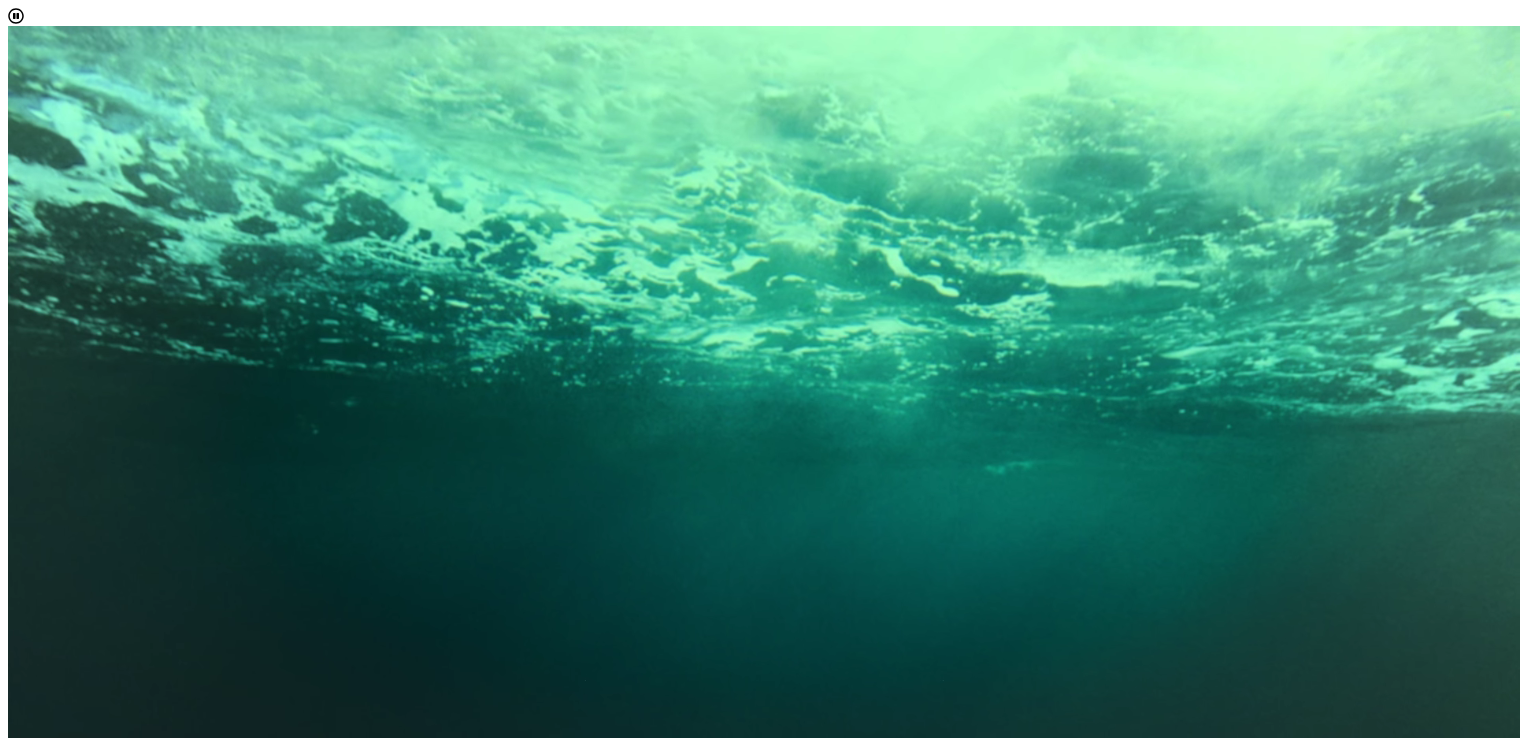 click on "Select Catalog Year  2025-26 2025-26" at bounding box center [764, 1383] 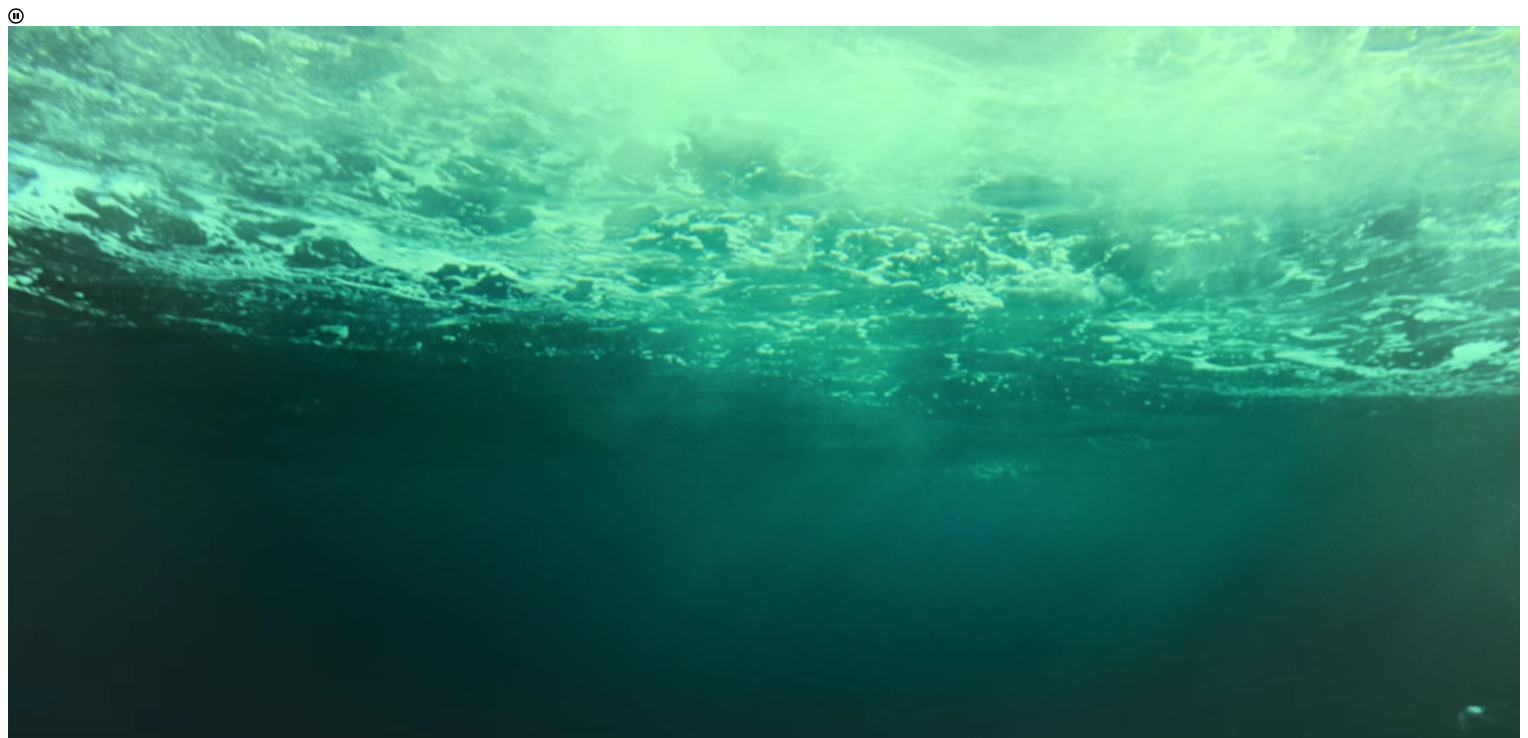 scroll, scrollTop: 217, scrollLeft: 0, axis: vertical 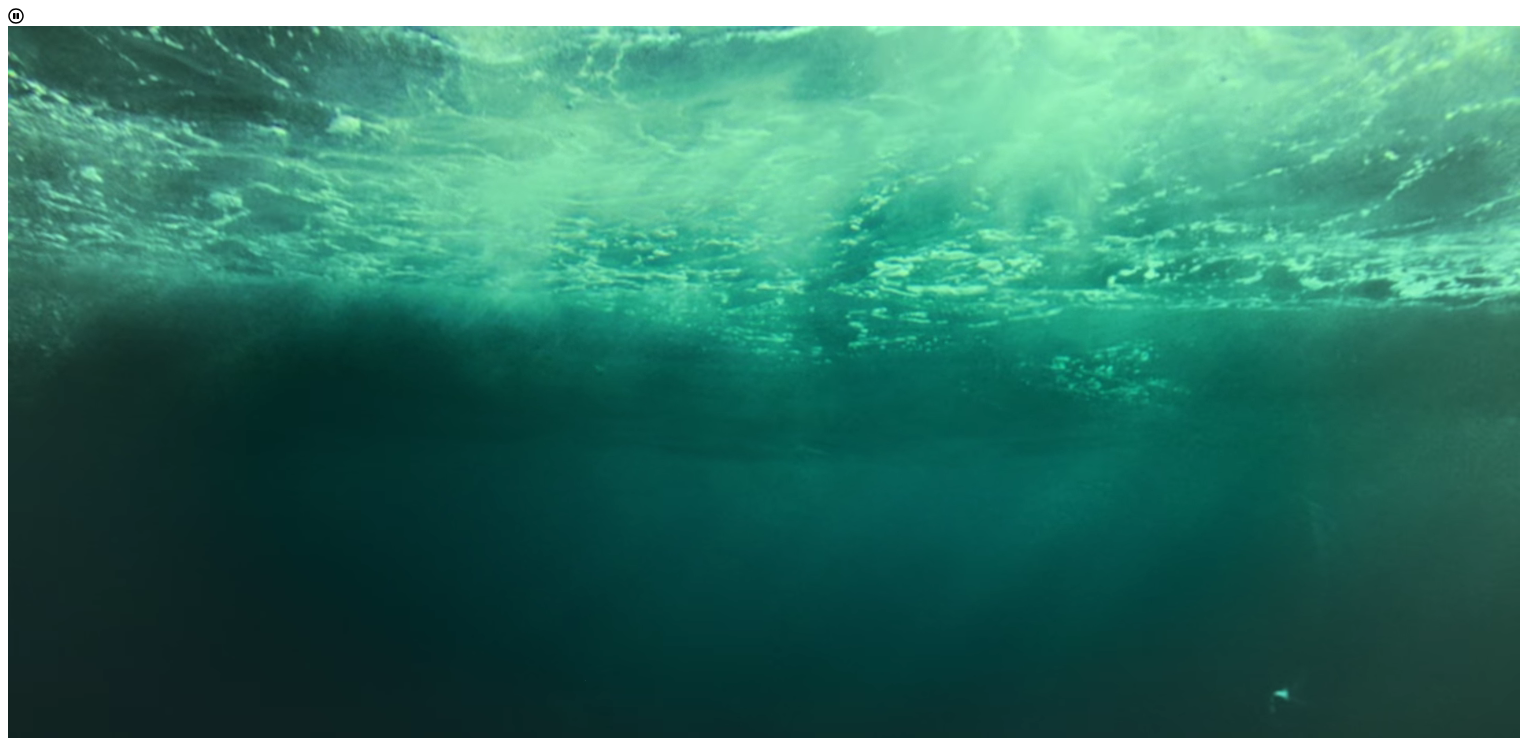 click on "Choose up to two" at bounding box center [64, 1472] 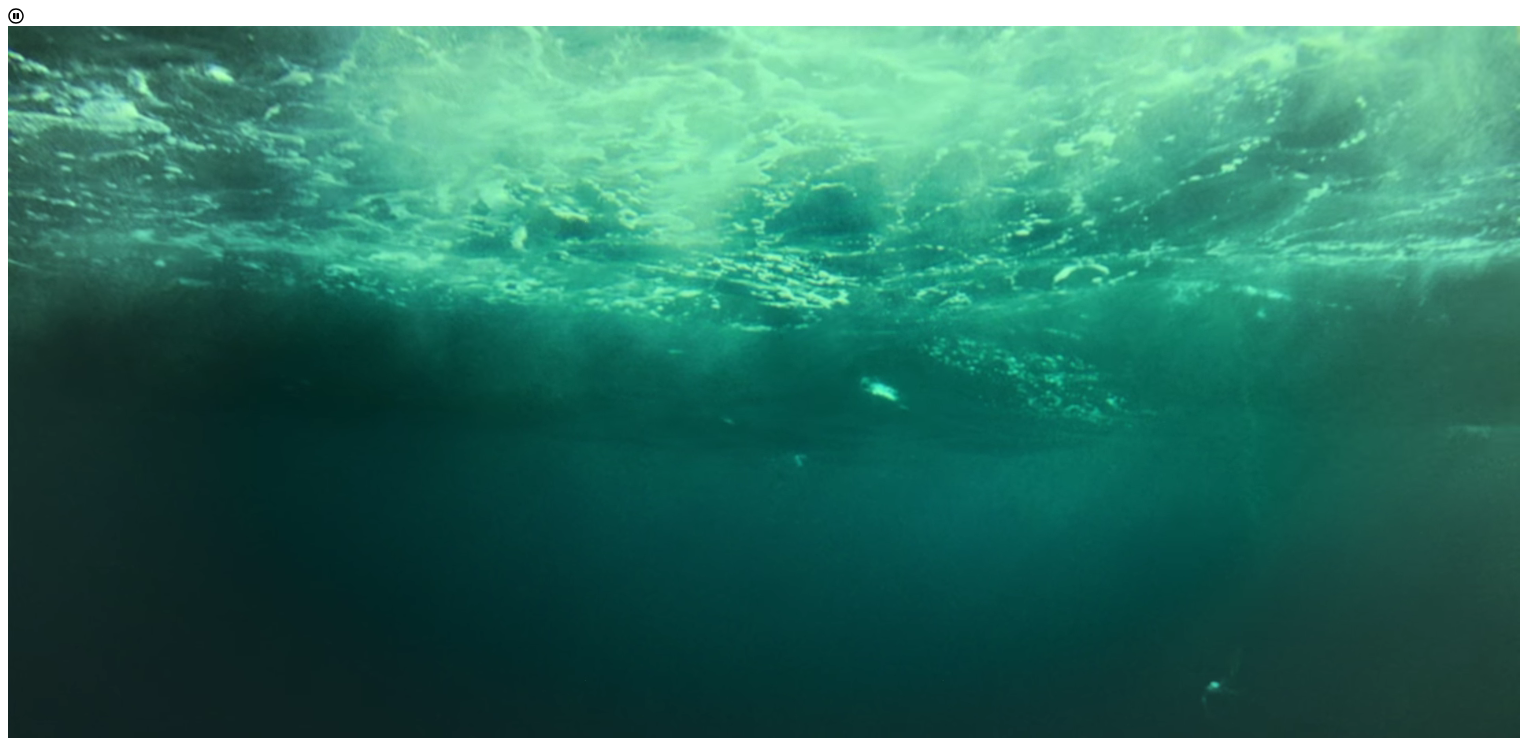 scroll, scrollTop: 10, scrollLeft: 87, axis: both 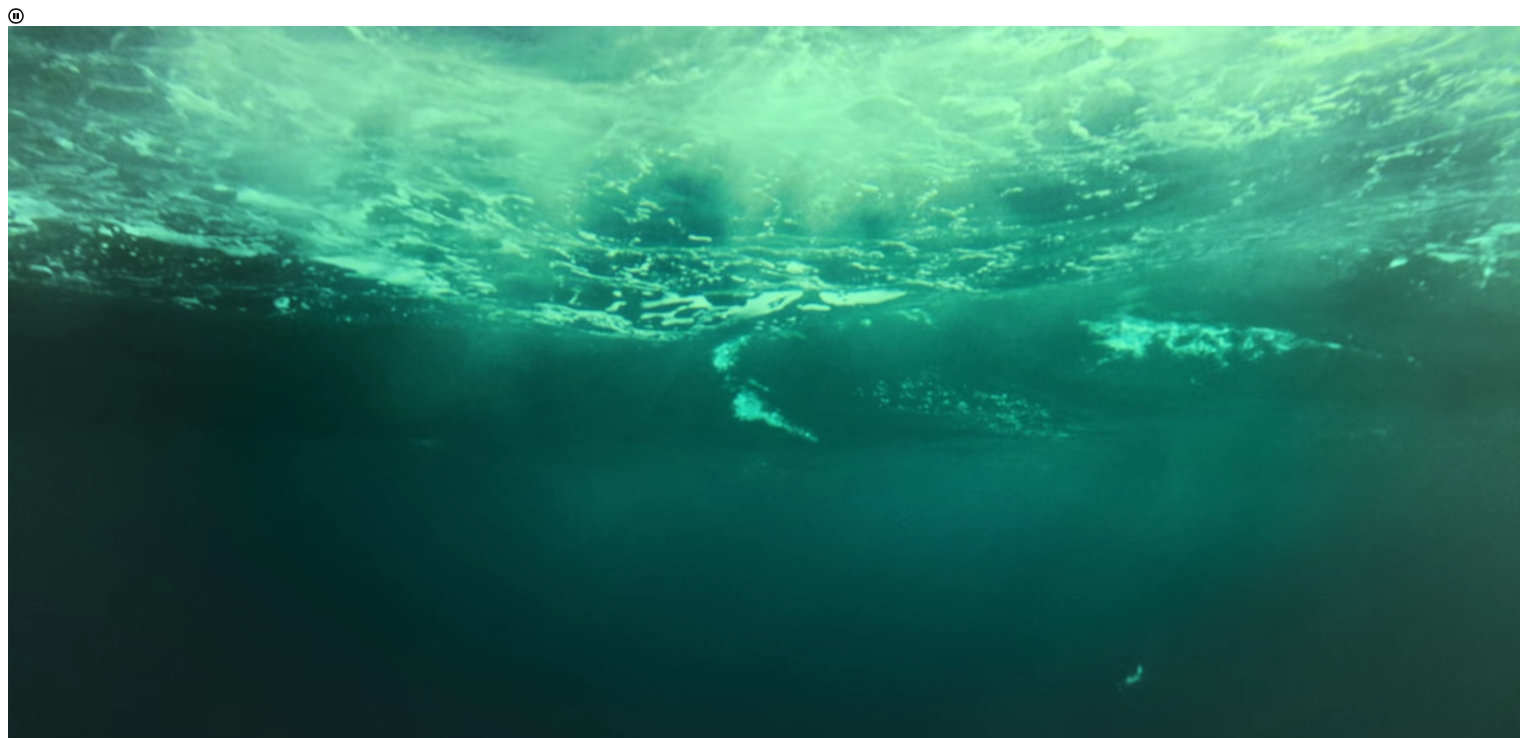 drag, startPoint x: 1344, startPoint y: 423, endPoint x: 1344, endPoint y: 441, distance: 18 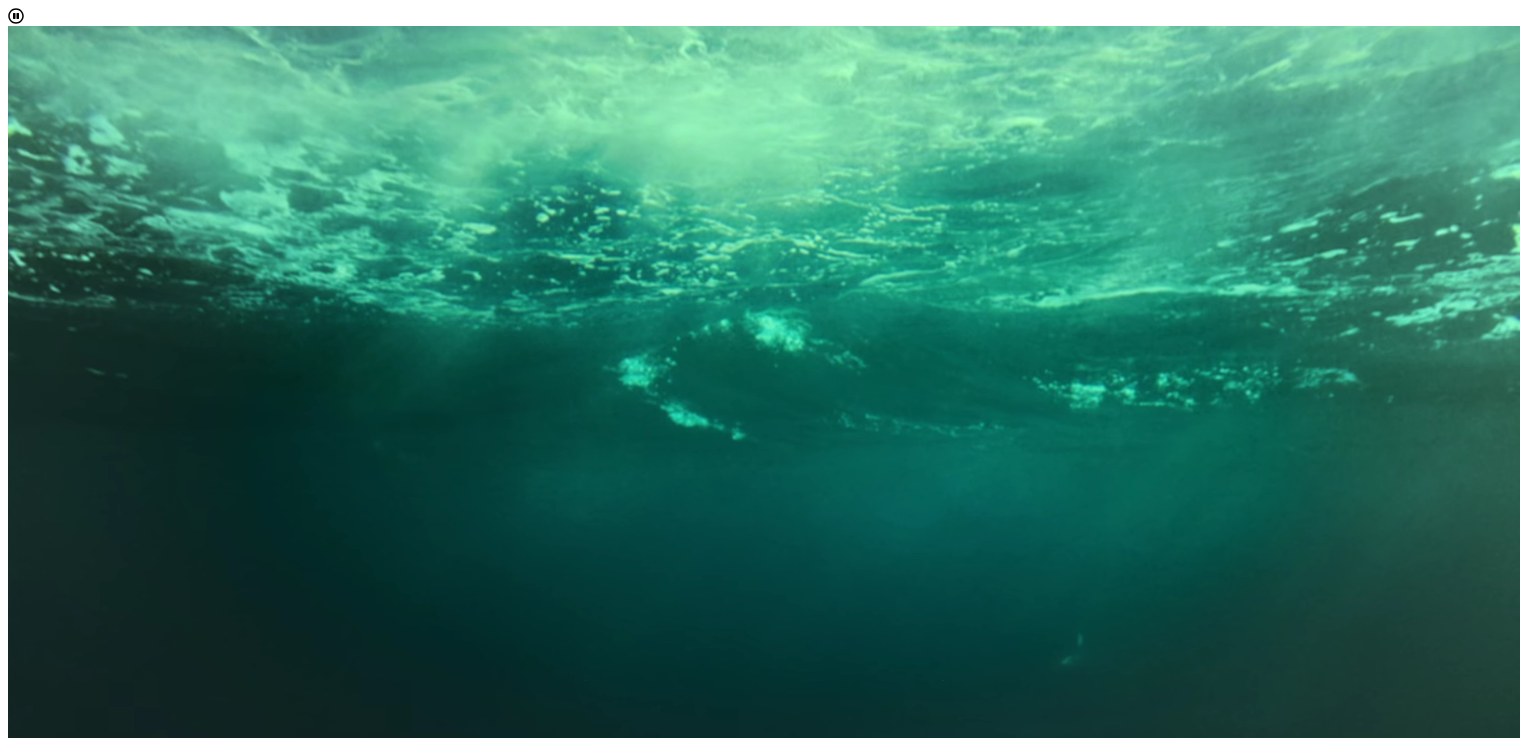 click on "All Behavioral Studies, Environmental Studies, or Educatiton  Business or Aviation Health Professions or Human Services Language  Literature, Communication, or Reasoning Mathematics, Science, Engineering, or Technology Visual or Performing Arts" at bounding box center [764, 1560] 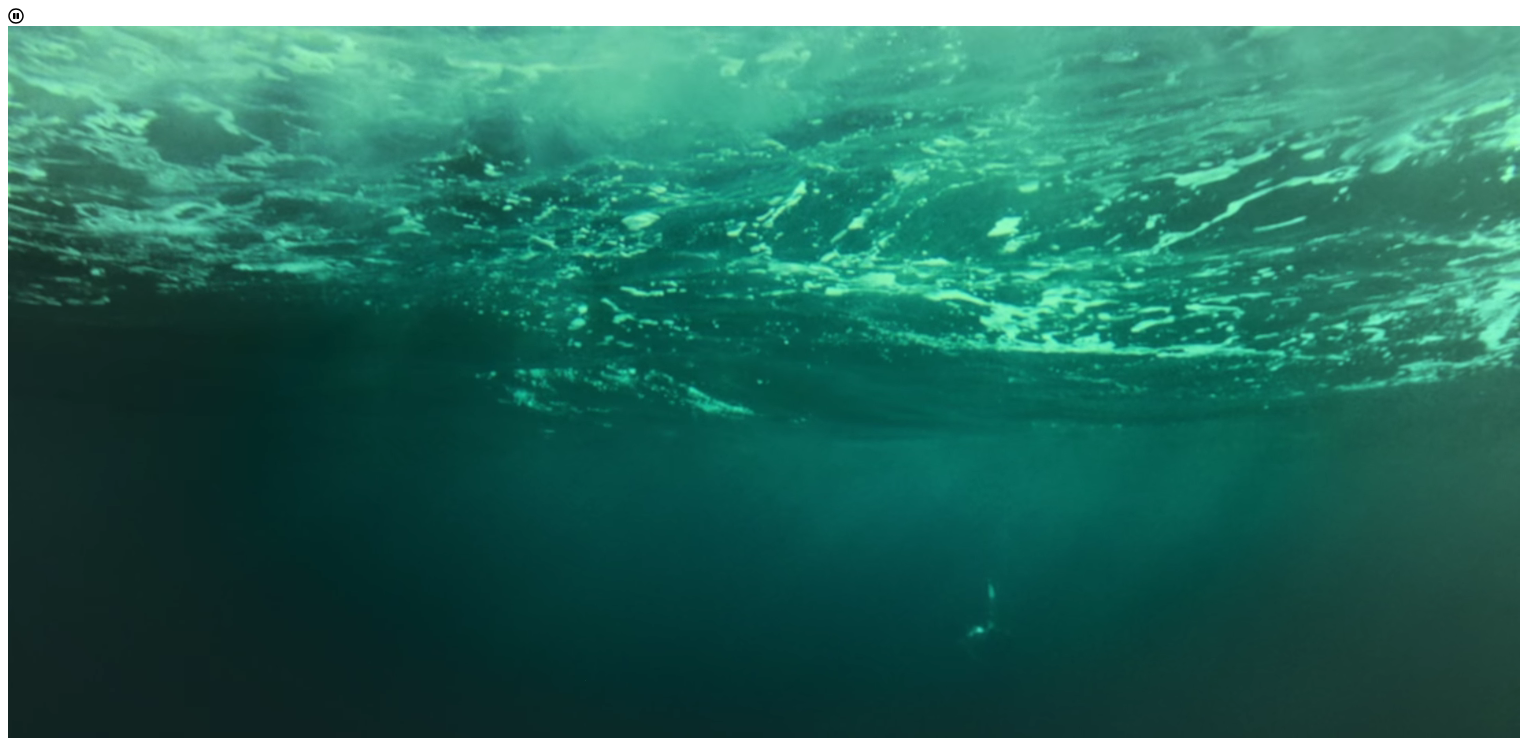 scroll, scrollTop: 12, scrollLeft: 0, axis: vertical 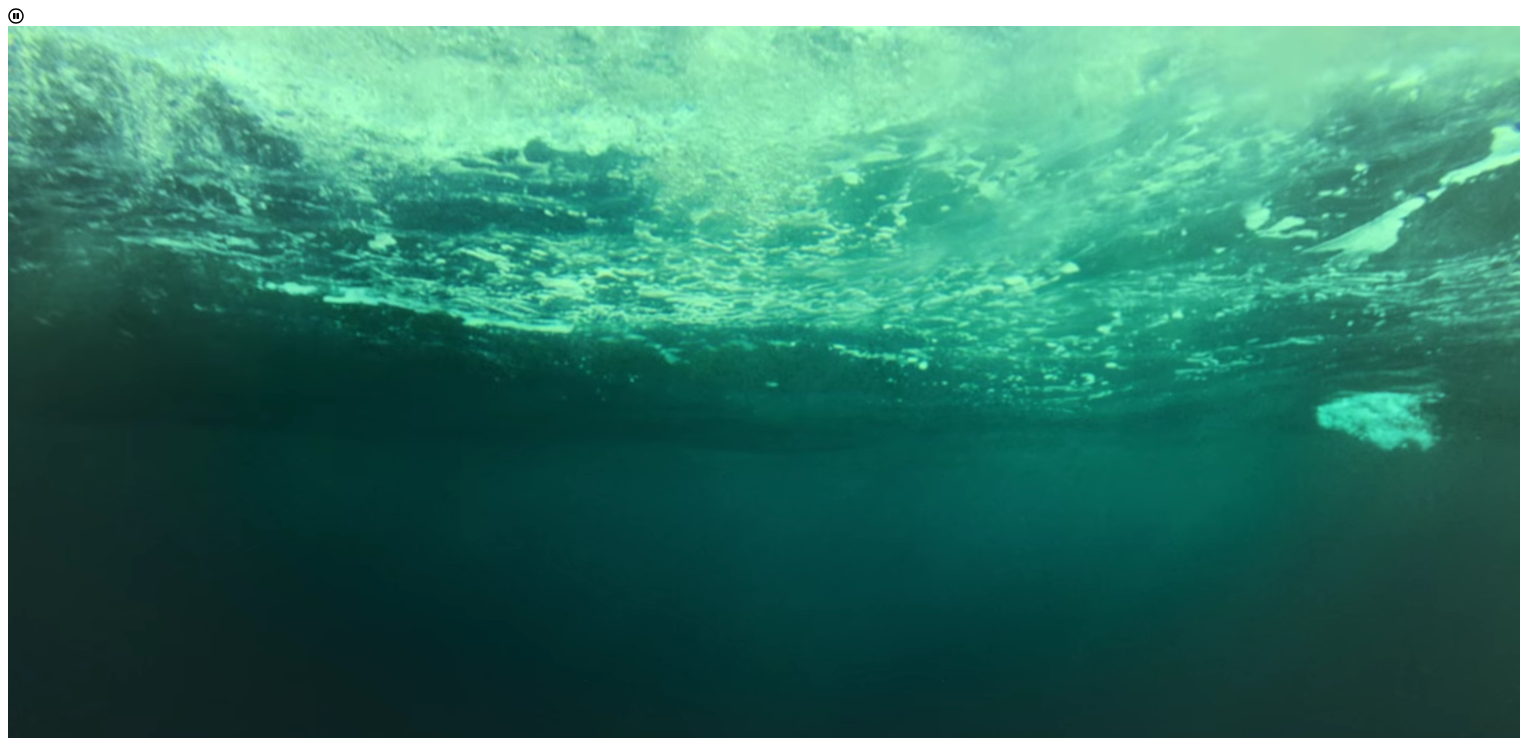 click at bounding box center (784, 1537) 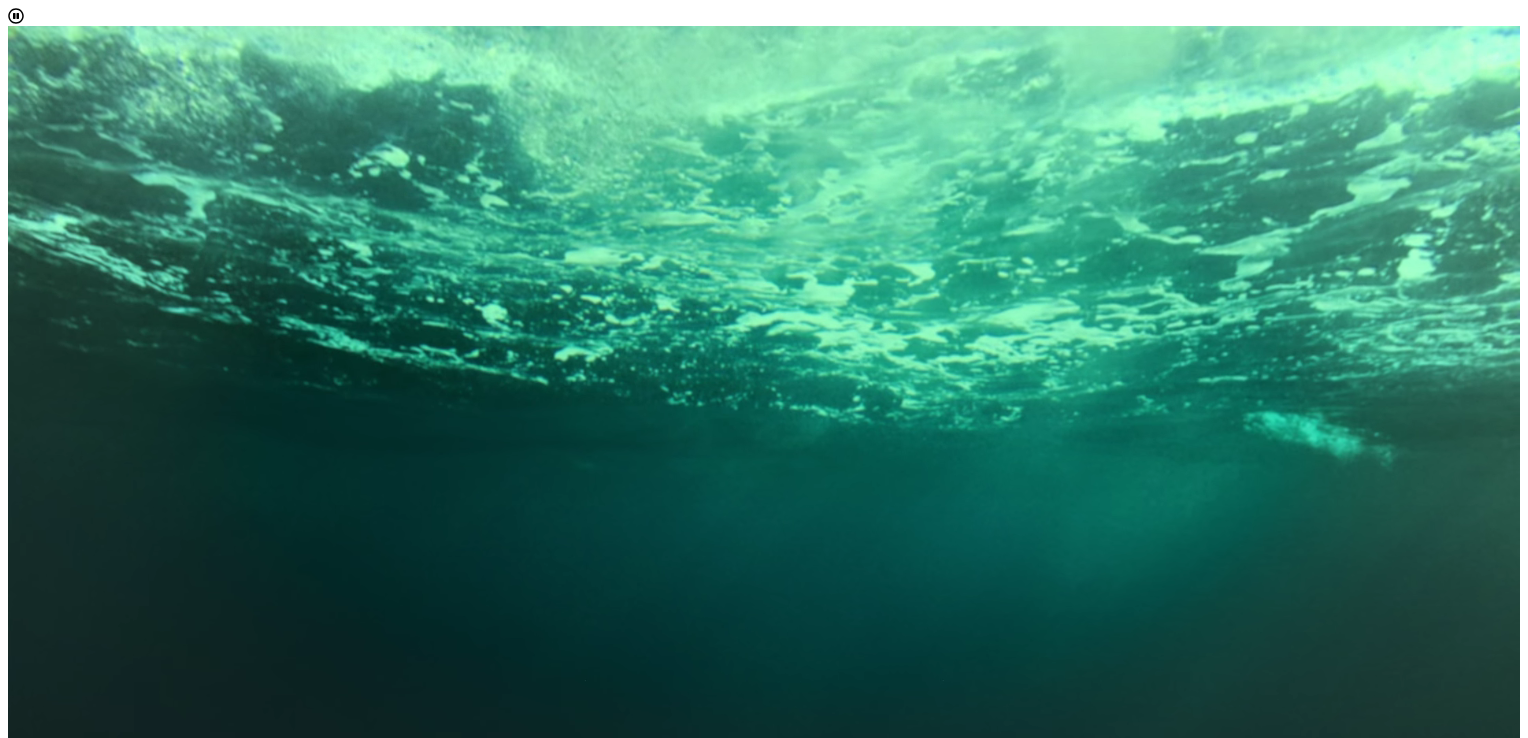 scroll, scrollTop: 80, scrollLeft: 0, axis: vertical 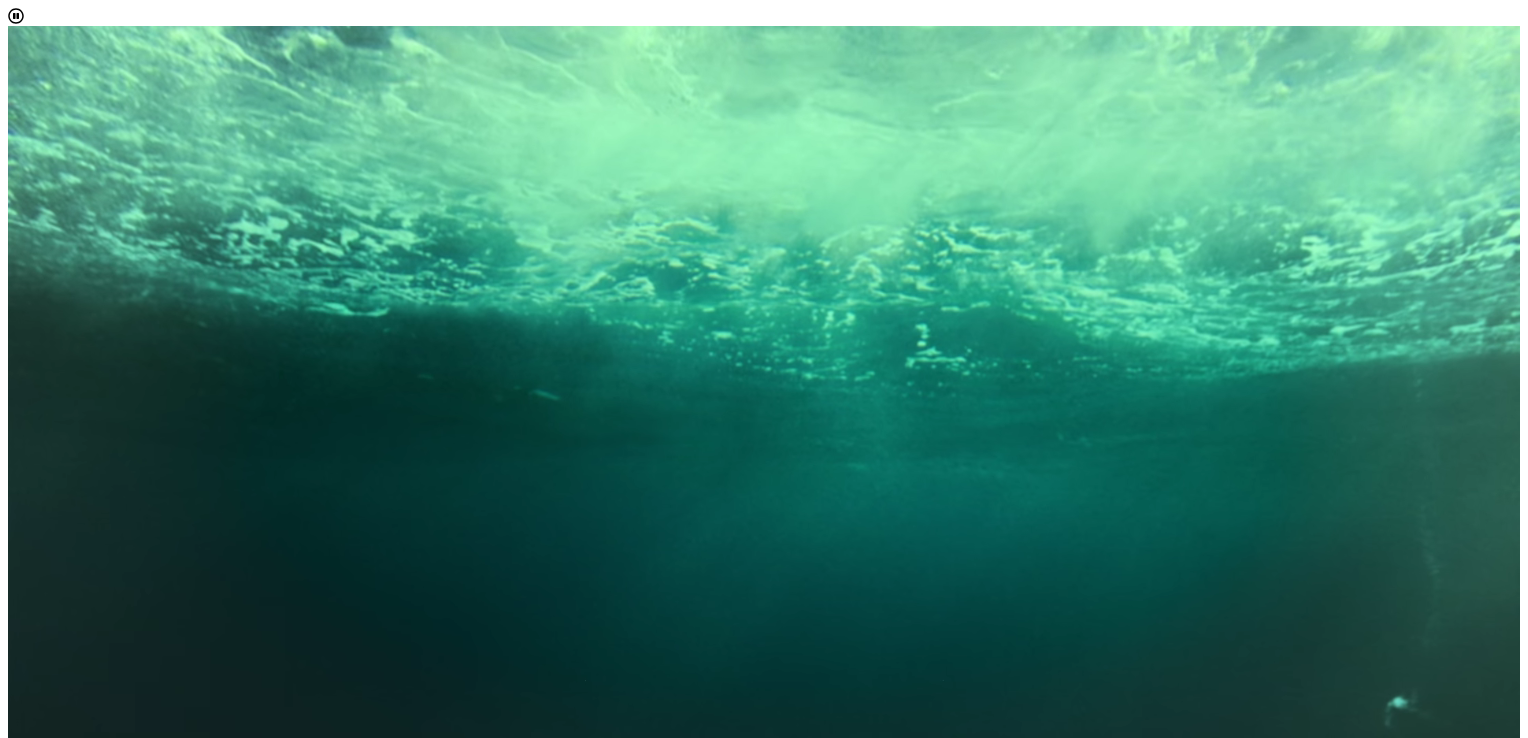 click at bounding box center (784, 1573) 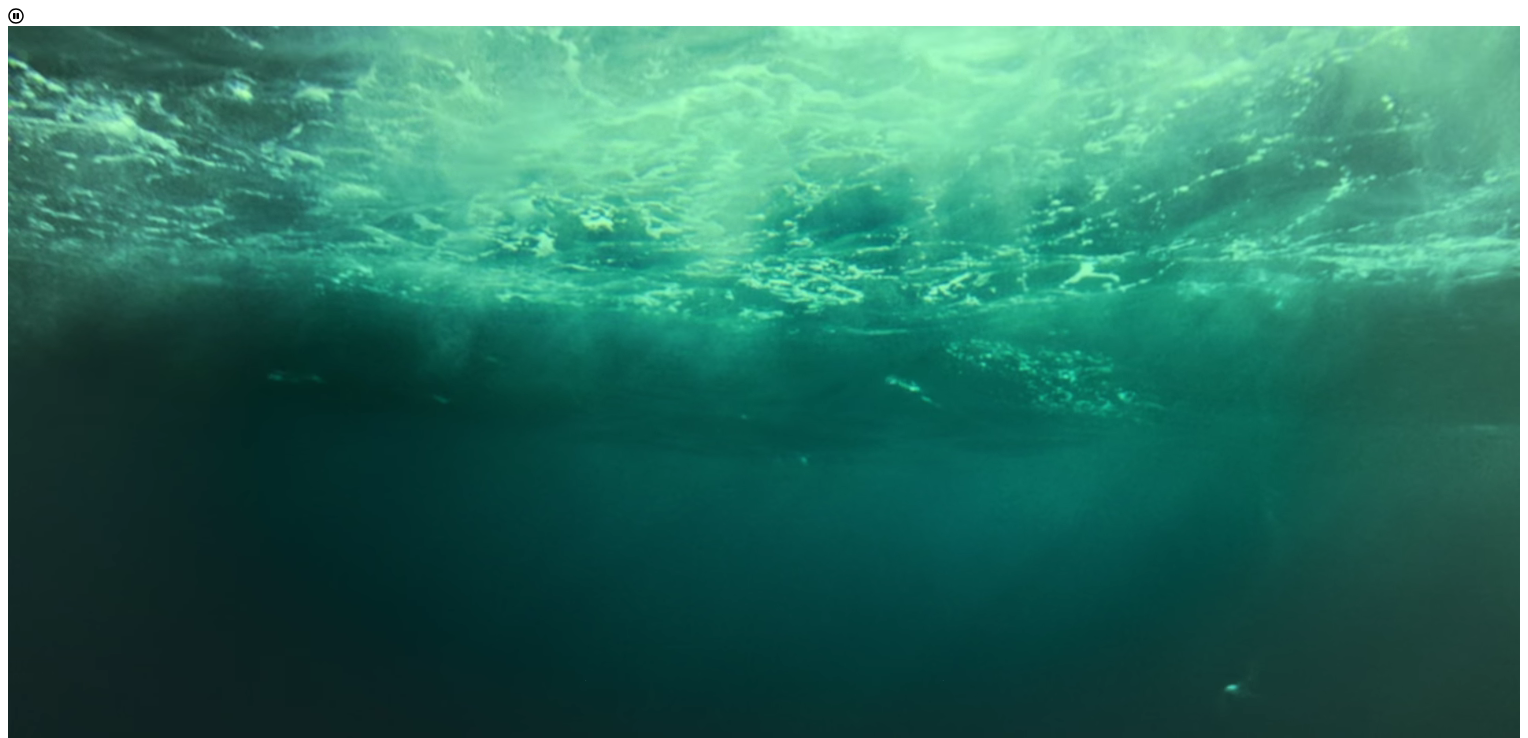 click on "Next" at bounding box center [40, 1743] 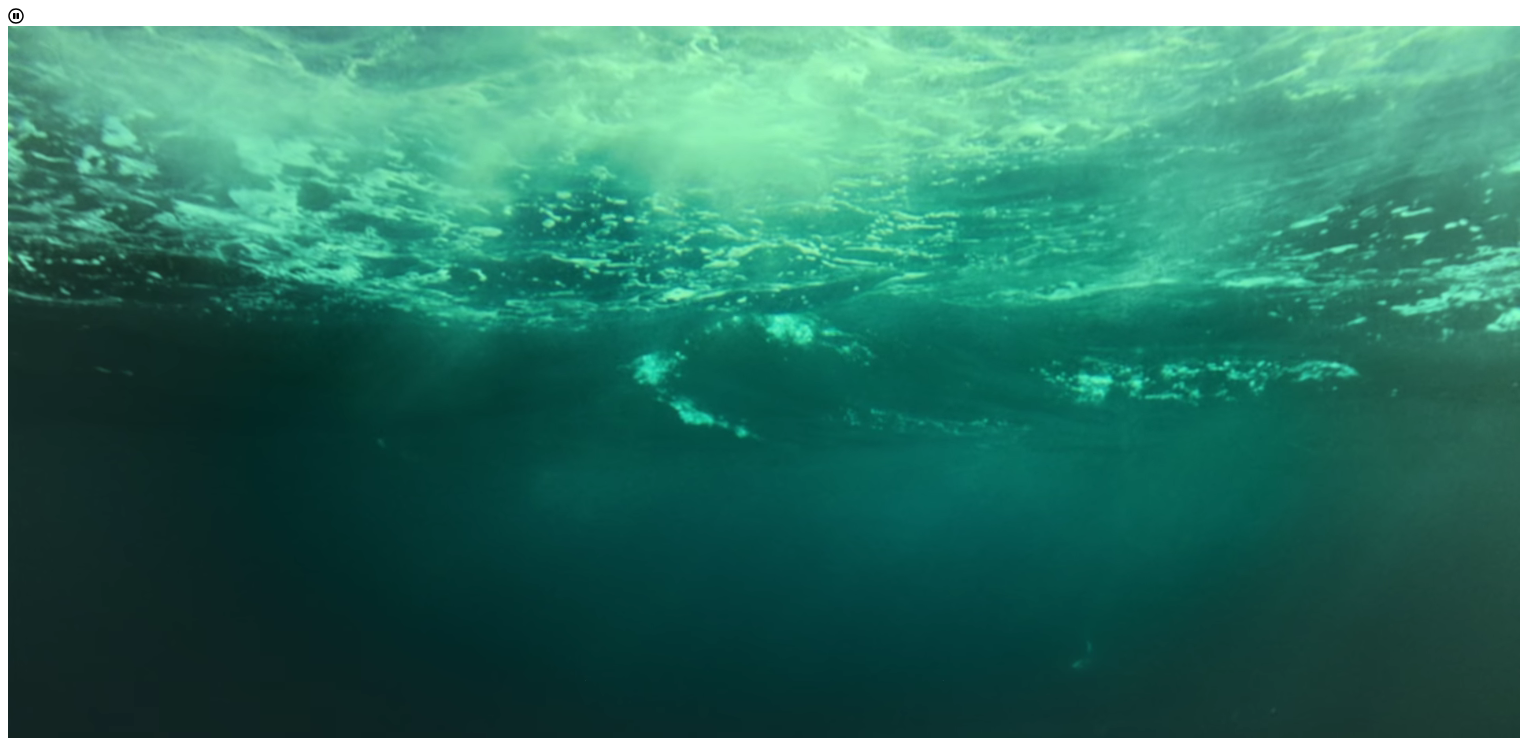 click on "Choose one or more" at bounding box center [72, 1334] 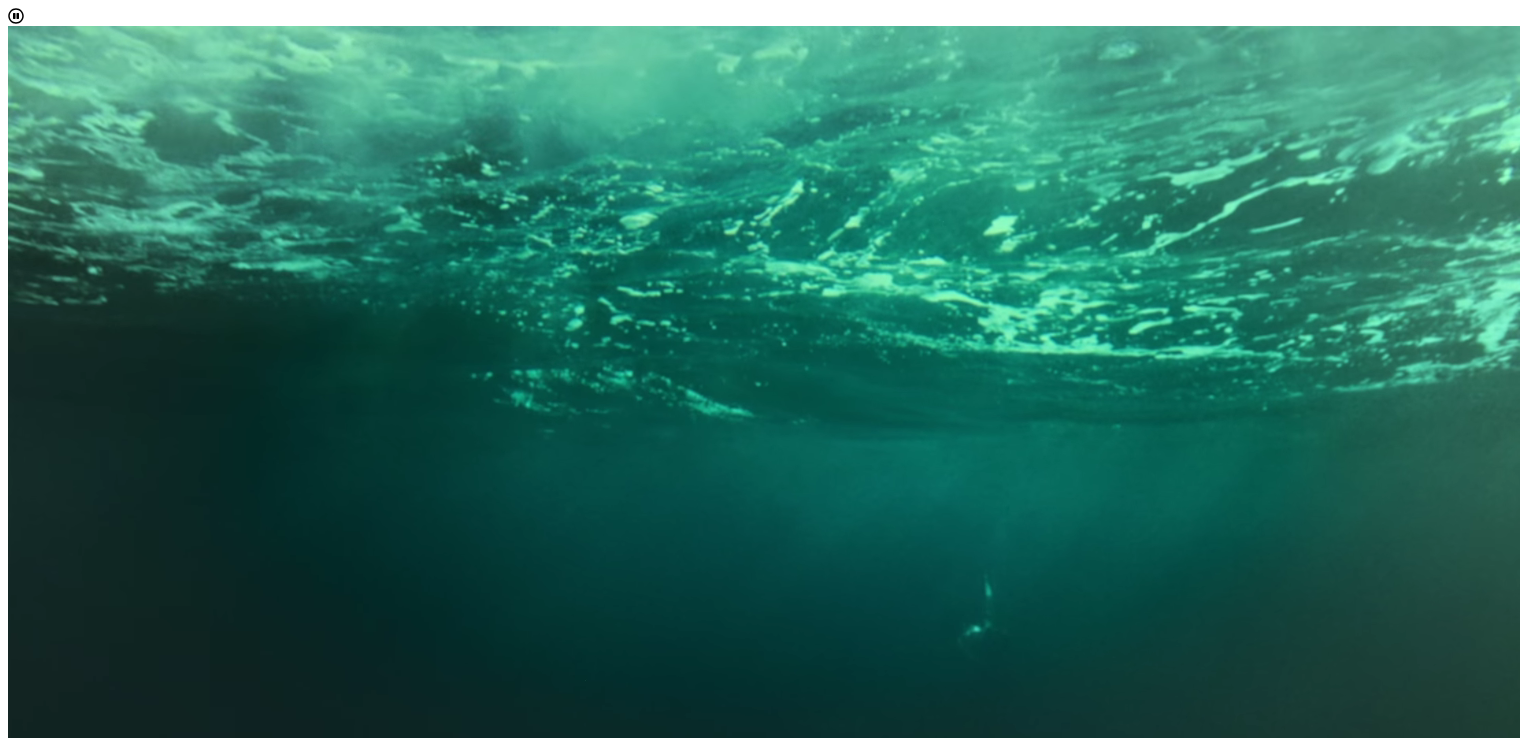 scroll, scrollTop: 10, scrollLeft: 87, axis: both 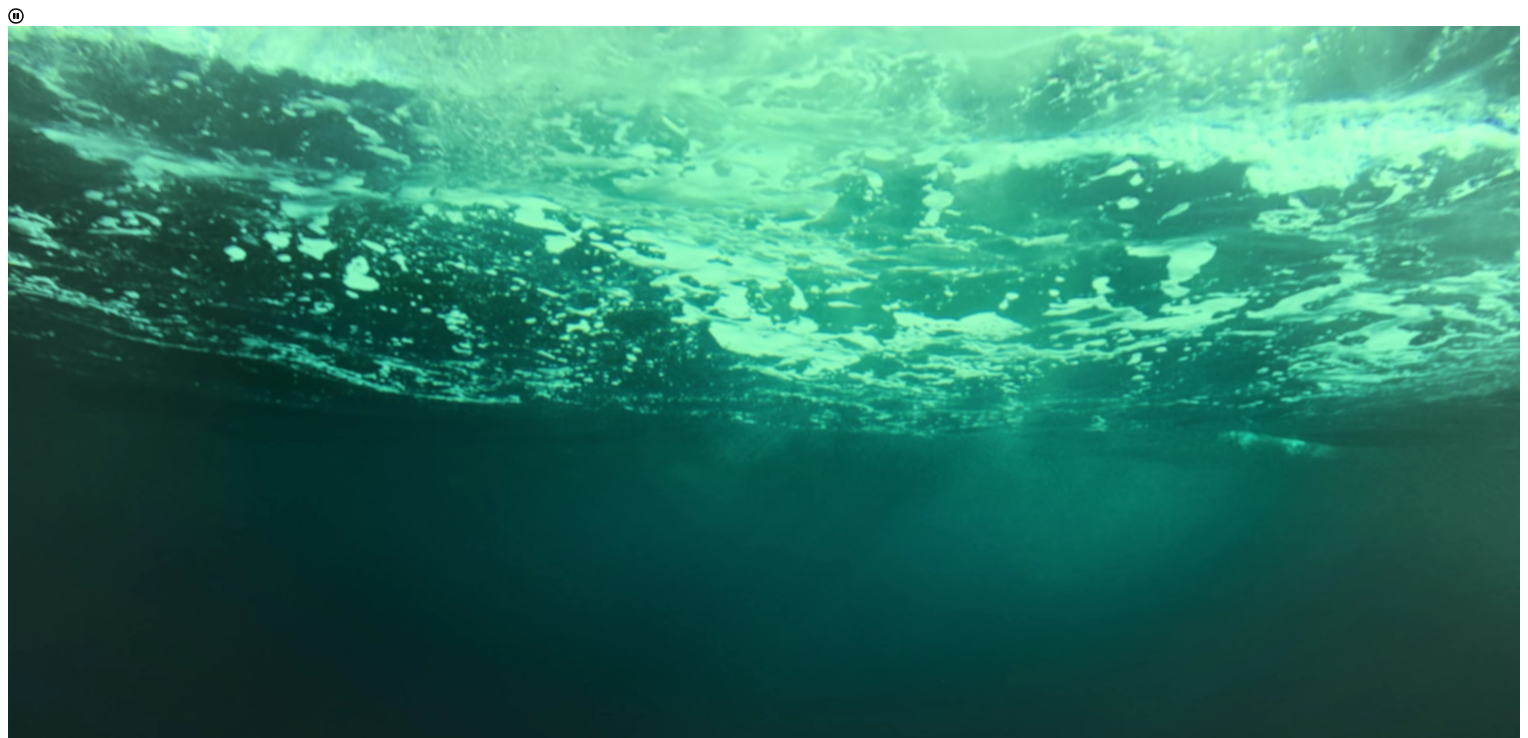 click at bounding box center (784, 1617) 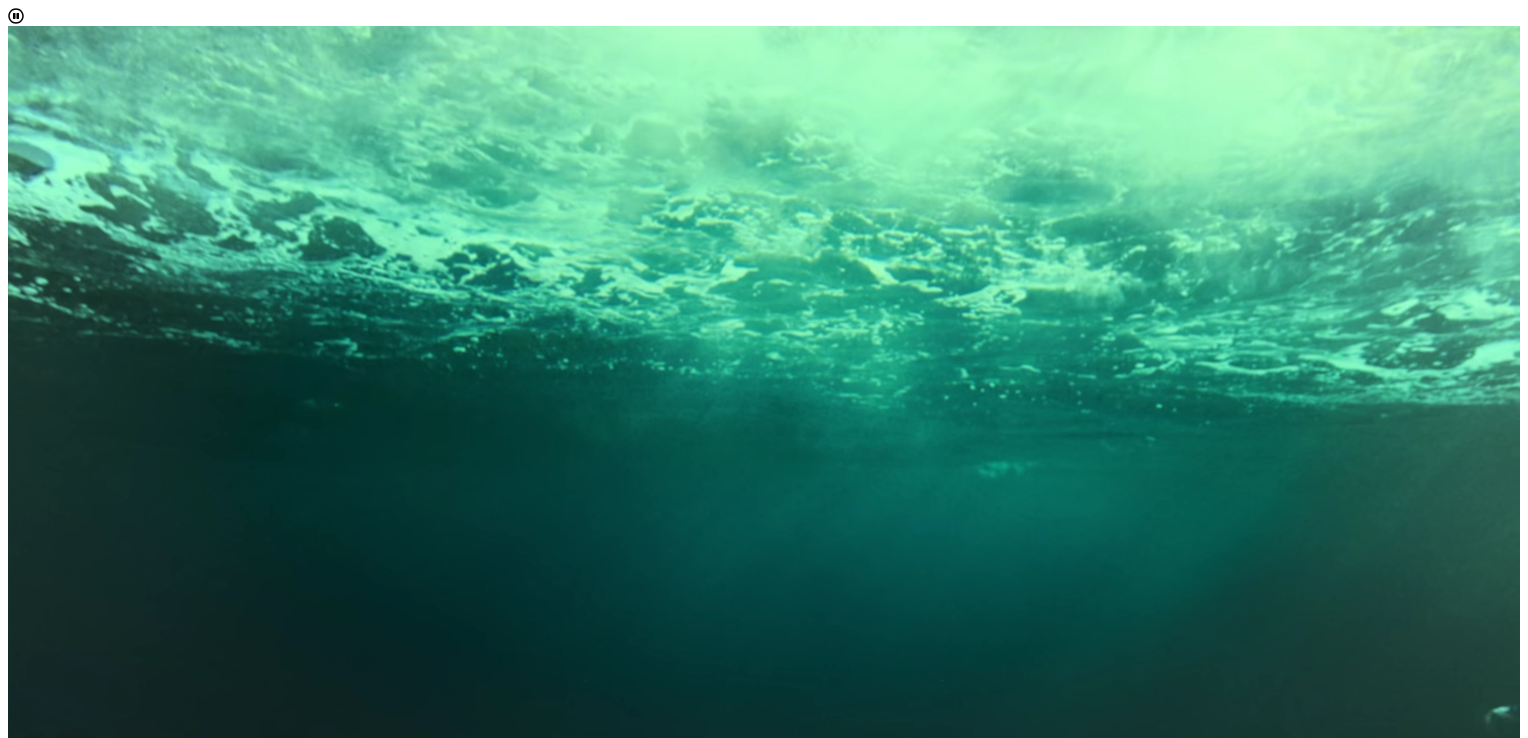 click on "Back  next" at bounding box center (764, 1736) 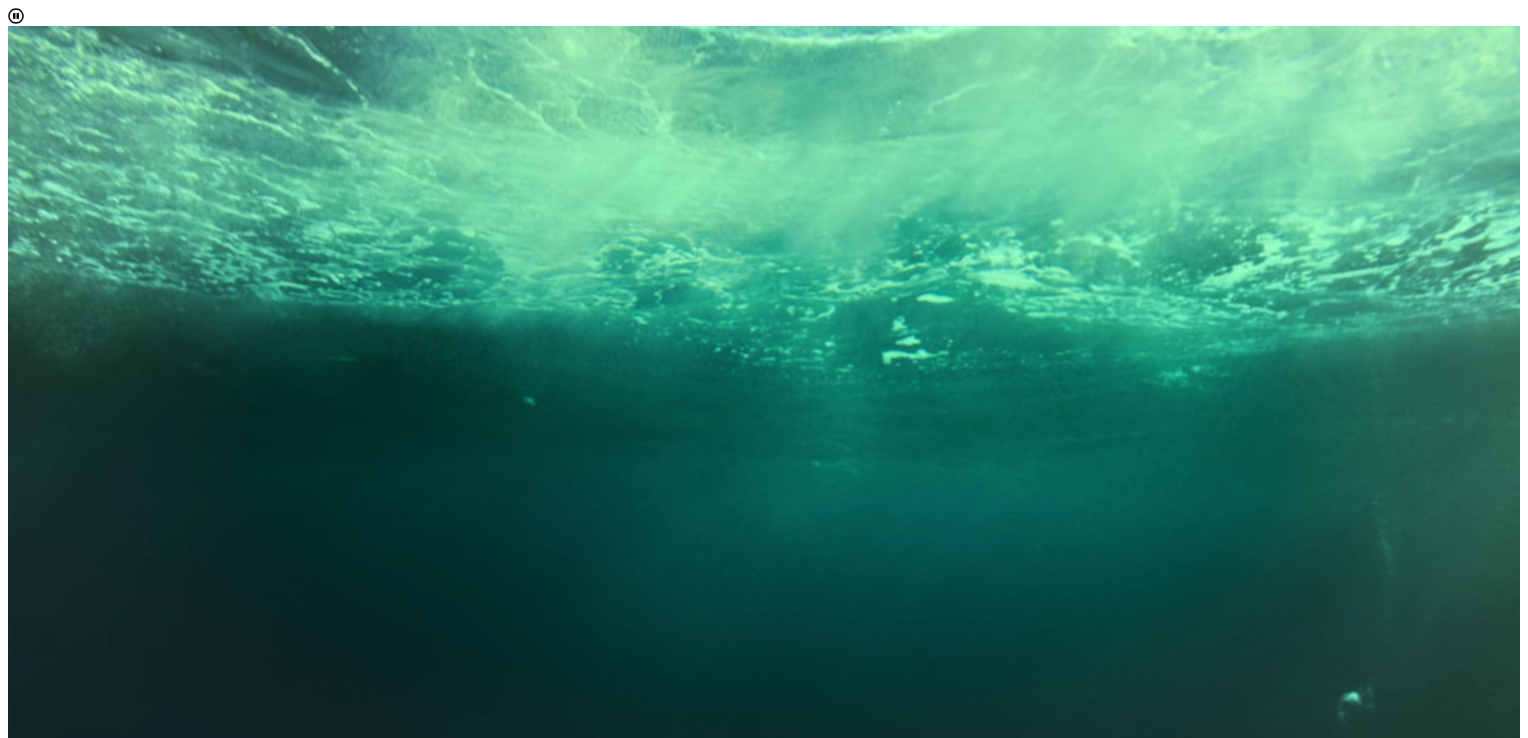 click at bounding box center (8, 1455) 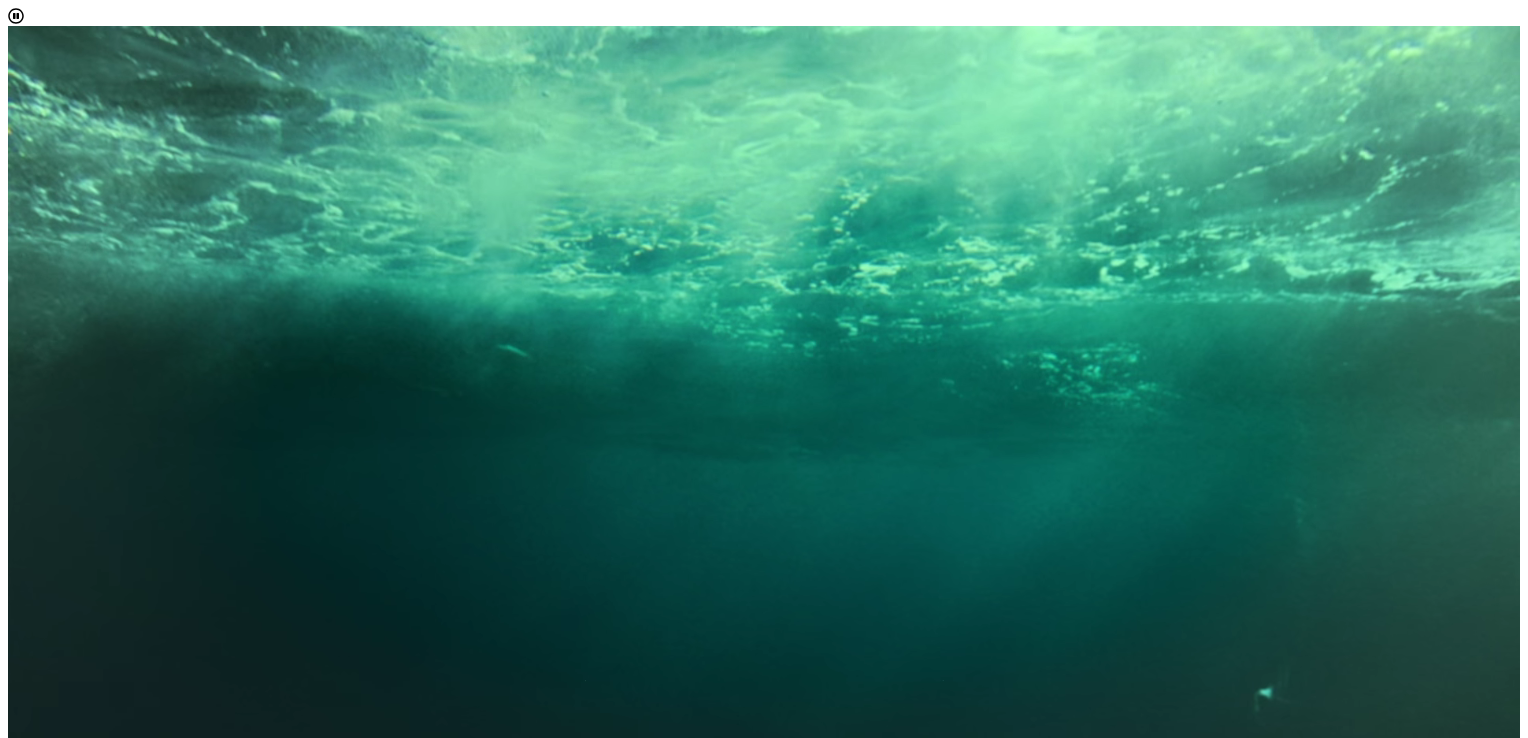 scroll, scrollTop: 10, scrollLeft: 87, axis: both 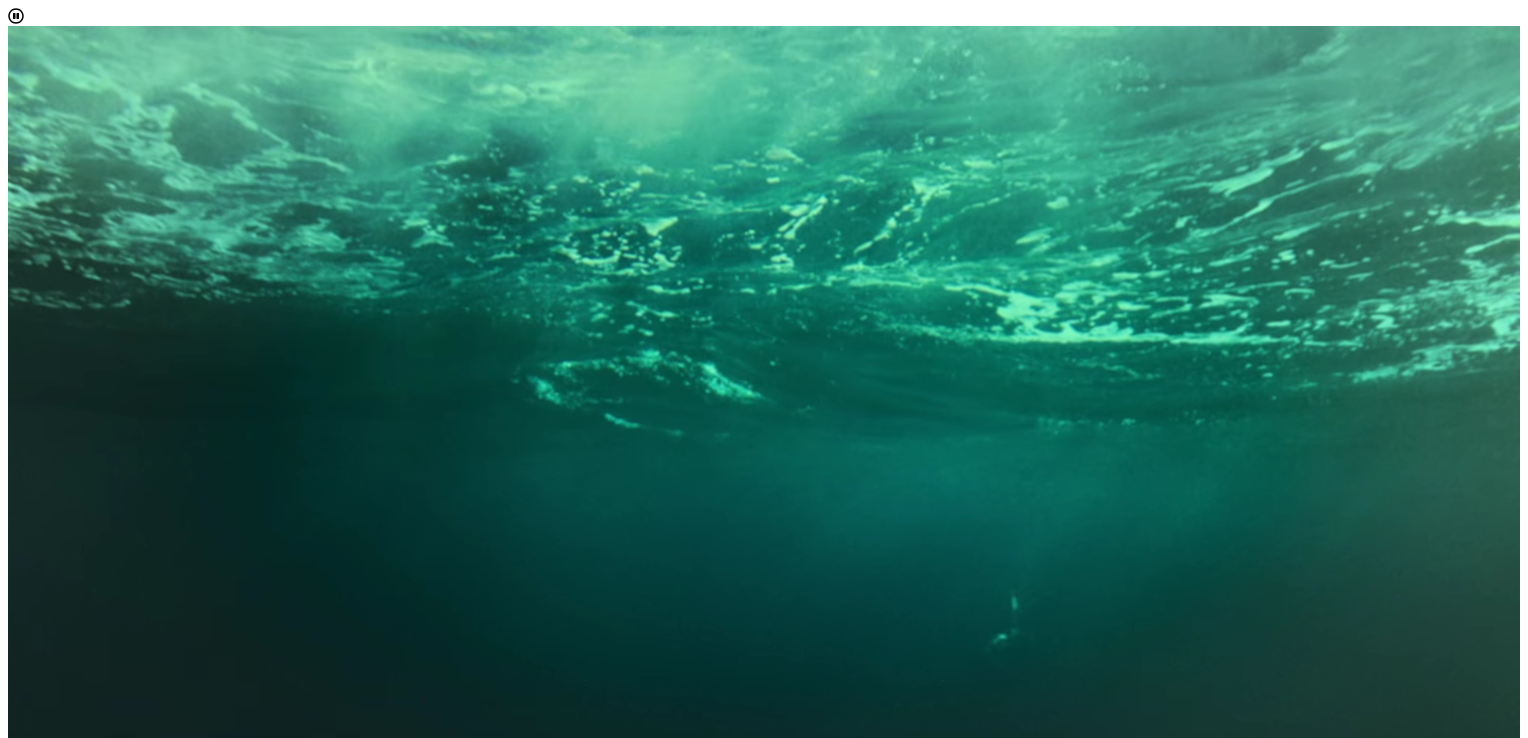 click on "EXPLORE OUR PROGRAMS  Choose your major(s) and minor(s) in the dropdown windows below to create a POD. This is your chance to explore the possibilities. After making your selections, click the Calculate Credit Hours button before moving on to the next page.  To graduate, you need to complete at least 120 credit hours. Remember to consult your Academic Advisor about your POD to ensure it is achievable in four years.  Select Your Major(s)  ⋆ Sociology  Please select at least one Major  ⋆ Select Your Minor(s) Choose here Accounting Animation Applied Economics Applied Mathematics Art Art History Aviation Management Aviation Management and Flight Operations Biology Business Administration Business Analytics Ceramics Chemistry Communications Communication Sciences & Disorders Community Service Learning Computing Sciences Criminal Justice Cybersecurity Dance Data Science Education Engineering Management English Entrepreneurship Exercise Science Film Finance French Geographic Information Systems Geography Glass" at bounding box center (764, 1432) 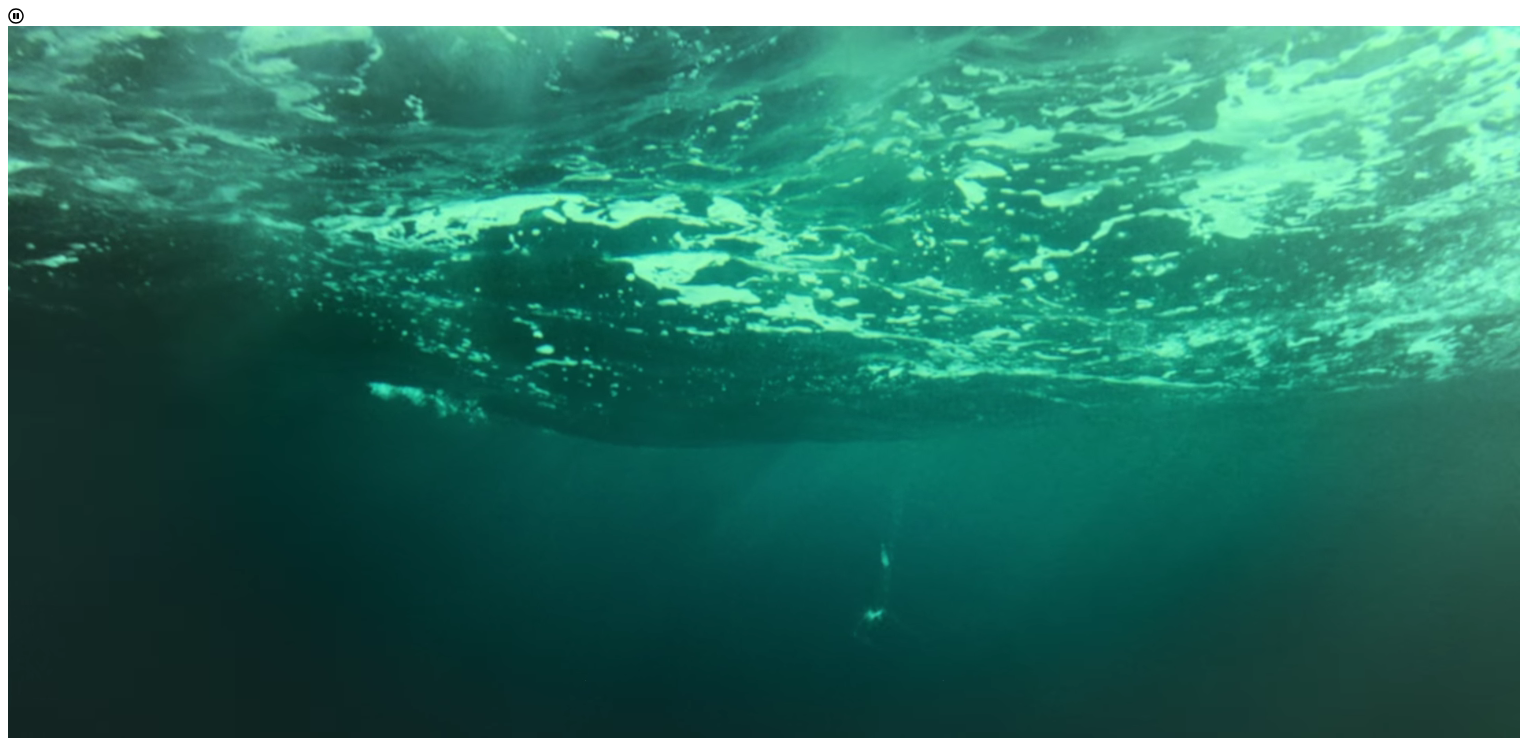 click on "Choose here" at bounding box center [48, 1445] 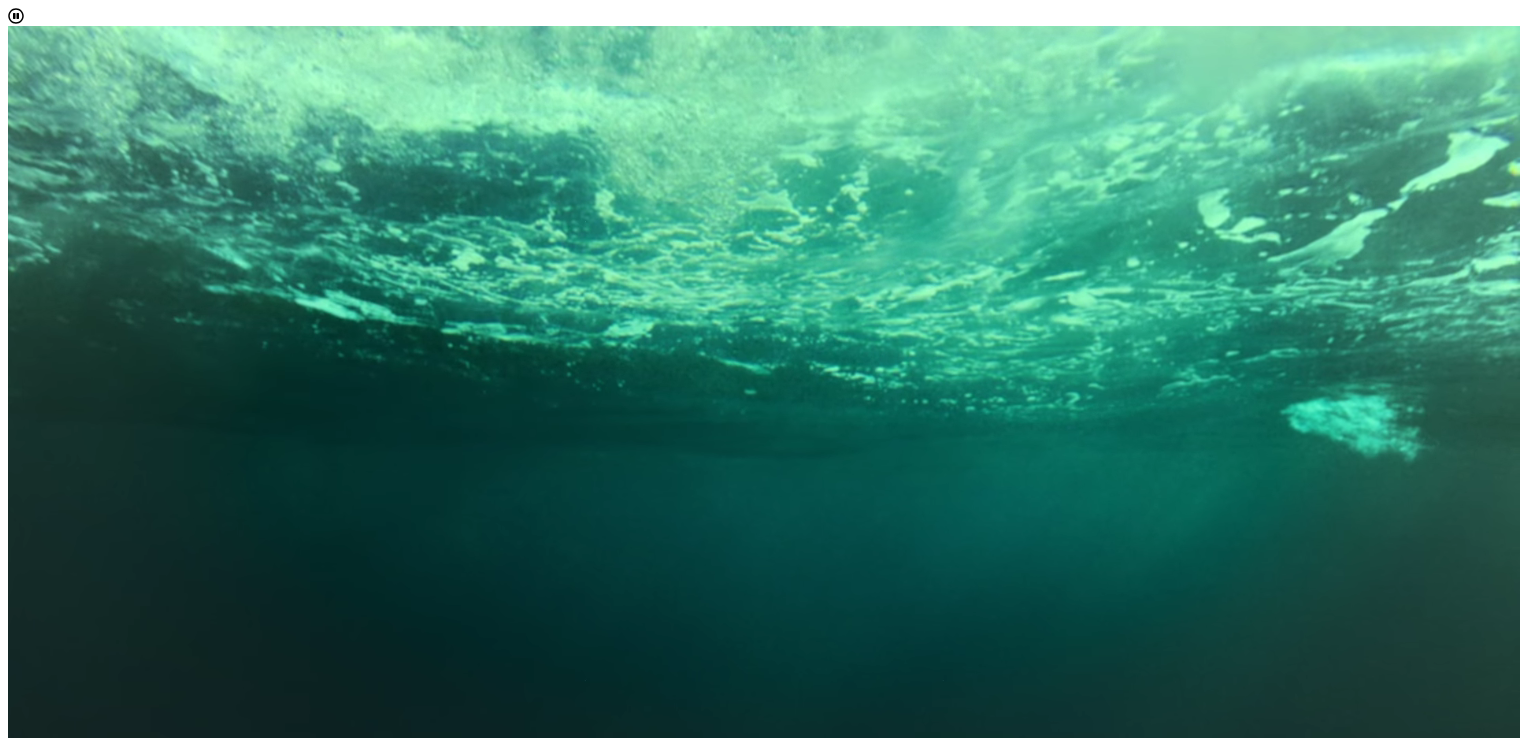 scroll, scrollTop: 896, scrollLeft: 0, axis: vertical 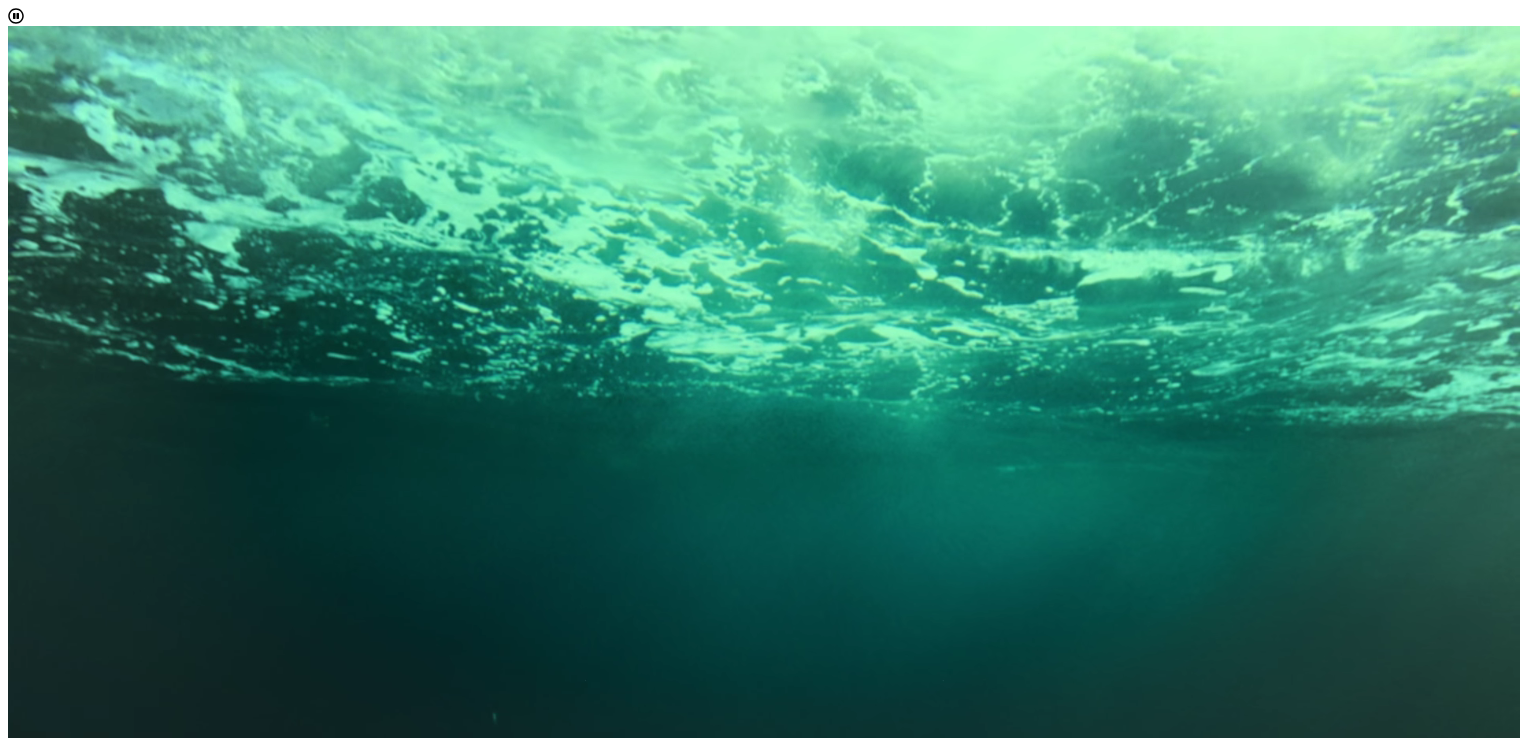 click on "Education" at bounding box center (784, 1899) 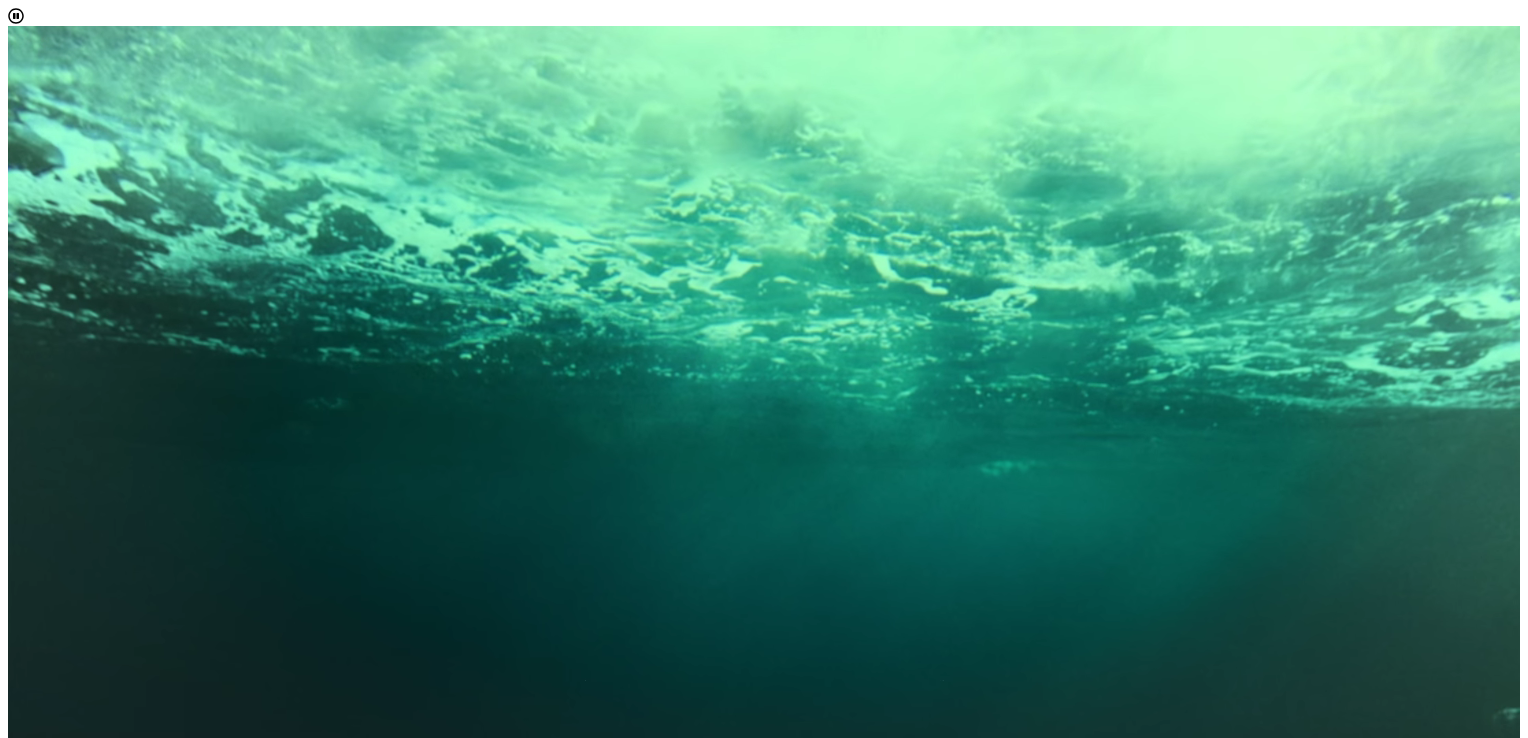 type 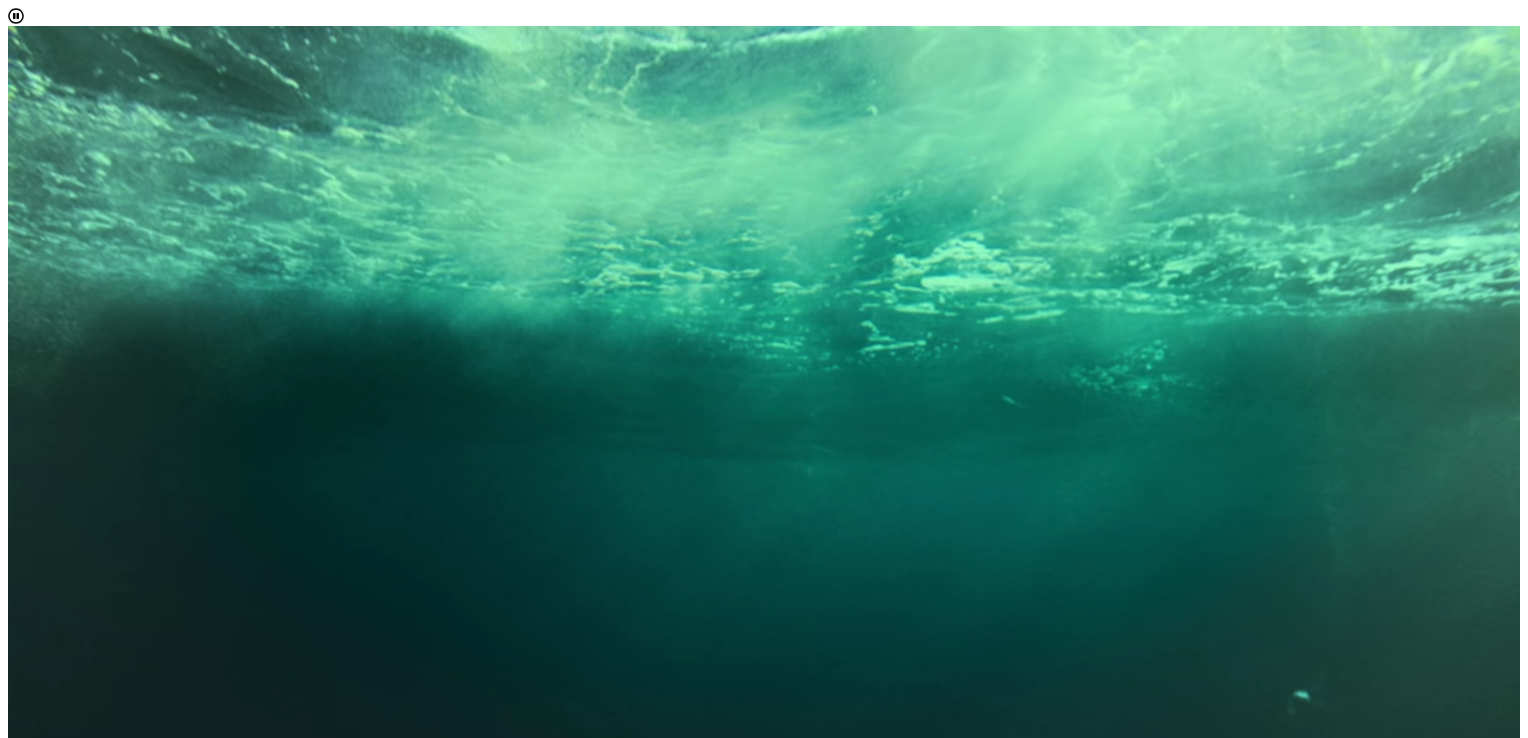click at bounding box center (8, 1455) 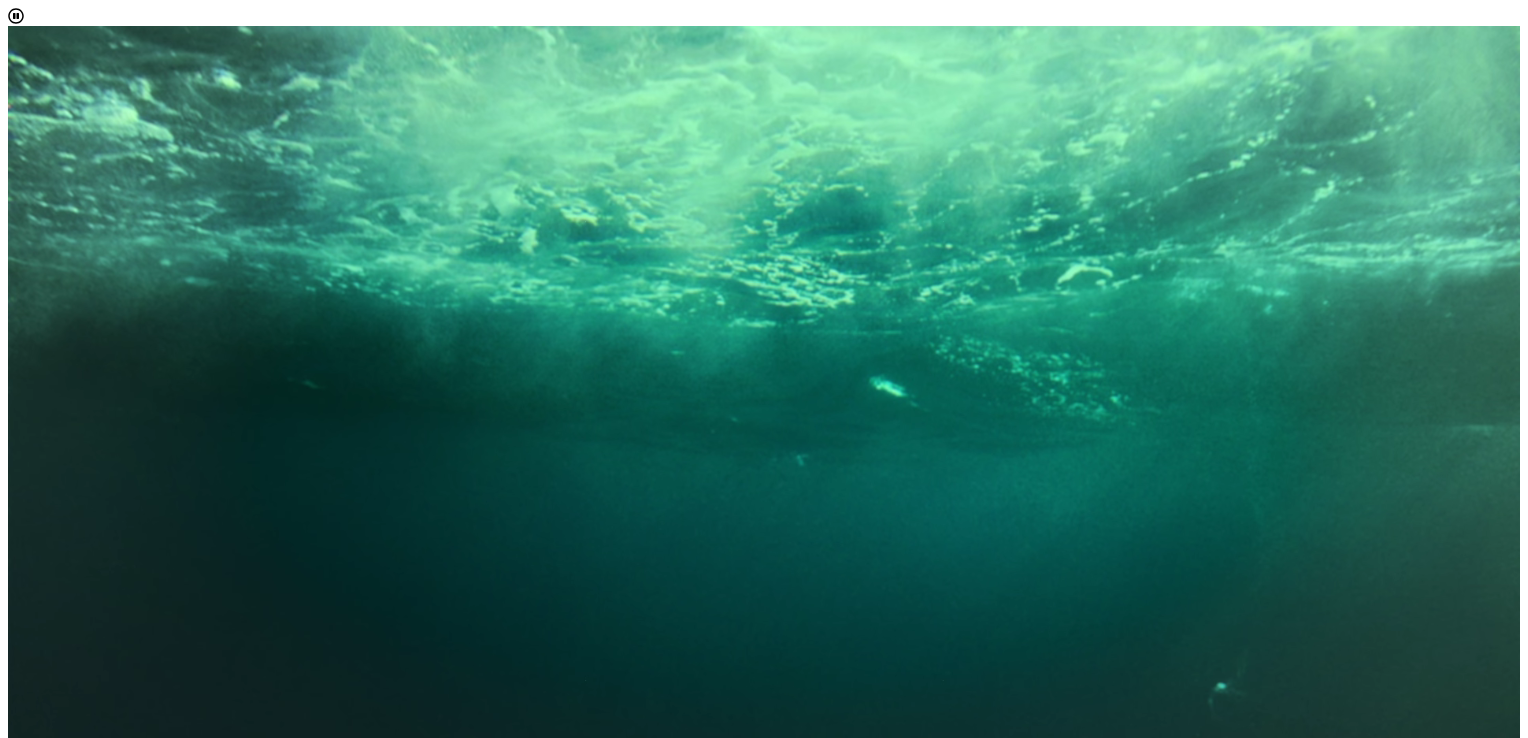 drag, startPoint x: 1365, startPoint y: 347, endPoint x: 1368, endPoint y: 402, distance: 55.081757 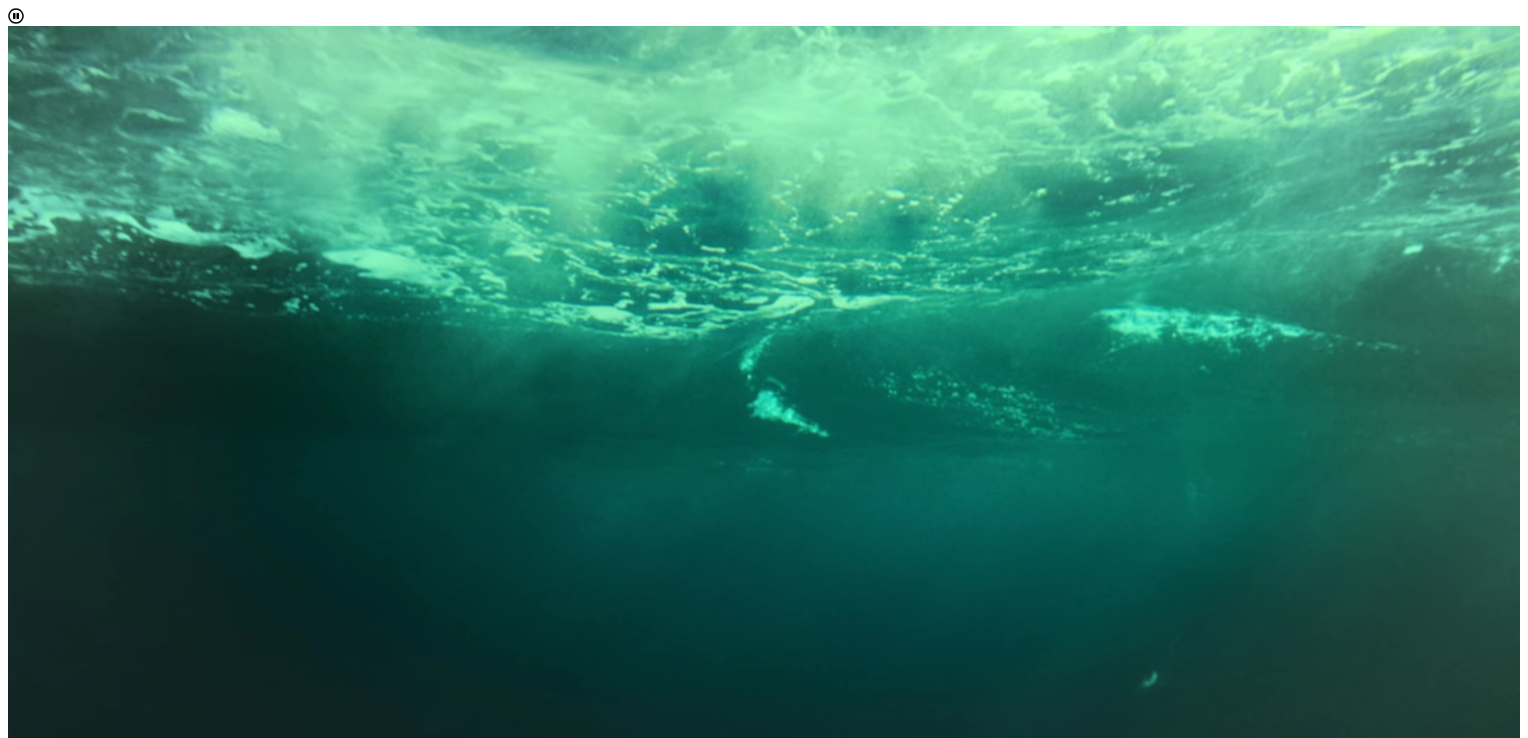 click on "EXPLORE OUR PROGRAMS  Choose your major(s) and minor(s) in the dropdown windows below to create a POD. This is your chance to explore the possibilities. After making your selections, click the Calculate Credit Hours button before moving on to the next page.  To graduate, you need to complete at least 120 credit hours. Remember to consult your Academic Advisor about your POD to ensure it is achievable in four years.  Select Your Major(s)  ⋆ Sociology  Please select at least one Major  ⋆ Select Your Minor(s) Education  Calculate credit hours   Clear All   0   Total Credit Hours" at bounding box center [764, 1344] 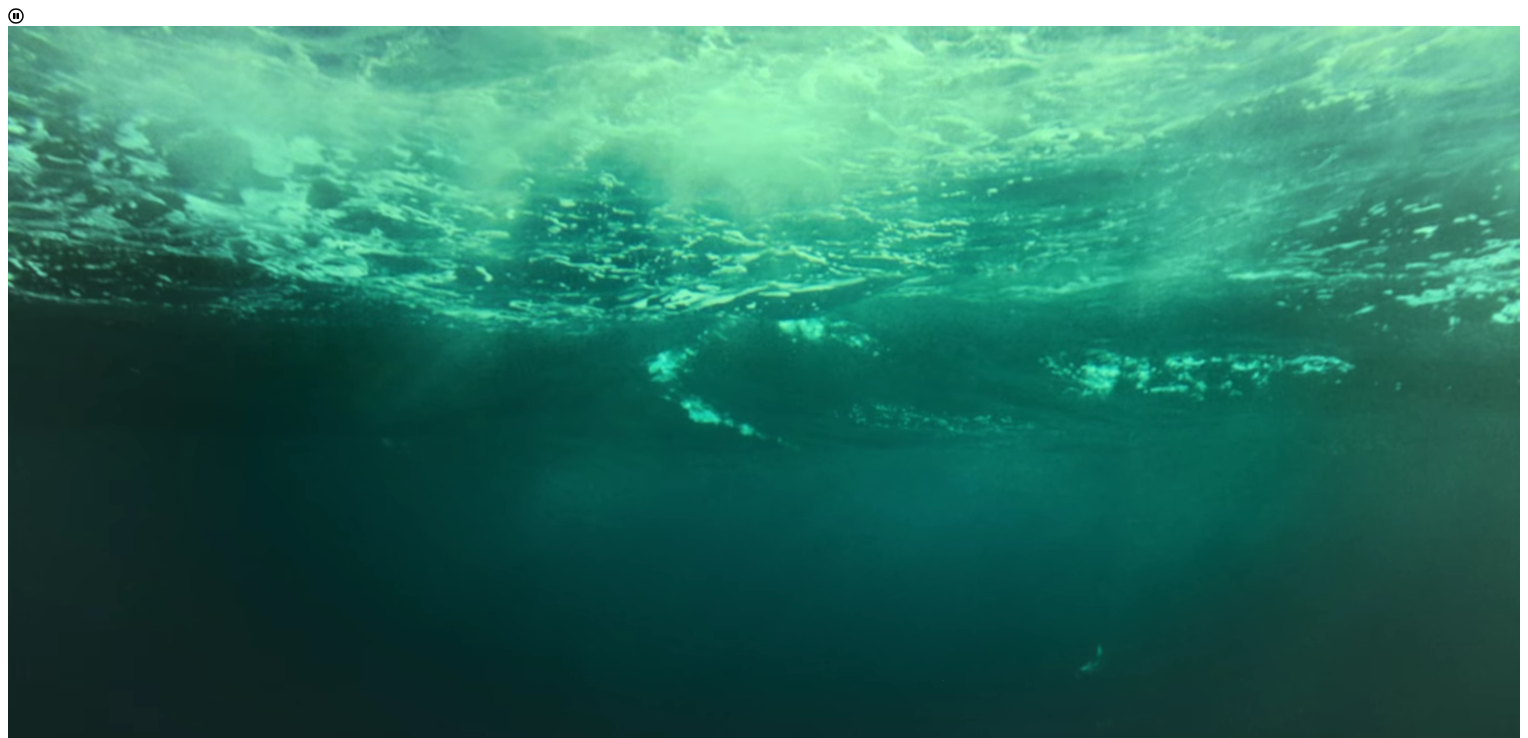 scroll, scrollTop: 232, scrollLeft: 0, axis: vertical 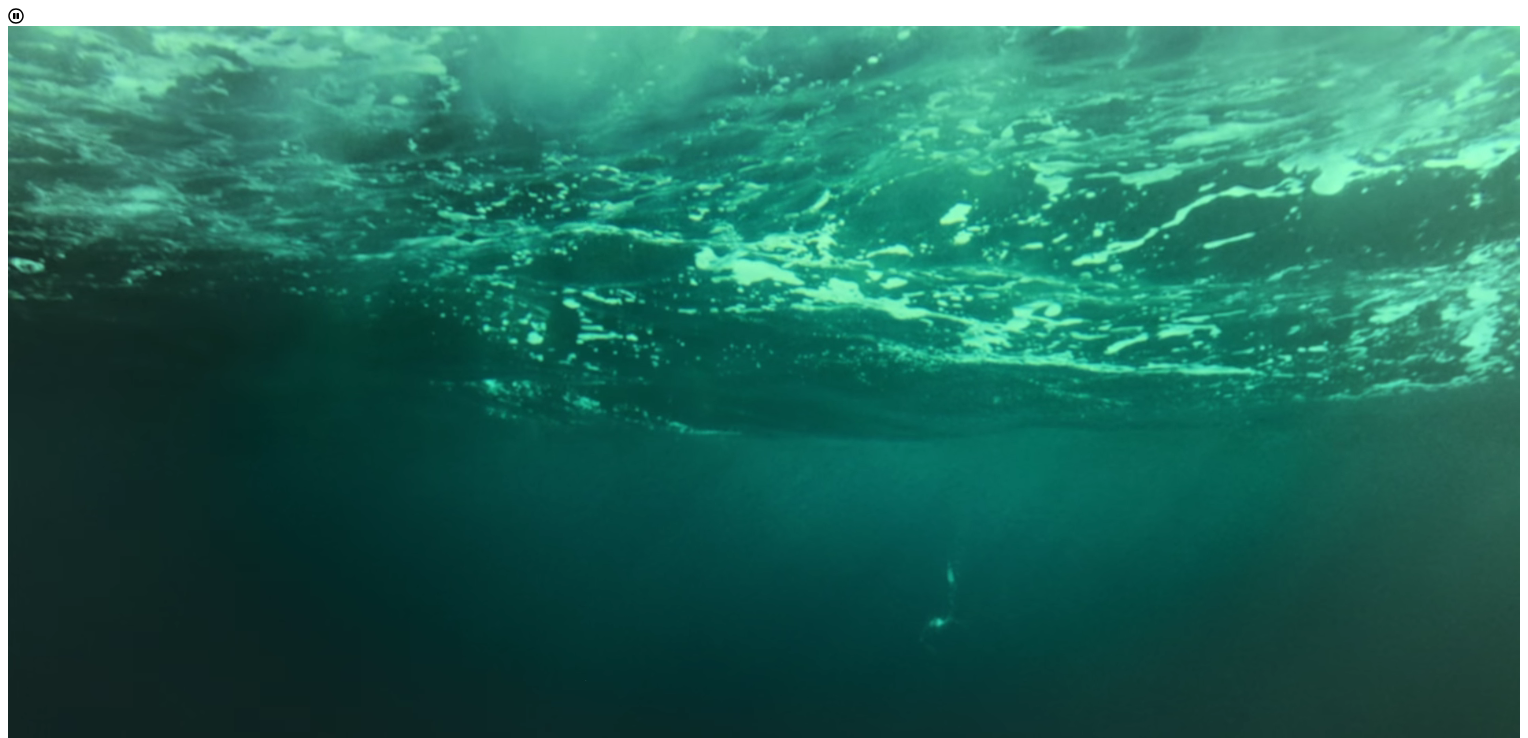click at bounding box center (764, 1455) 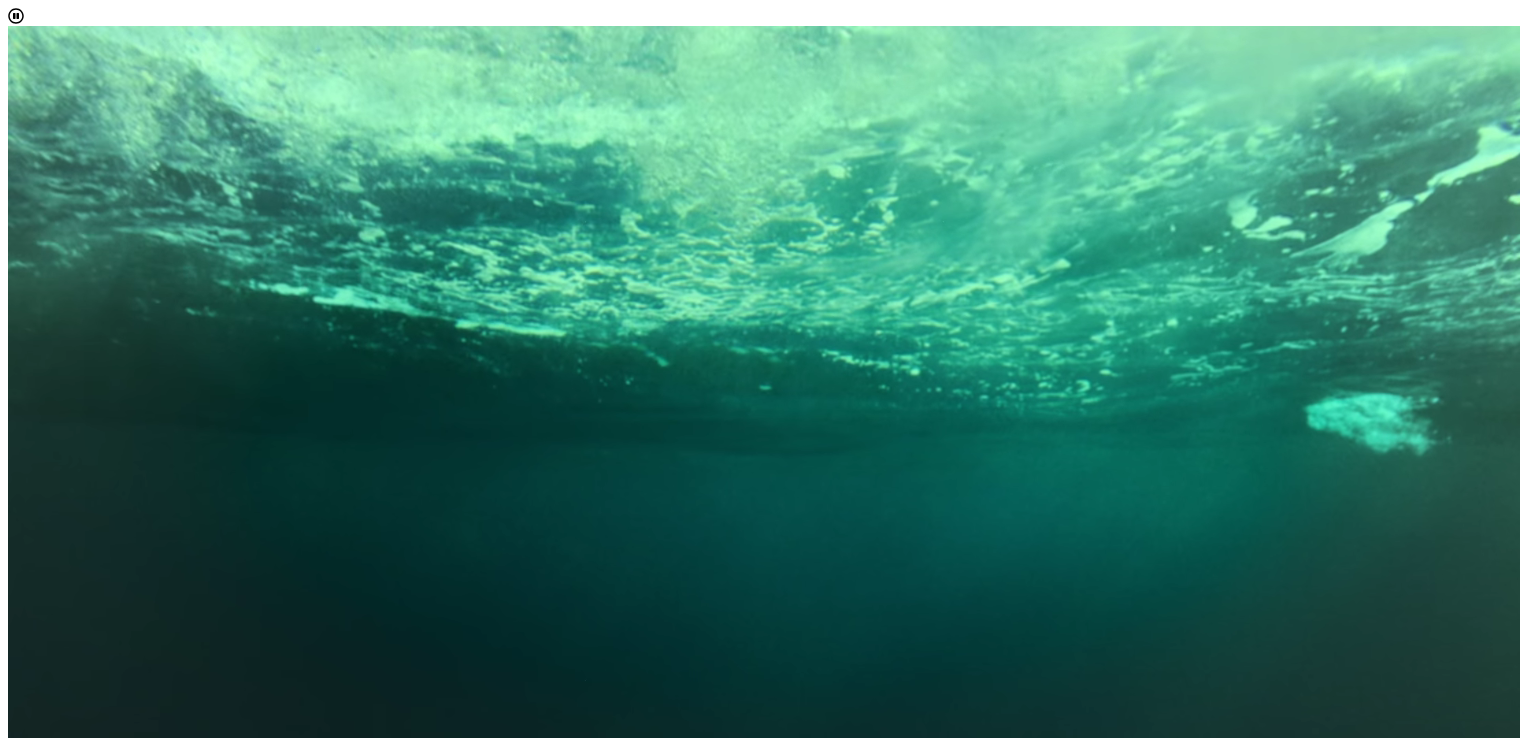 drag, startPoint x: 1338, startPoint y: 314, endPoint x: 1340, endPoint y: 327, distance: 13.152946 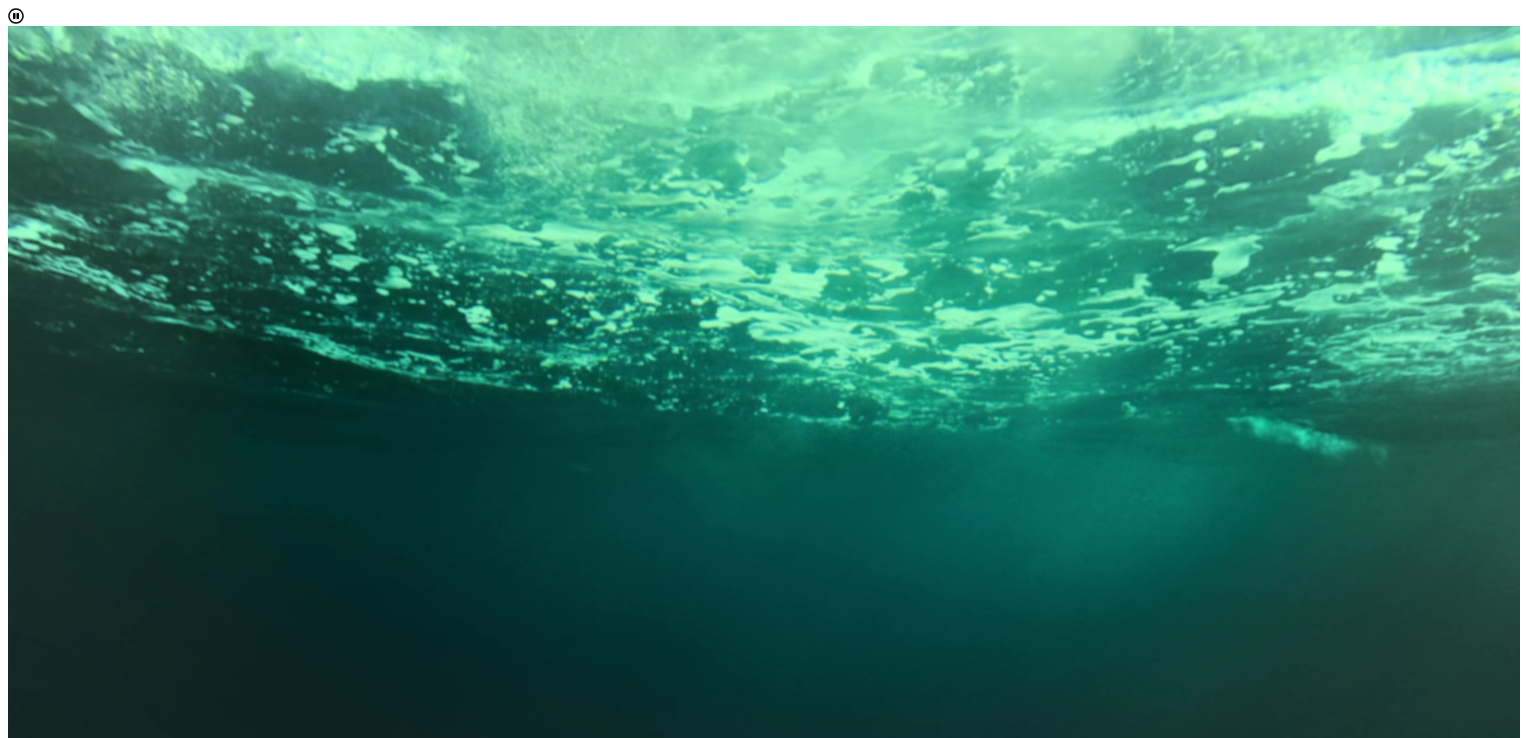 click on "Accounting Animation Applied Economics Applied Mathematics Art Art History Aviation Management Aviation Management and Flight Operations Biology Business Administration Business Analytics Ceramics Chemistry Communications Communication Sciences & Disorders Community Service Learning Computing Sciences Criminal Justice Cybersecurity Dance Data Science Education Engineering Management English Entrepreneurship Exercise Science Film Finance French Geographic Information Systems Geography Glass Health Sciences History Illustration Interdisciplinary Humanities International Studies Jazz Management Marine Science Marketing Mathematics Medical Humanities Music Naval Science- Marines Naval Science- Navy Philosophy Photography Physics Political Science Psychology Public Policy Sculpture Sociology Spanish Sport Business Sport Communication Sport Communication (for COMM majors, SSM minors & certificates) Strategic Social Media Sustainability Theatre Arts Visual Design  Women's and Gender Studies Writing Population Health" at bounding box center [764, 1572] 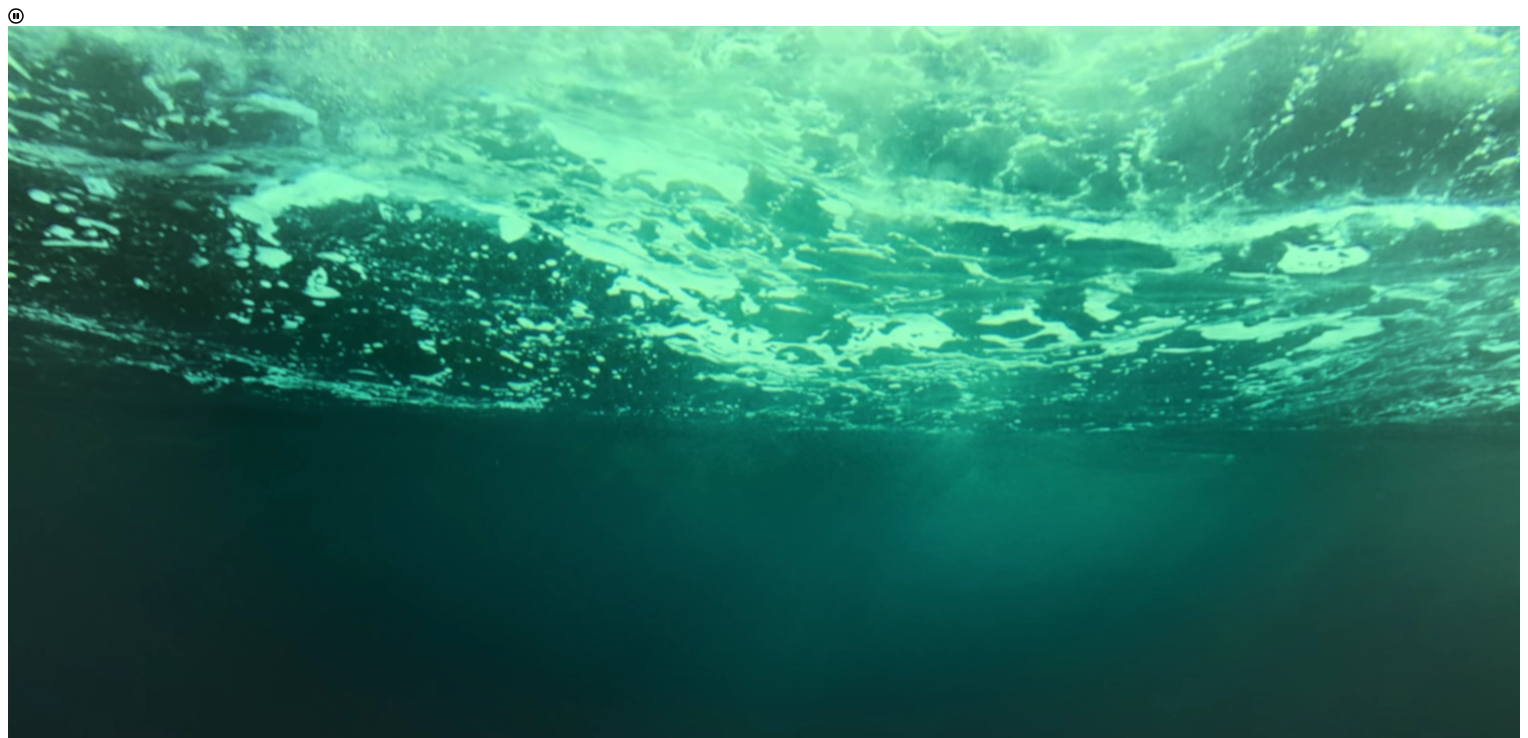 drag, startPoint x: 1343, startPoint y: 317, endPoint x: 1342, endPoint y: 337, distance: 20.024984 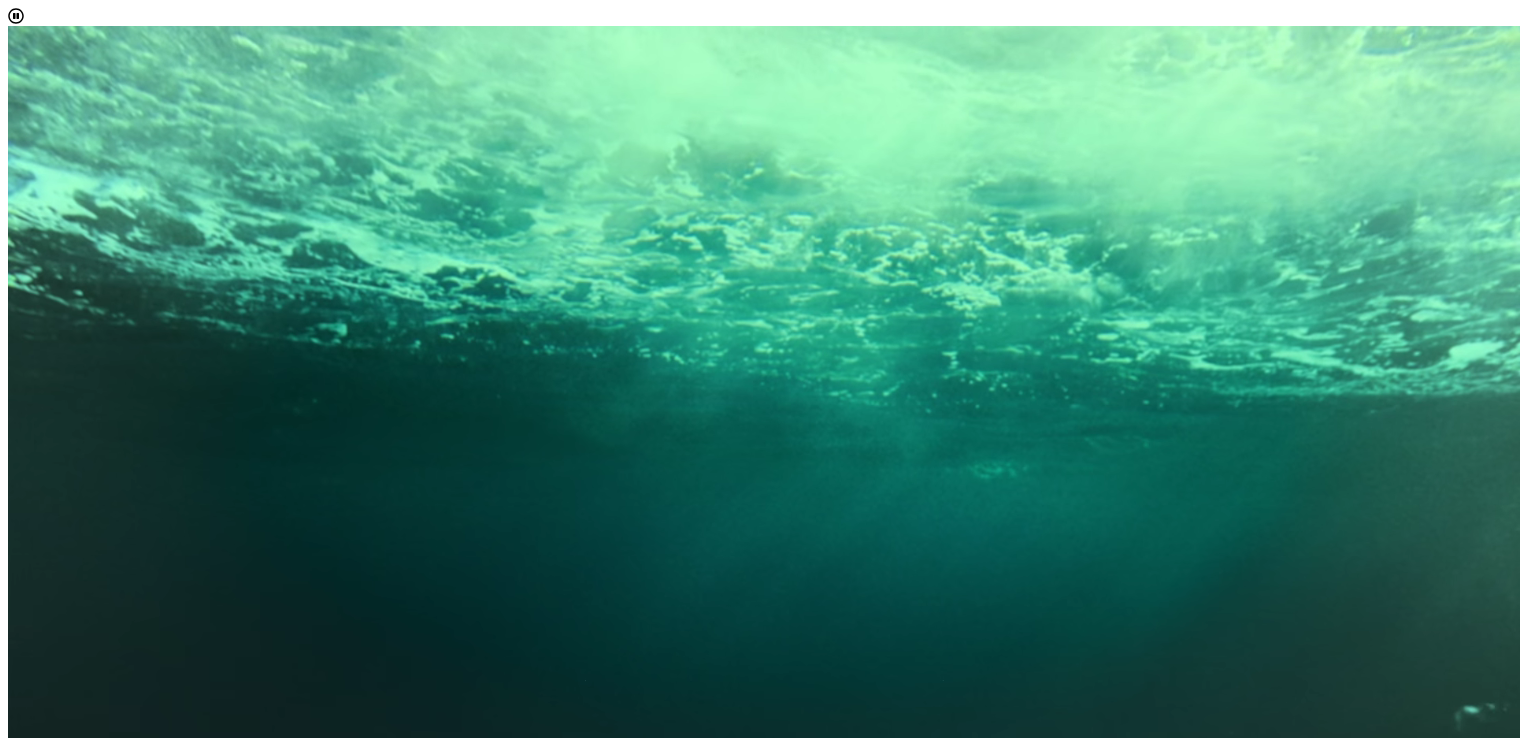 click on "Accounting Animation Applied Economics Applied Mathematics Art Art History Aviation Management Aviation Management and Flight Operations Biology Business Administration Business Analytics Ceramics Chemistry Communications Communication Sciences & Disorders Community Service Learning Computing Sciences Criminal Justice Cybersecurity Dance Data Science Education Engineering Management English Entrepreneurship Exercise Science Film Finance French Geographic Information Systems Geography Glass Health Sciences History Illustration Interdisciplinary Humanities International Studies Jazz Management Marine Science Marketing Mathematics Medical Humanities Music Naval Science- Marines Naval Science- Navy Philosophy Photography Physics Political Science Psychology Public Policy Sculpture Sociology Spanish Sport Business Sport Communication Sport Communication (for COMM majors, SSM minors & certificates) Strategic Social Media Sustainability Theatre Arts Visual Design  Women's and Gender Studies Writing Population Health" at bounding box center [764, 1572] 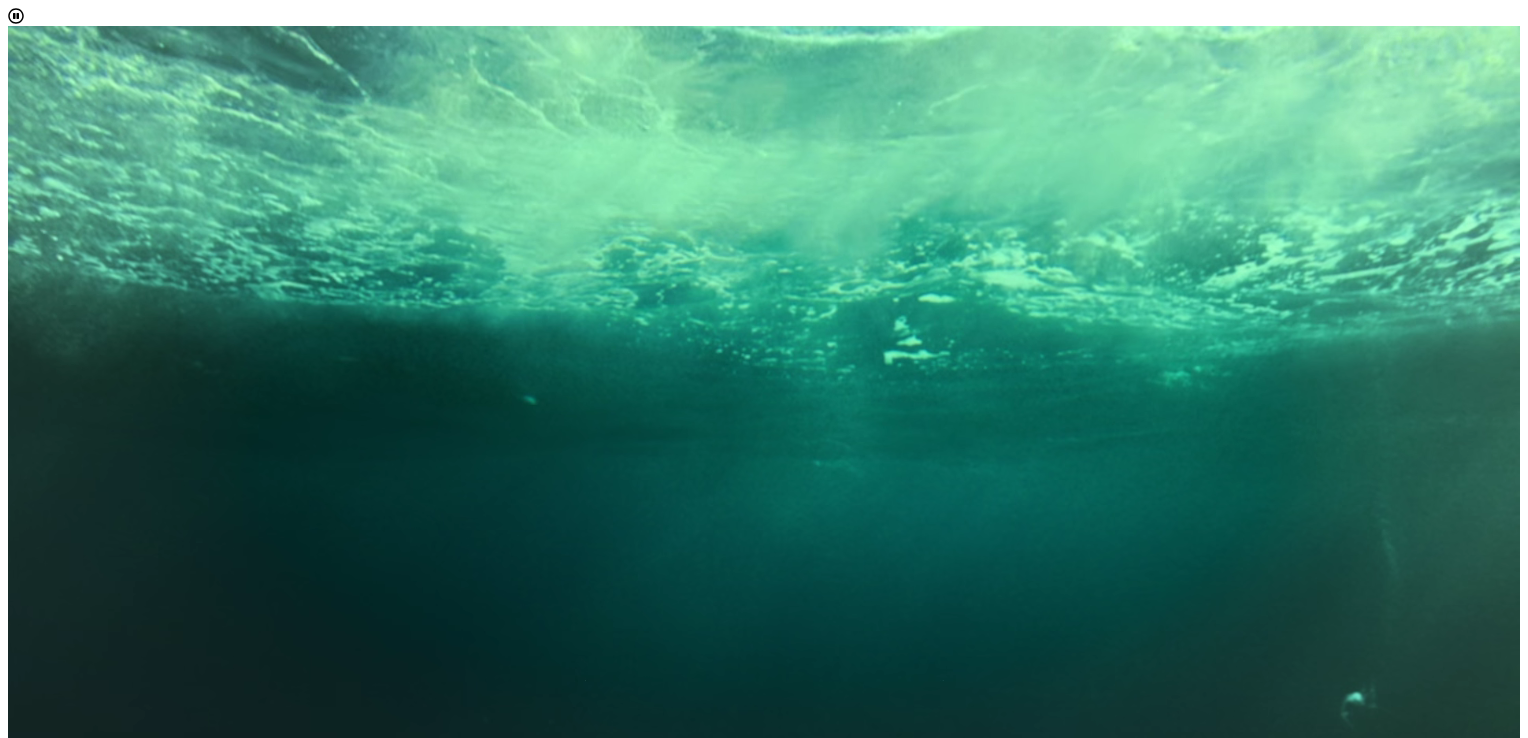 scroll, scrollTop: 837, scrollLeft: 0, axis: vertical 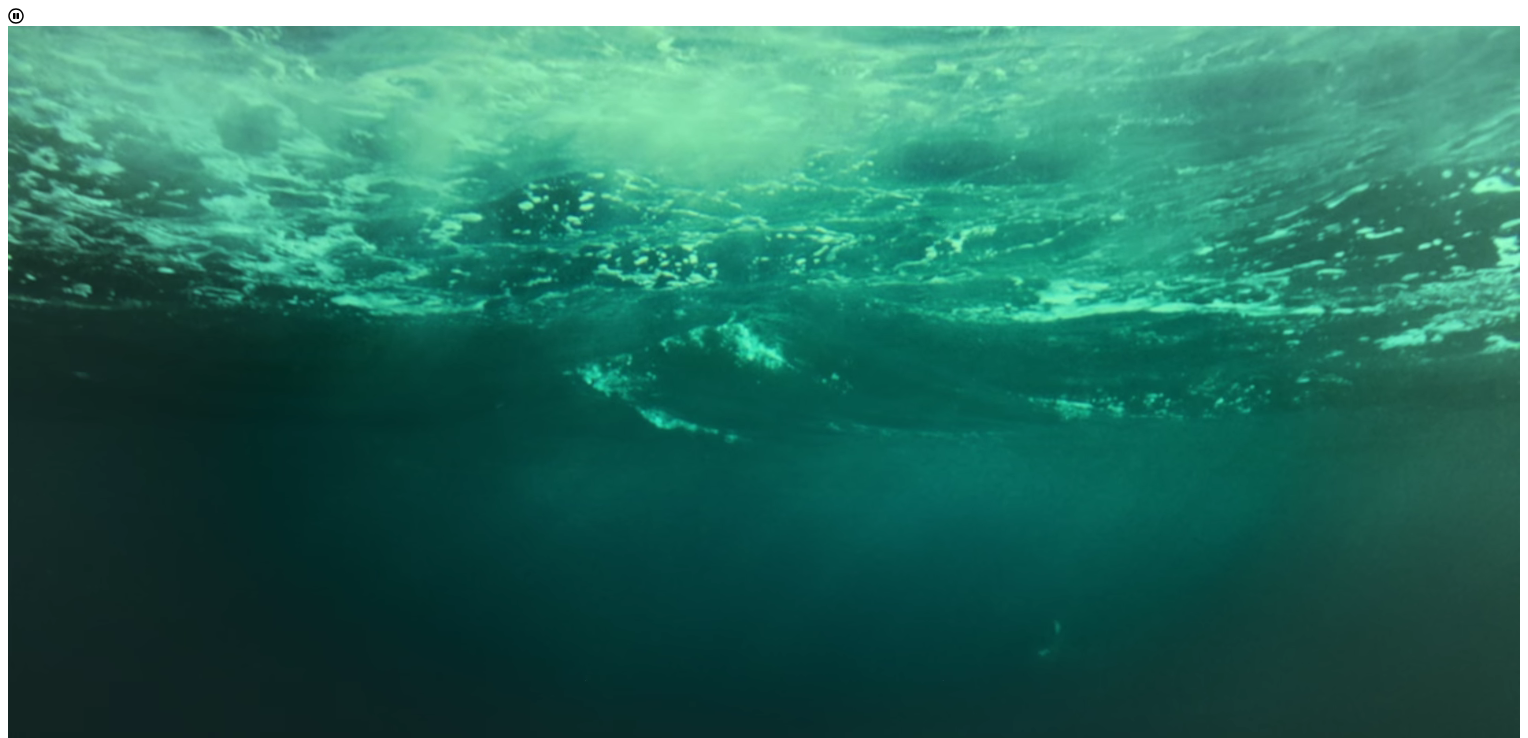 click at bounding box center (48, 1890) 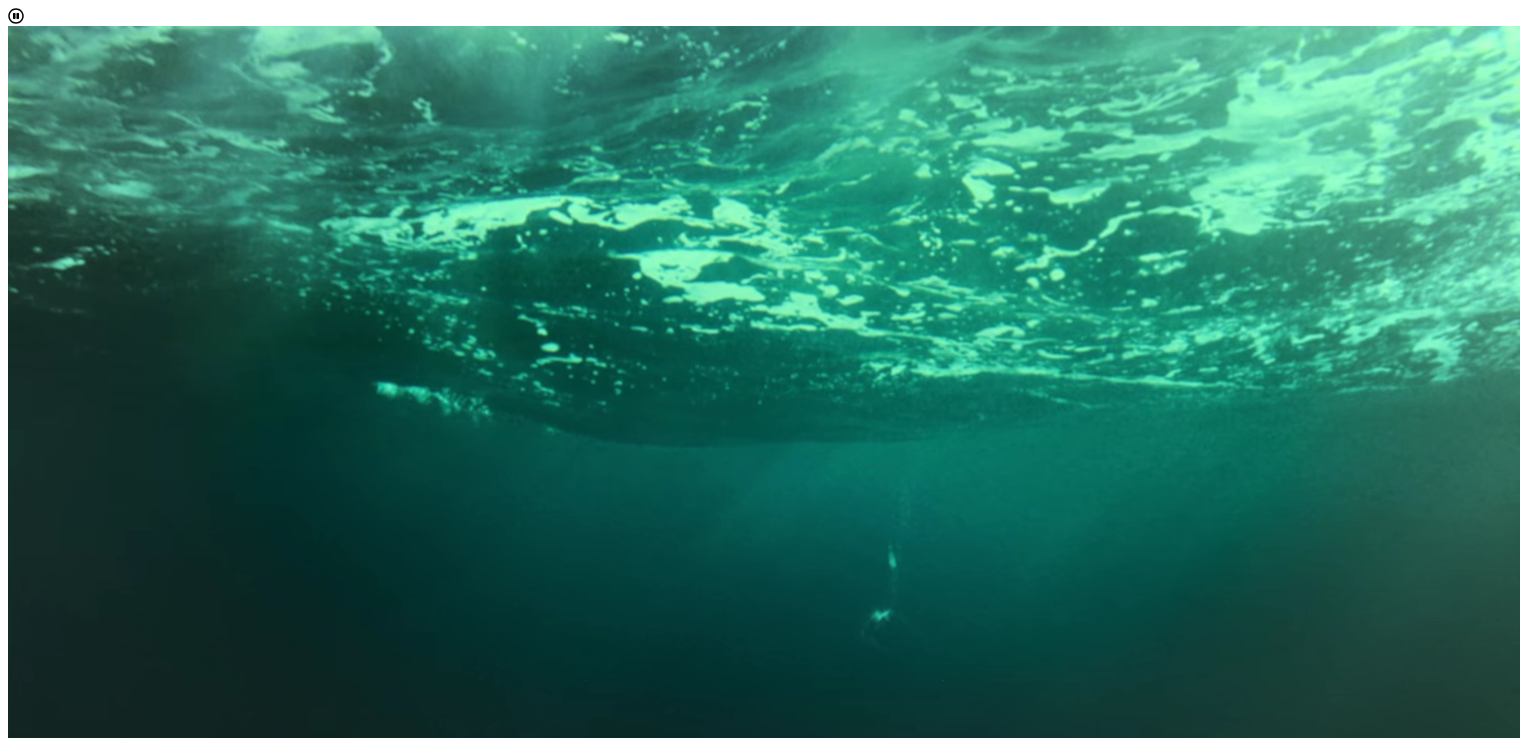 drag, startPoint x: 1343, startPoint y: 347, endPoint x: 1343, endPoint y: 370, distance: 23 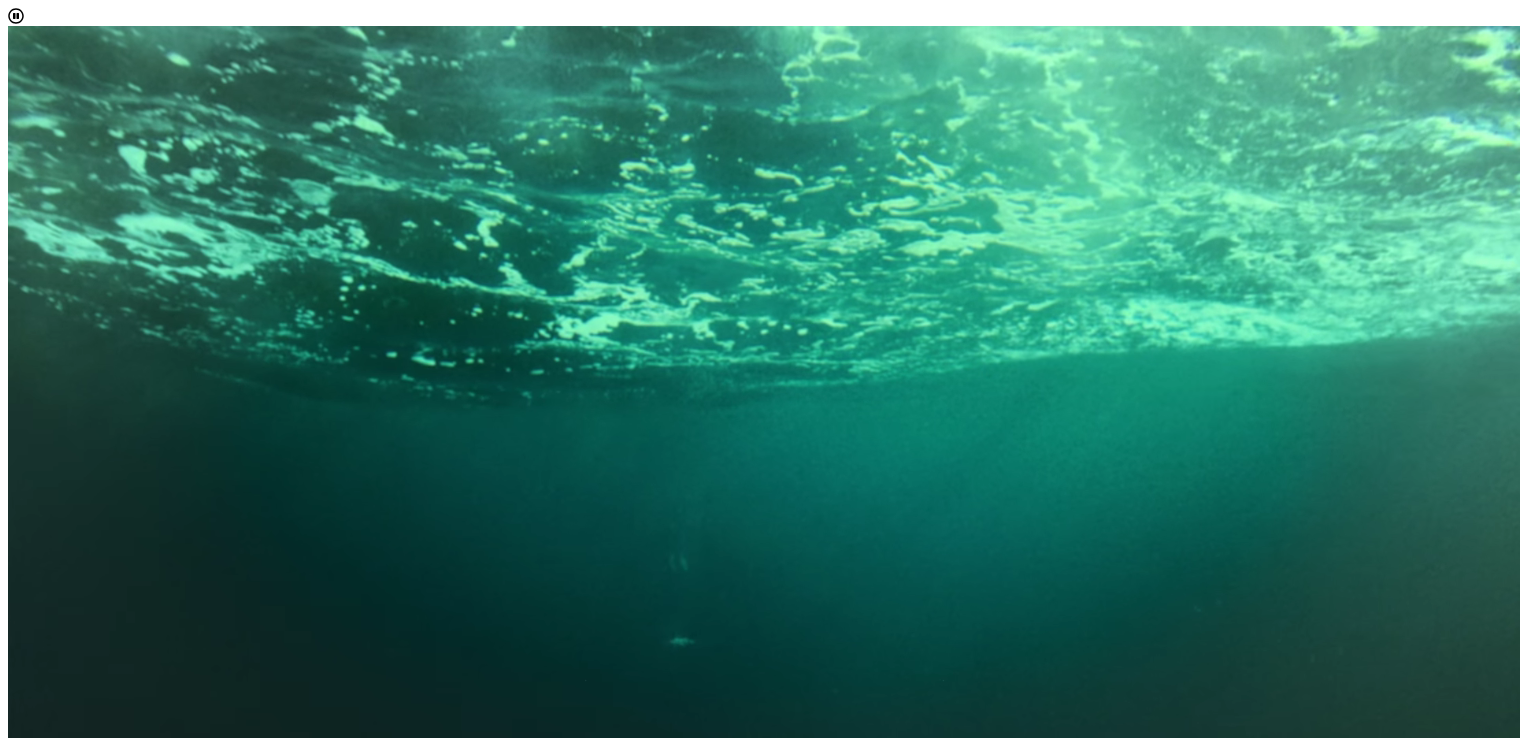 click on "Accounting Animation Applied Economics Applied Mathematics Art Art History Aviation Management Aviation Management and Flight Operations Biology Business Administration Business Analytics Ceramics Chemistry Communications Communication Sciences & Disorders Community Service Learning Computing Sciences Criminal Justice Cybersecurity Dance Data Science Education Engineering Management English Entrepreneurship Exercise Science Film Finance French Geographic Information Systems Geography Glass Health Sciences History Illustration Interdisciplinary Humanities International Studies Jazz Management Marine Science Marketing Mathematics Medical Humanities Music Naval Science- Marines Naval Science- Navy Philosophy Photography Physics Political Science Psychology Public Policy Sculpture Sociology Spanish Sport Business Sport Communication Sport Communication (for COMM majors, SSM minors & certificates) Strategic Social Media Sustainability Theatre Arts Visual Design  Women's and Gender Studies Writing Population Health" at bounding box center [764, 1572] 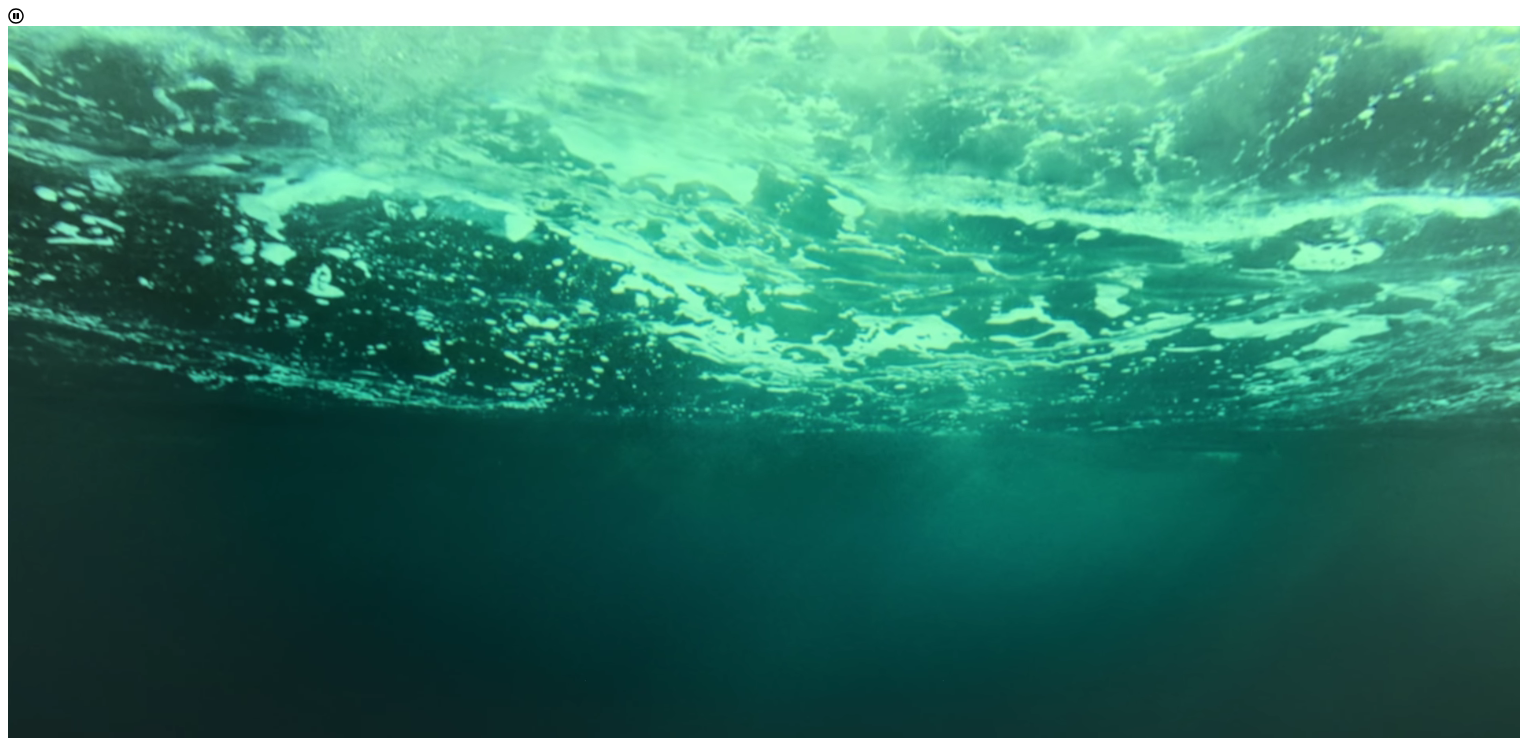 drag, startPoint x: 1343, startPoint y: 349, endPoint x: 1343, endPoint y: 360, distance: 11 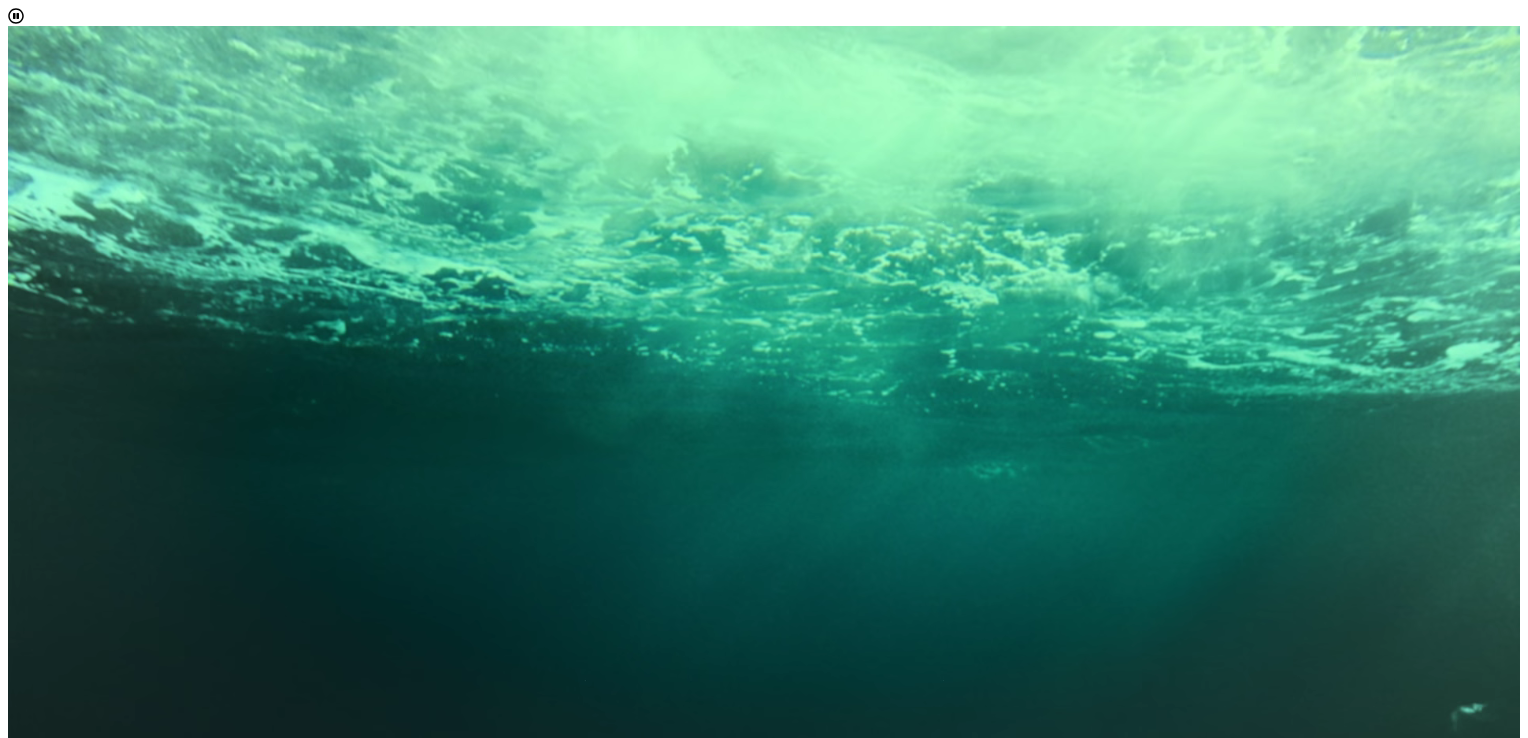 click on "Accounting Animation Applied Economics Applied Mathematics Art Art History Aviation Management Aviation Management and Flight Operations Biology Business Administration Business Analytics Ceramics Chemistry Communications Communication Sciences & Disorders Community Service Learning Computing Sciences Criminal Justice Cybersecurity Dance Data Science Education Engineering Management English Entrepreneurship Exercise Science Film Finance French Geographic Information Systems Geography Glass Health Sciences History Illustration Interdisciplinary Humanities International Studies Jazz Management Marine Science Marketing Mathematics Medical Humanities Music Naval Science- Marines Naval Science- Navy Philosophy Photography Physics Political Science Psychology Public Policy Sculpture Sociology Spanish Sport Business Sport Communication Sport Communication (for COMM majors, SSM minors & certificates) Strategic Social Media Sustainability Theatre Arts Visual Design  Women's and Gender Studies Writing Population Health" at bounding box center (764, 1572) 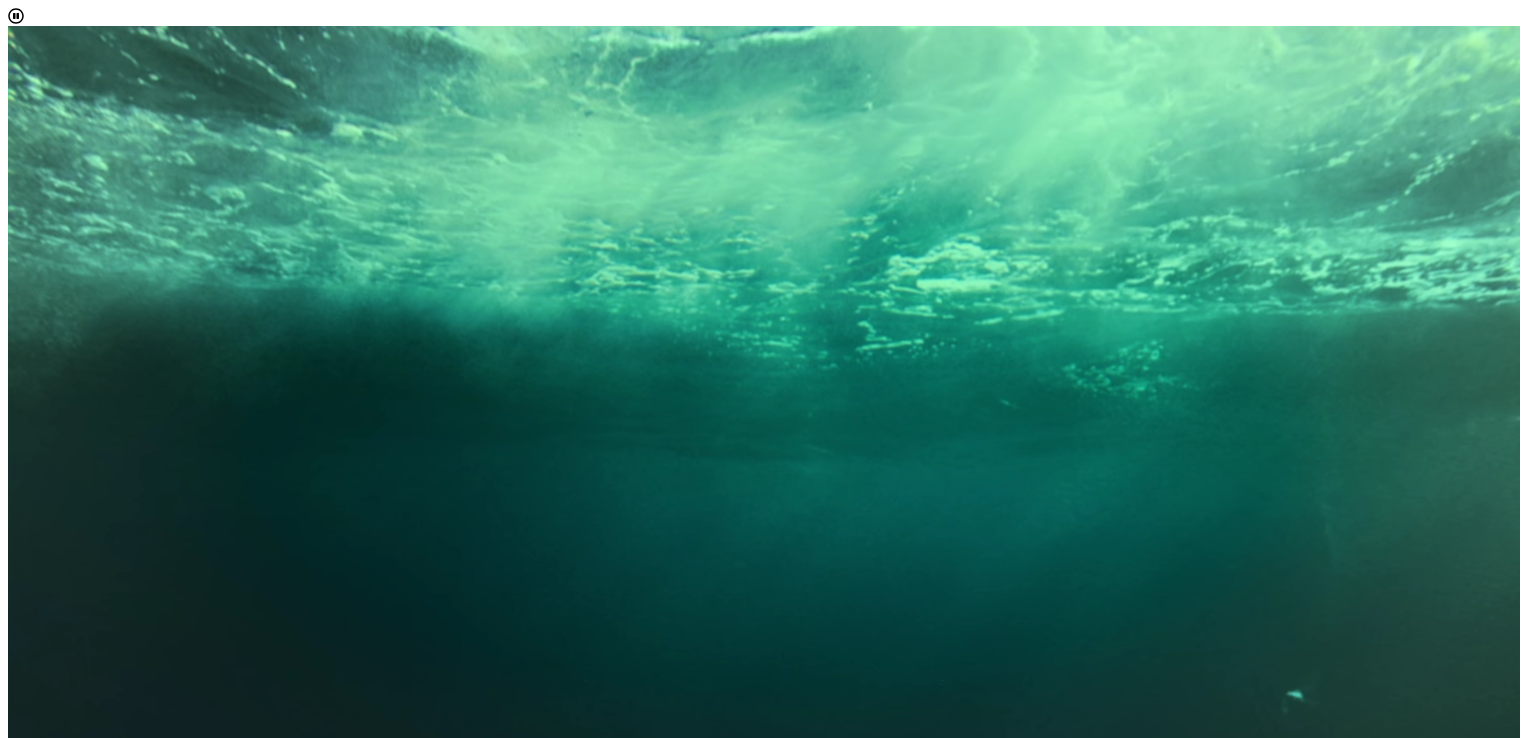 scroll, scrollTop: 1853, scrollLeft: 0, axis: vertical 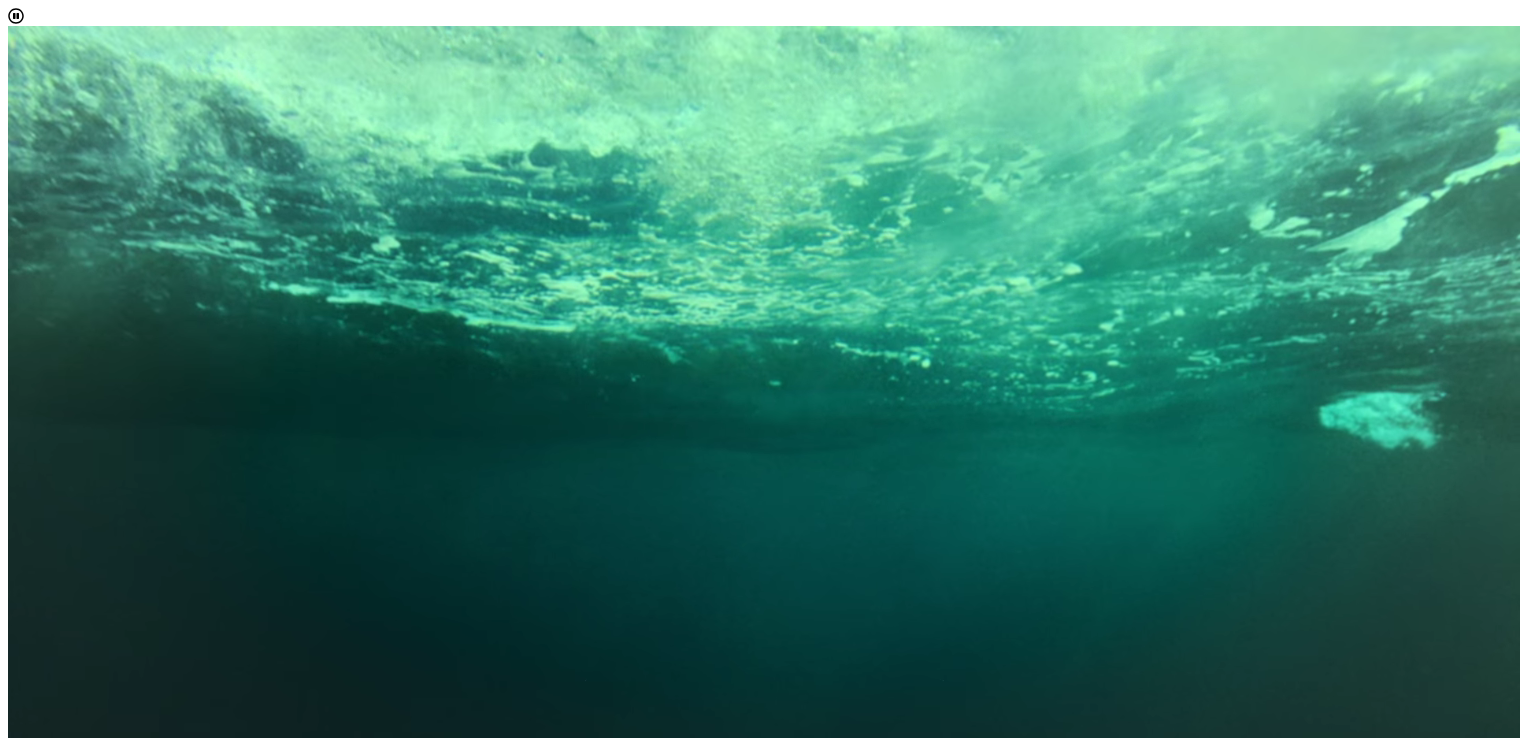 click on "Sociology" at bounding box center [784, 2475] 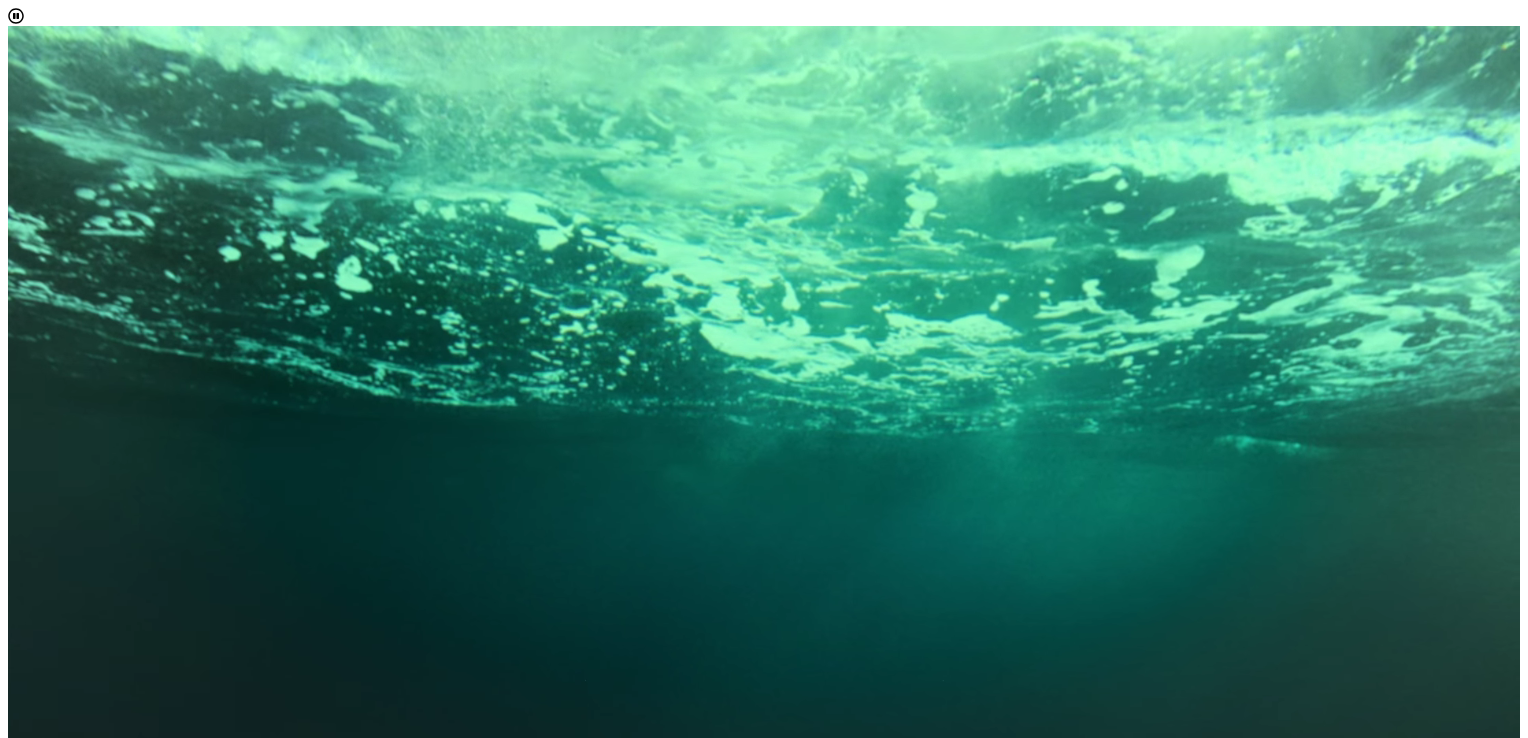 click at bounding box center (48, 2466) 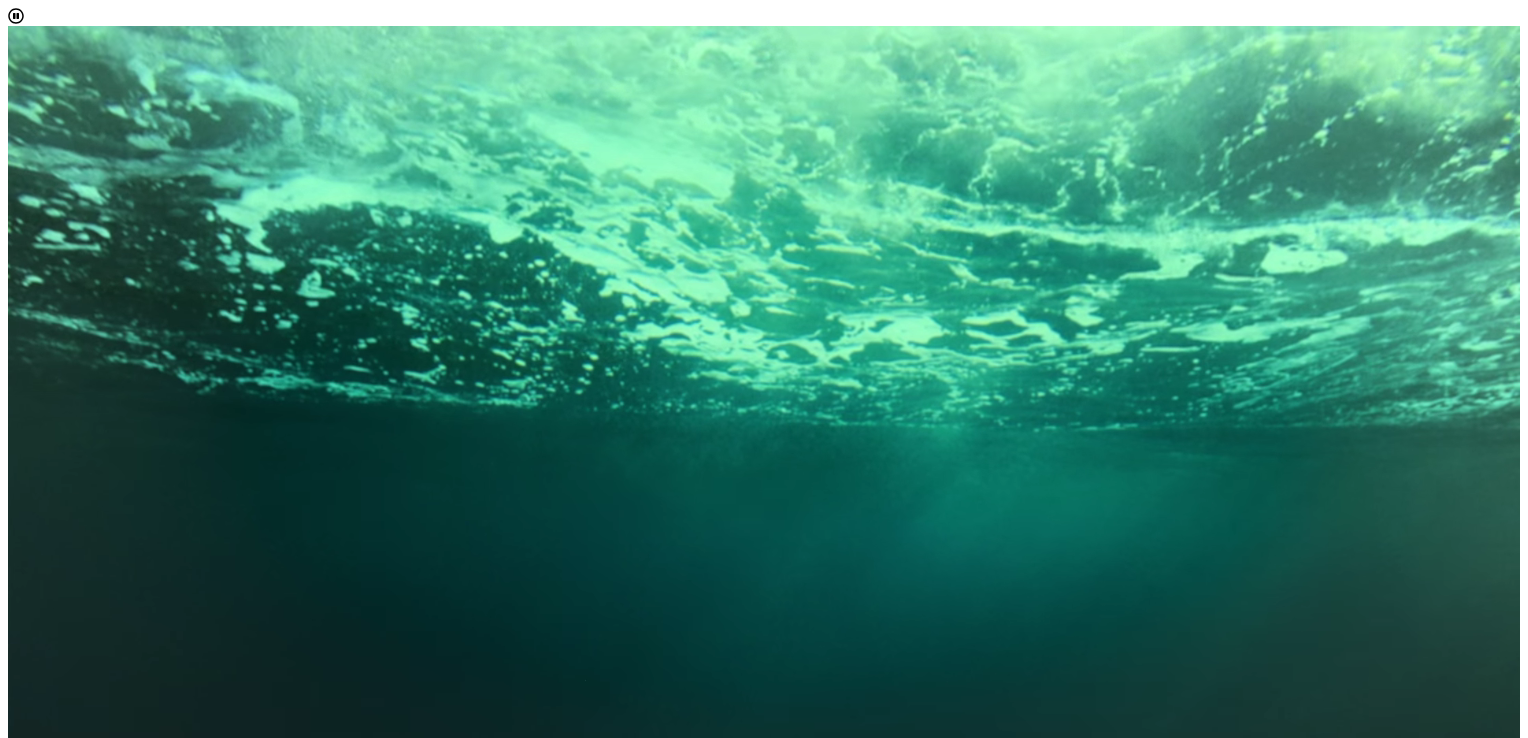 scroll, scrollTop: 2132, scrollLeft: 0, axis: vertical 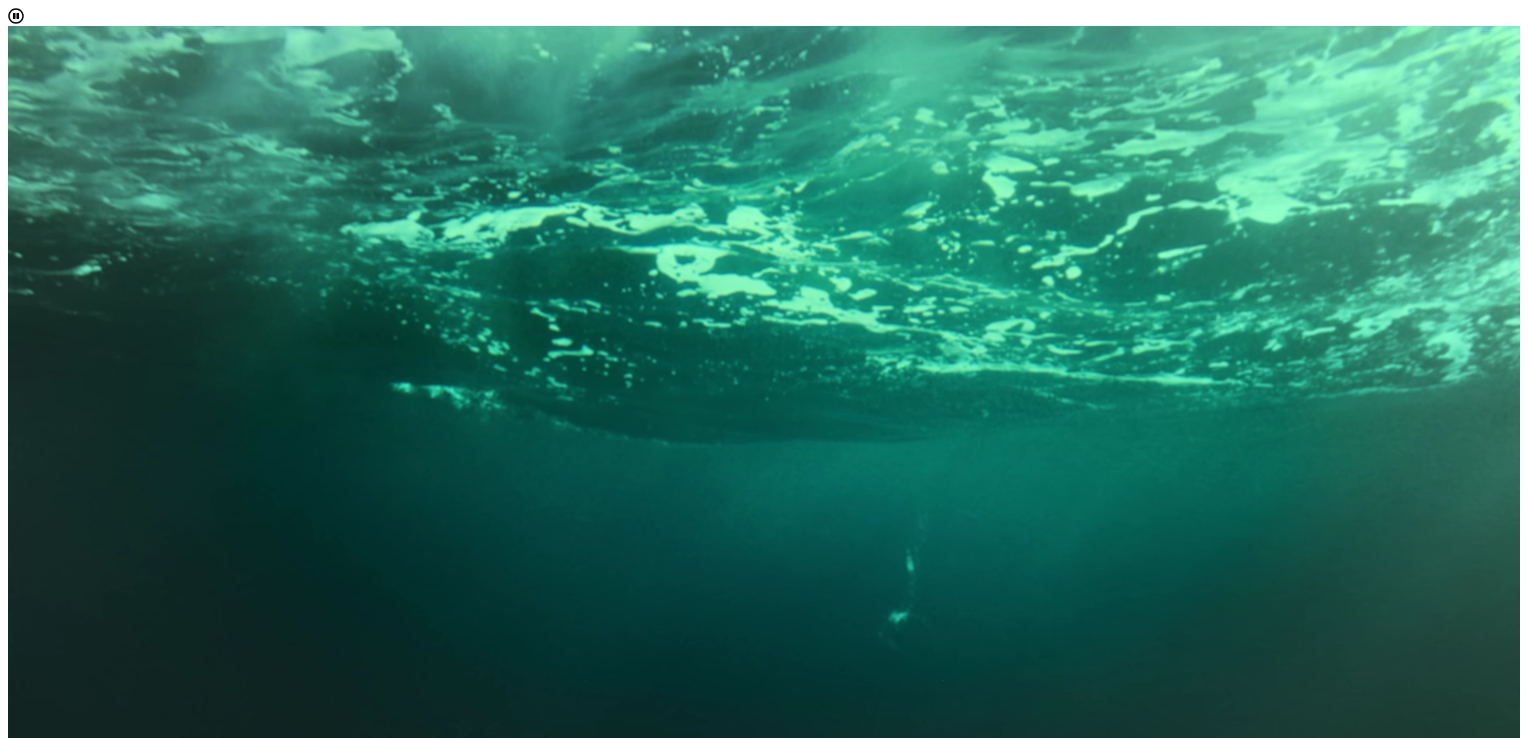 click at bounding box center (784, 2394) 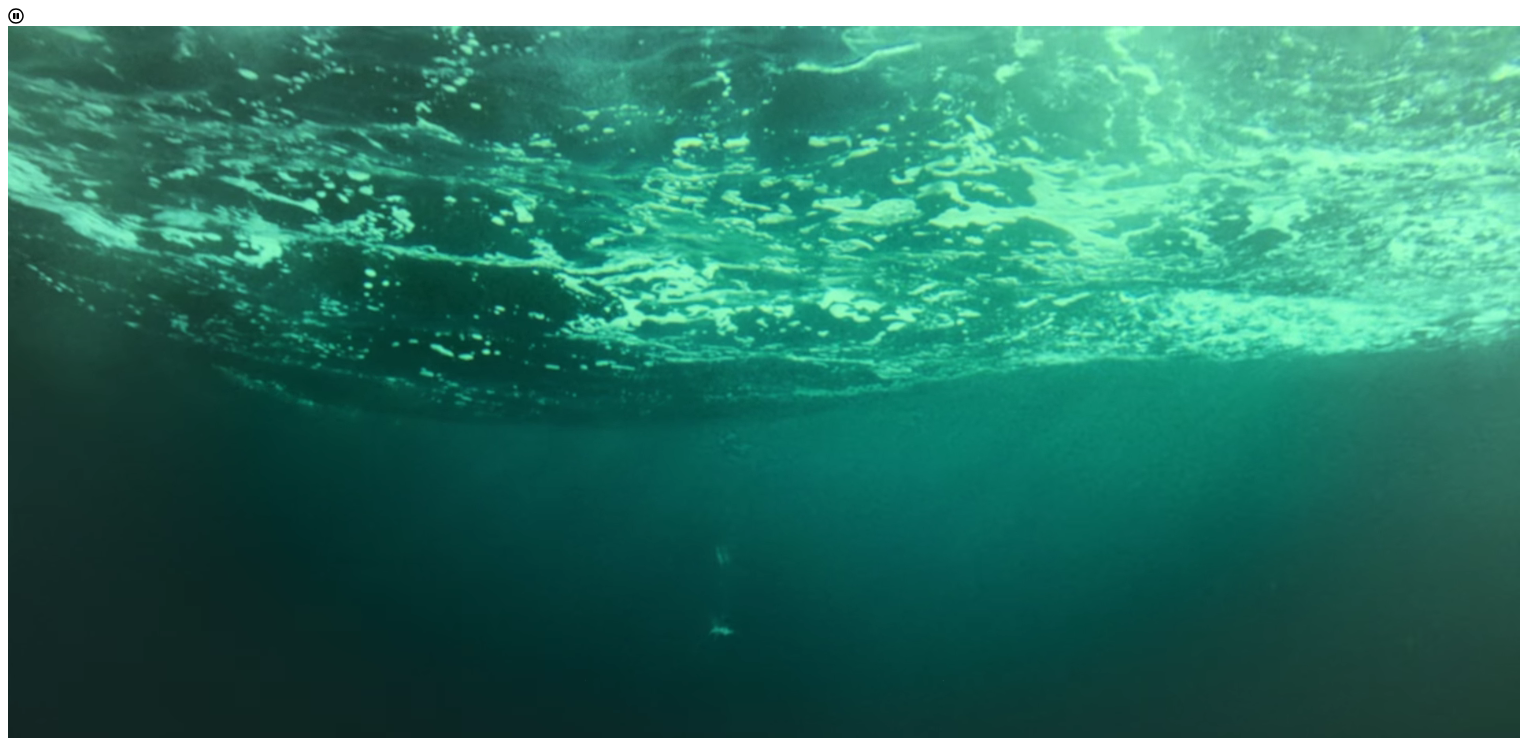 click on "0   Total Credit Hours" at bounding box center [764, 1692] 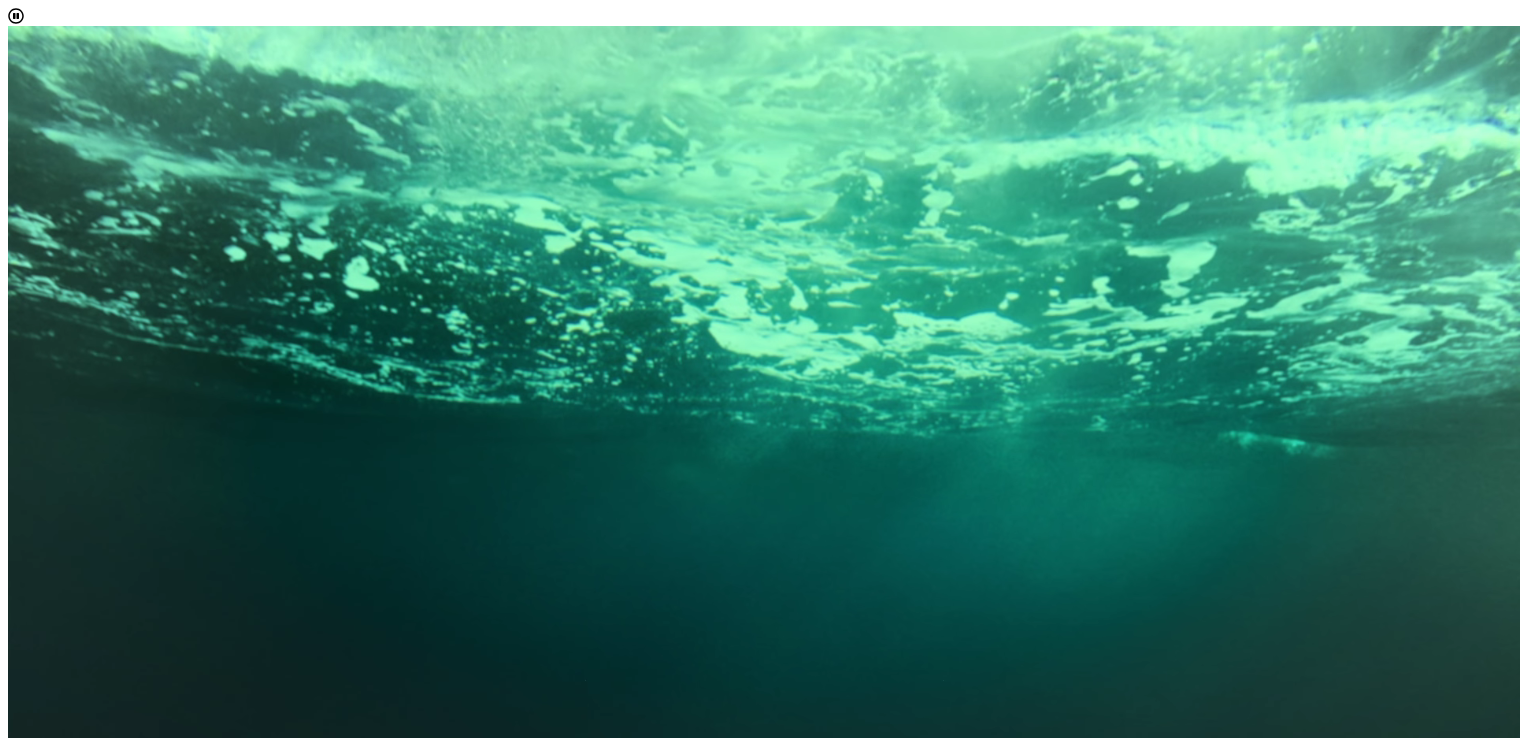 click on "Calculate credit hours" at bounding box center (80, 1465) 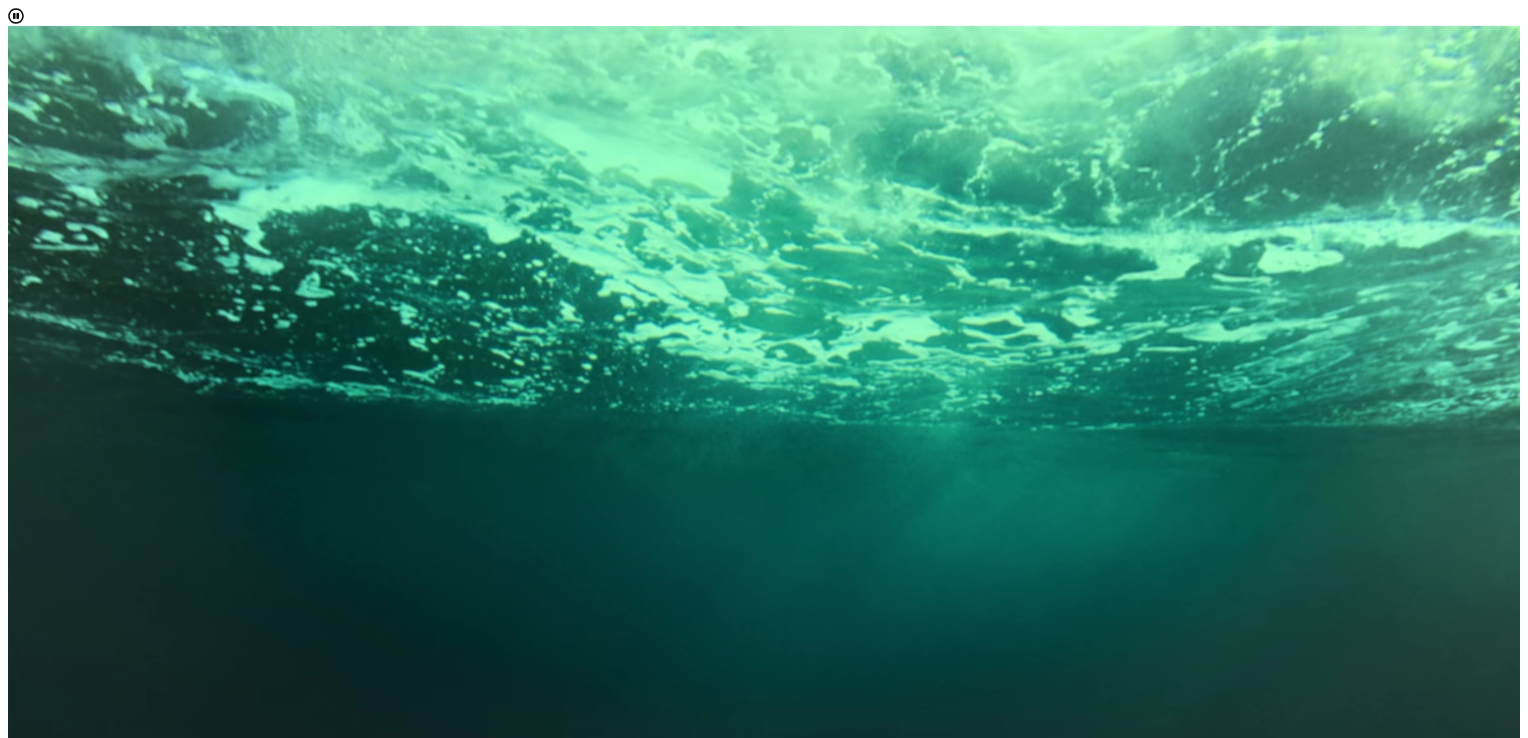 scroll, scrollTop: 212, scrollLeft: 0, axis: vertical 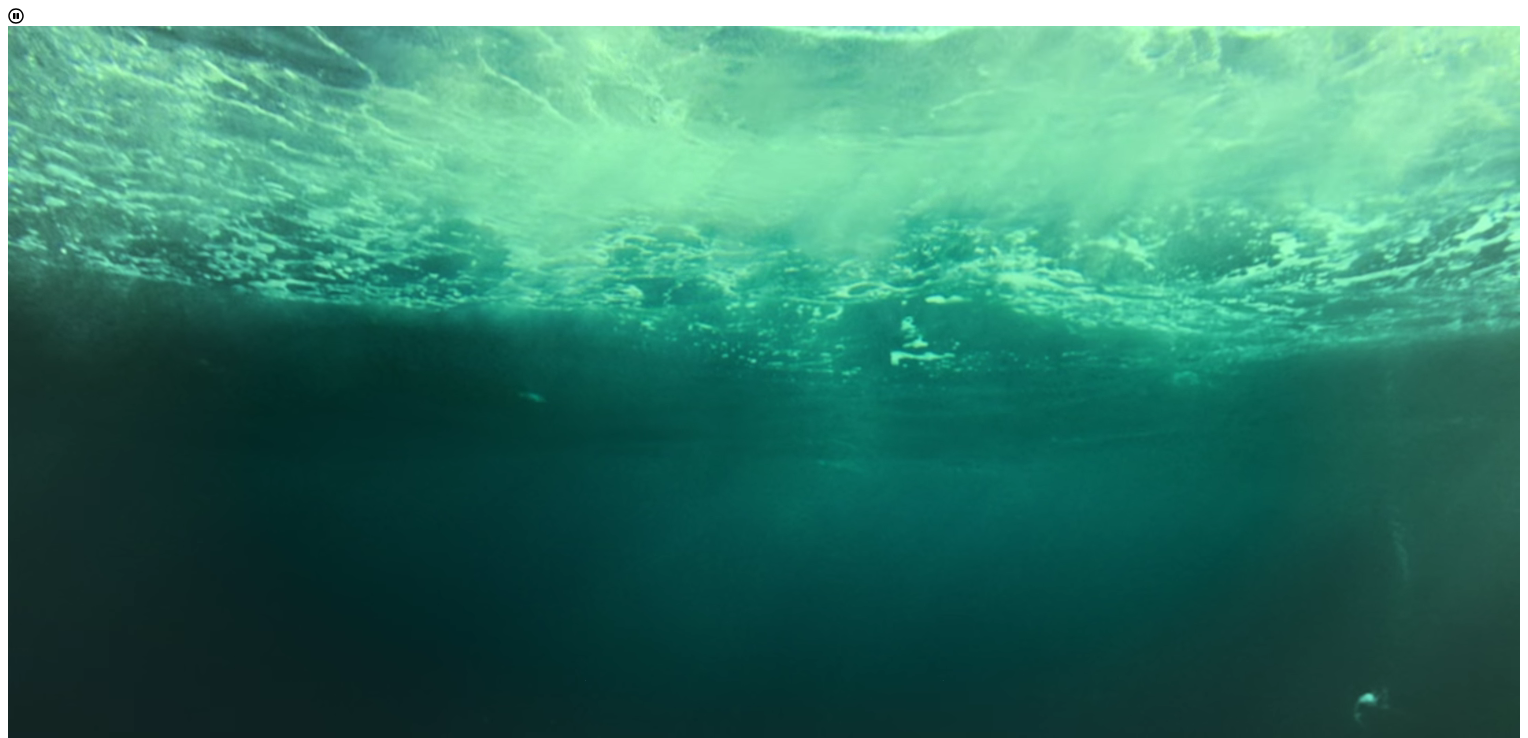 click on "next" at bounding box center (106, 1629) 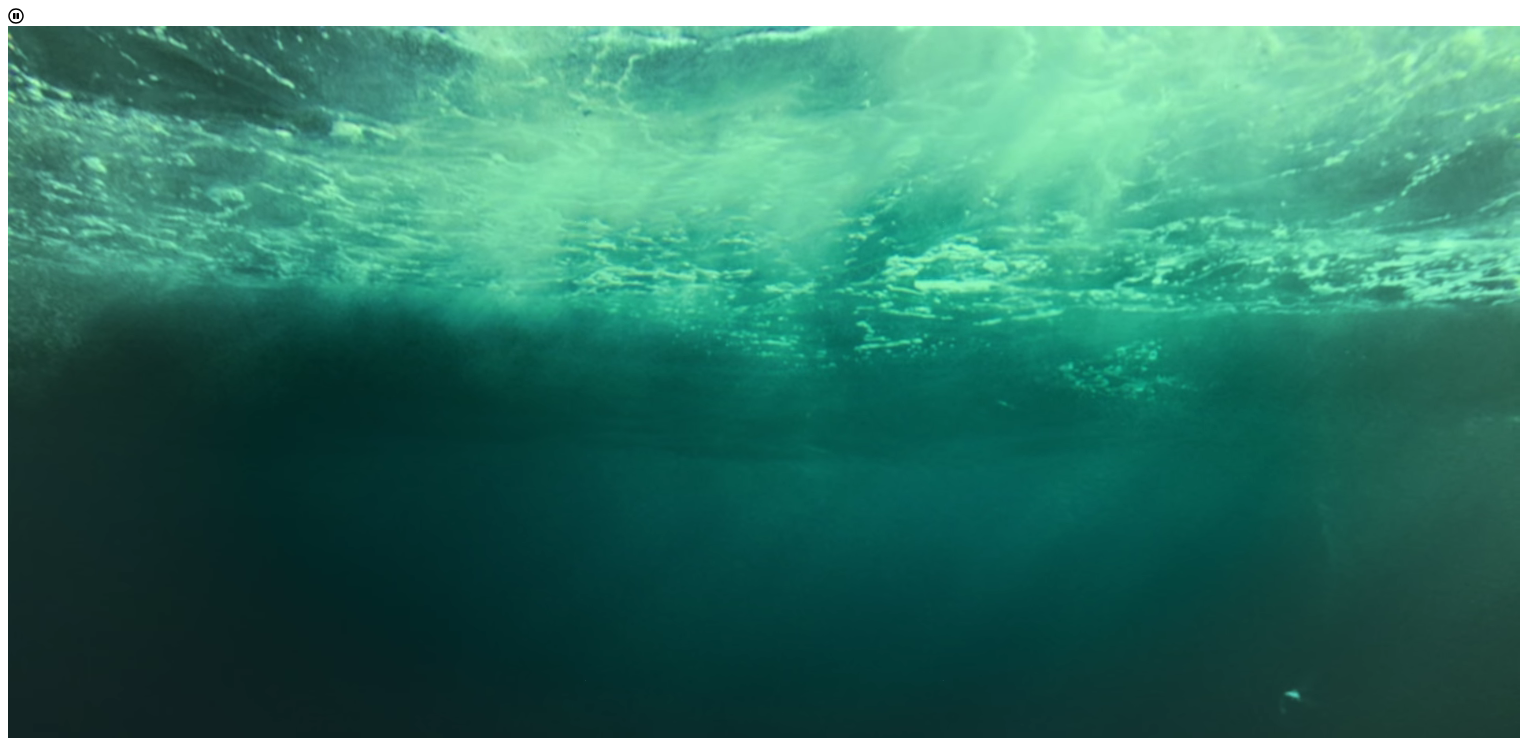 scroll, scrollTop: 392, scrollLeft: 0, axis: vertical 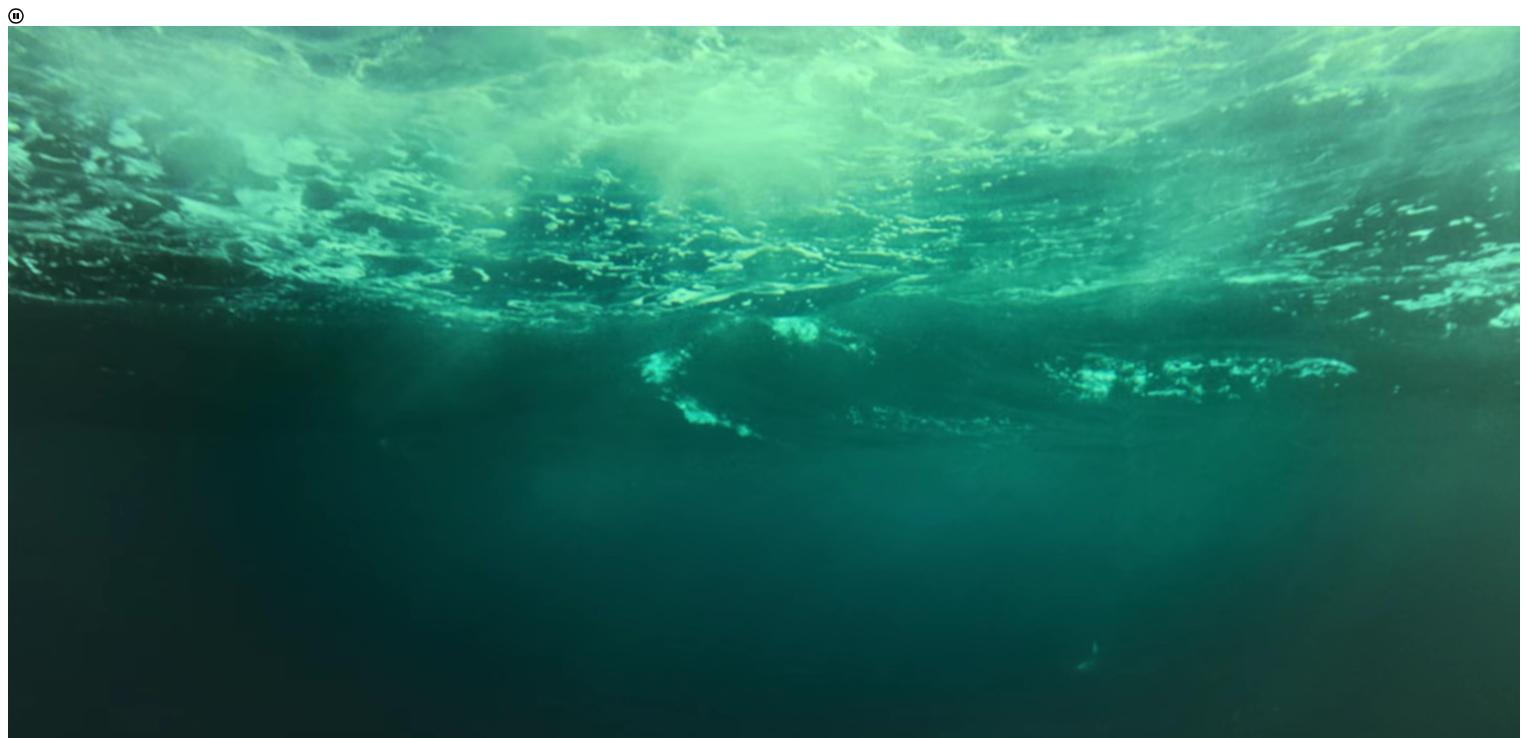 click on "next" at bounding box center (106, 2529) 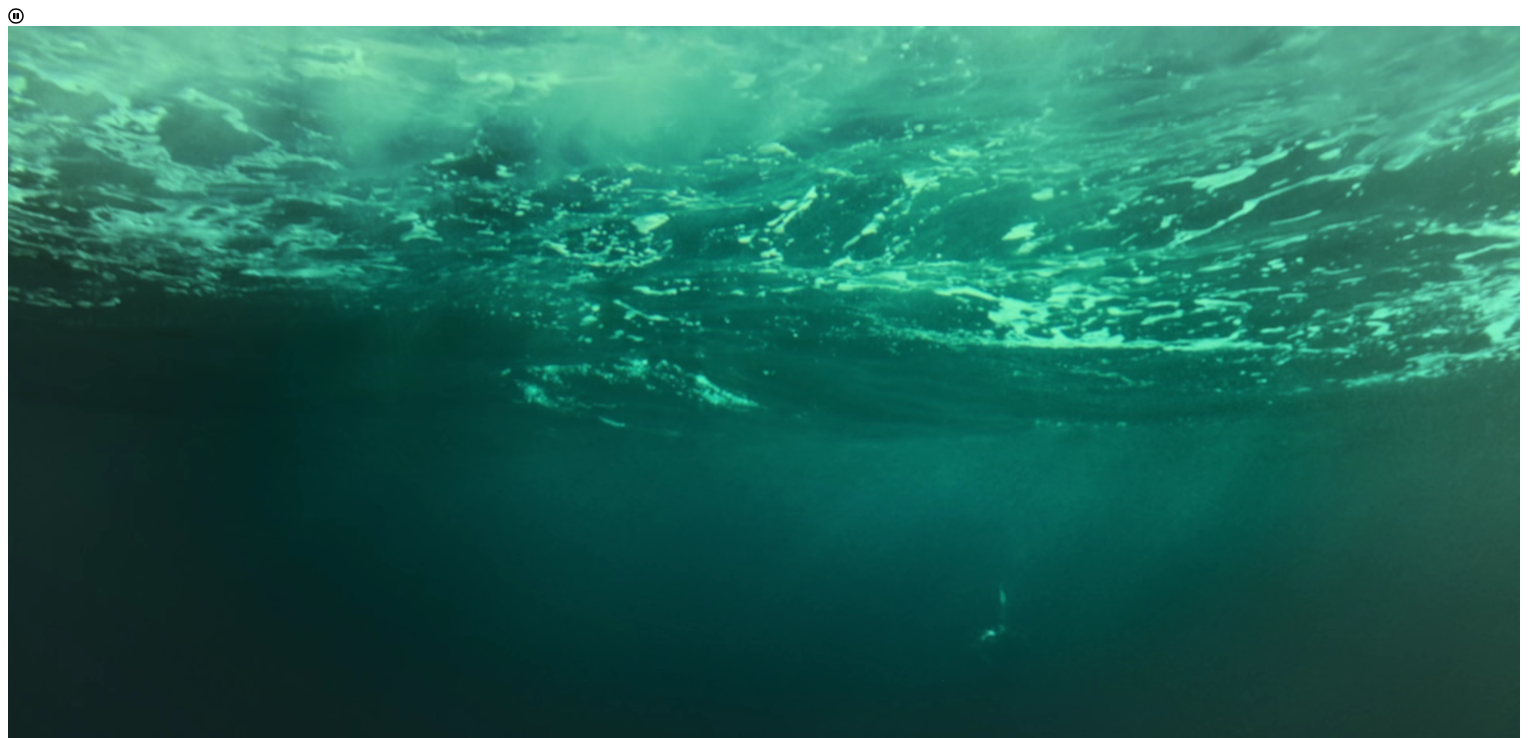 scroll, scrollTop: 798, scrollLeft: 0, axis: vertical 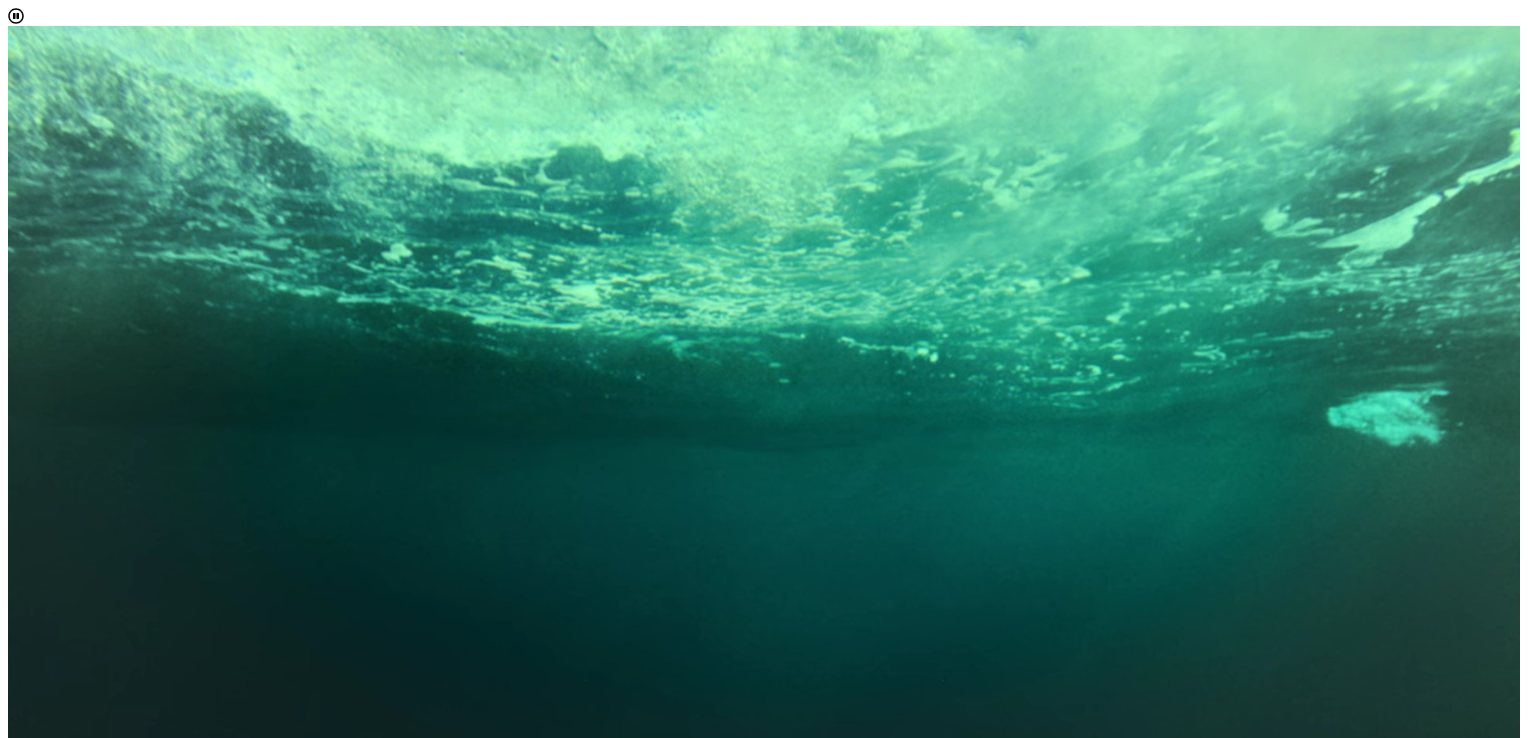click at bounding box center [918, 2420] 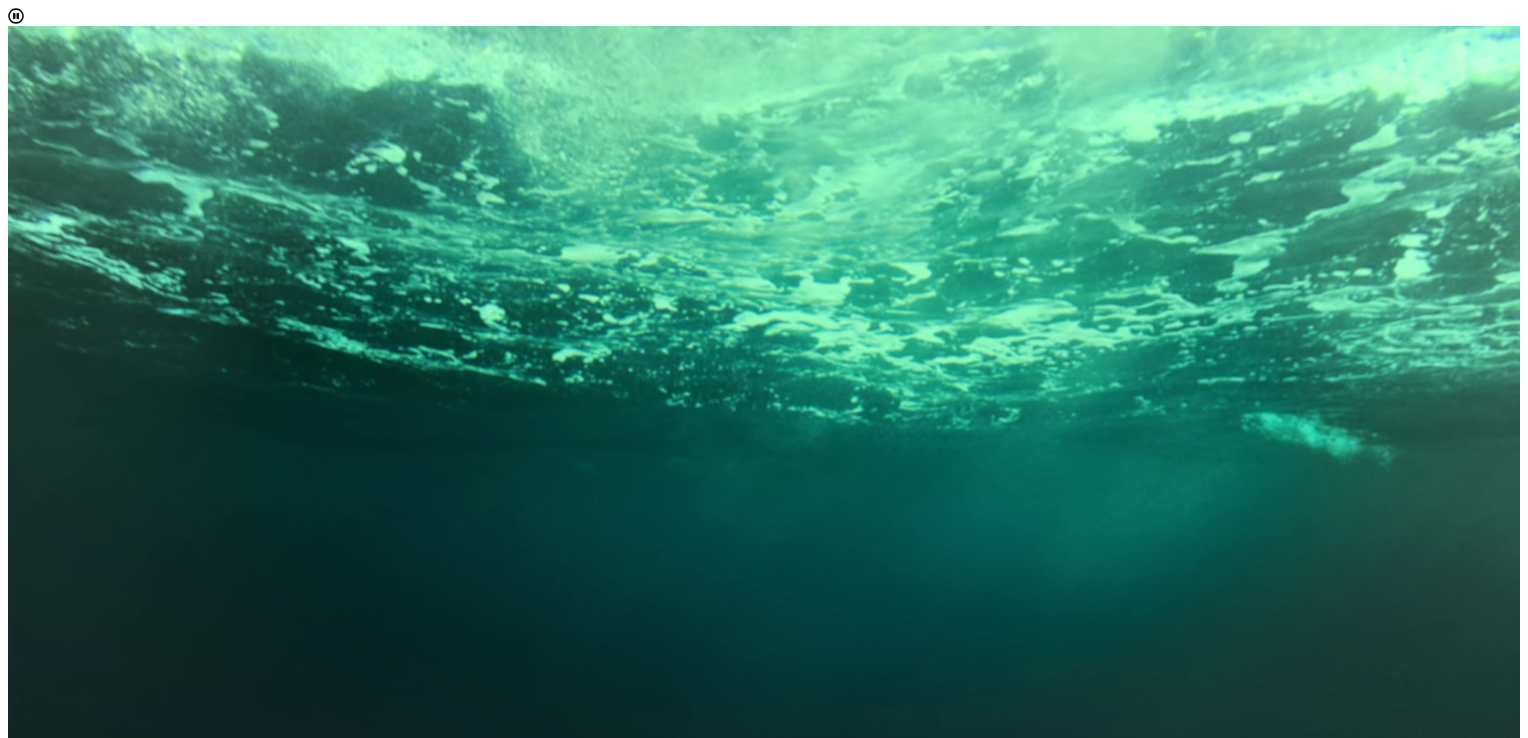 type on "harmonjamie09@yahoo.com" 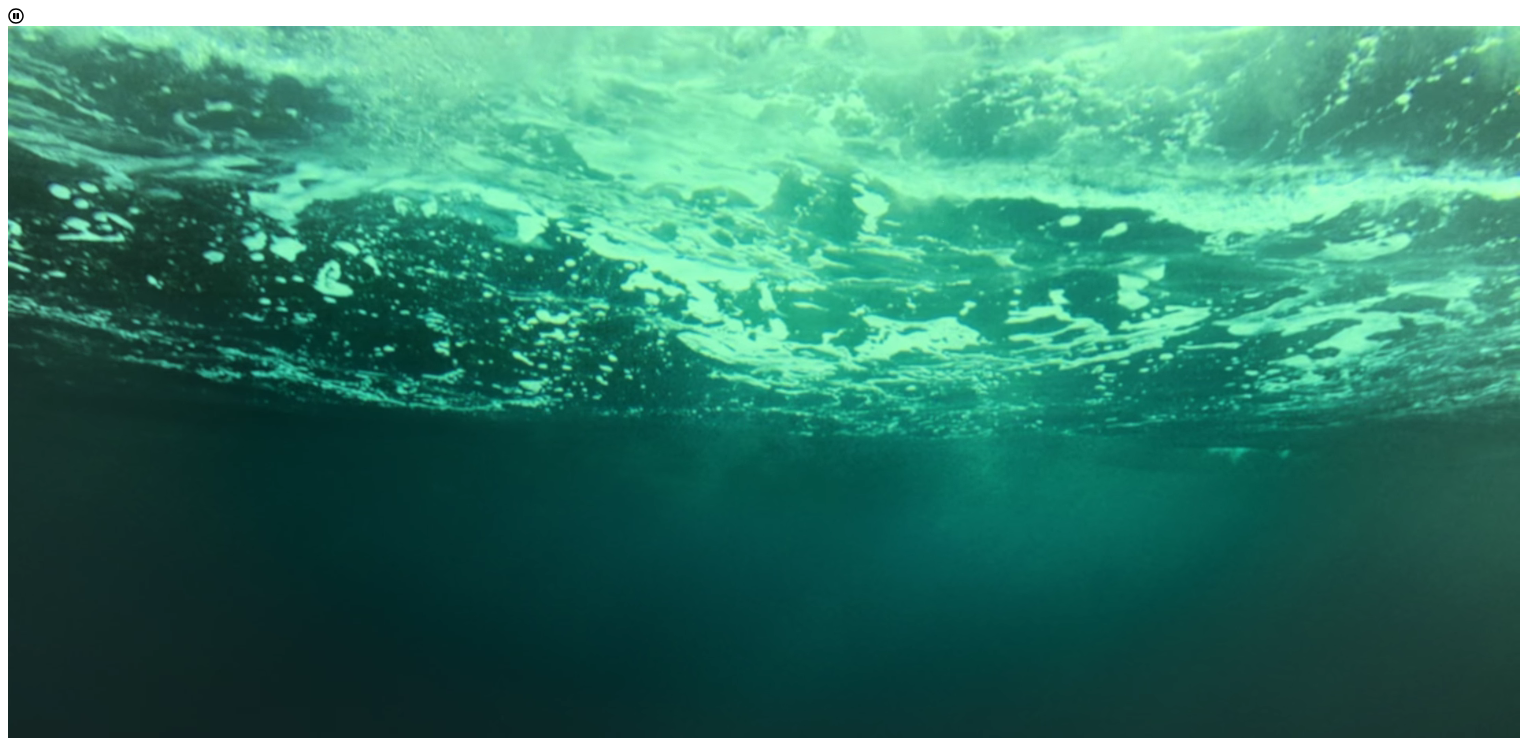 click on "Political Science POL 205
POL XXX
POL 3XX
OR
POL 4XX
POL 3XX
OR
POL 4XX
POL 3XX
OR
POL 4XX" at bounding box center [764, 2297] 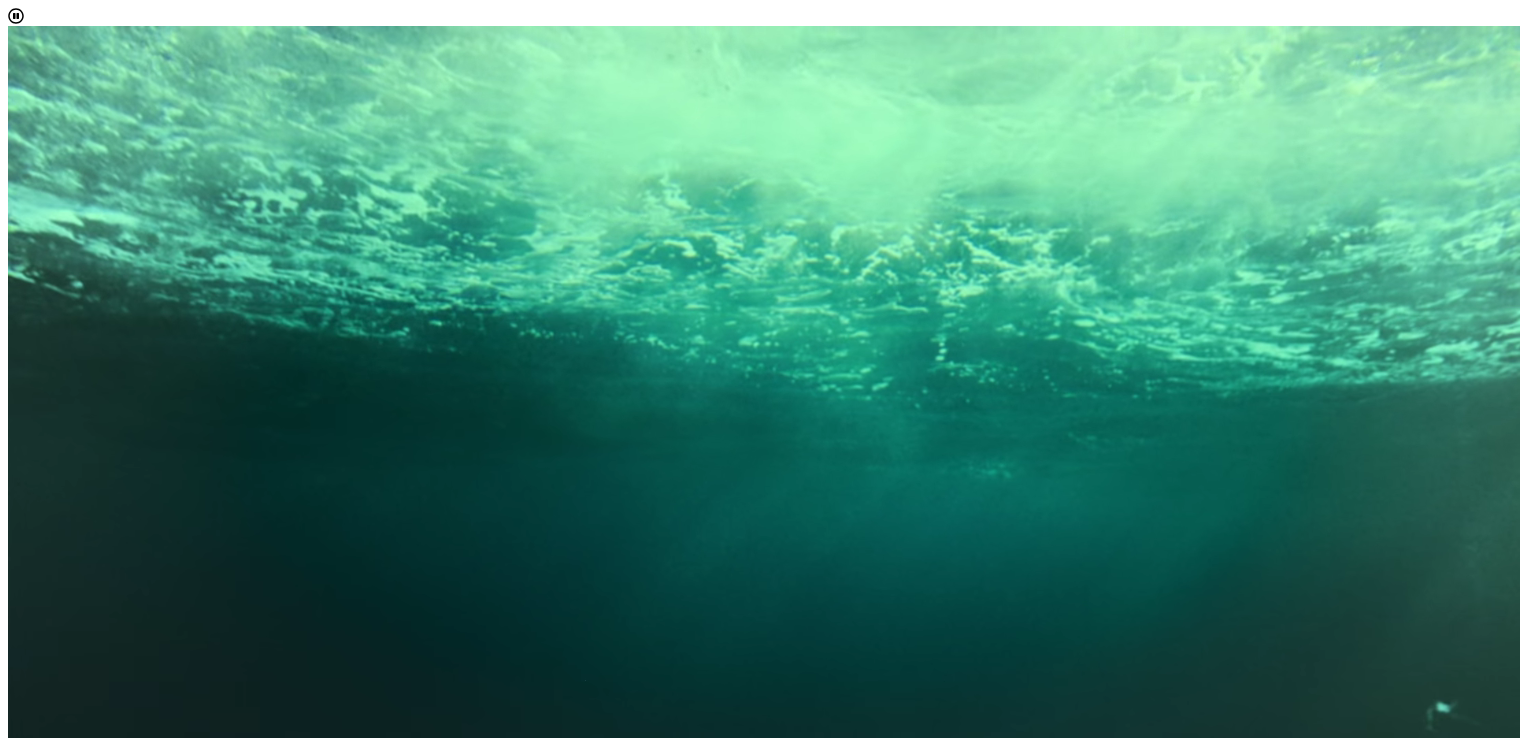 click on "Finish" at bounding box center [111, 2442] 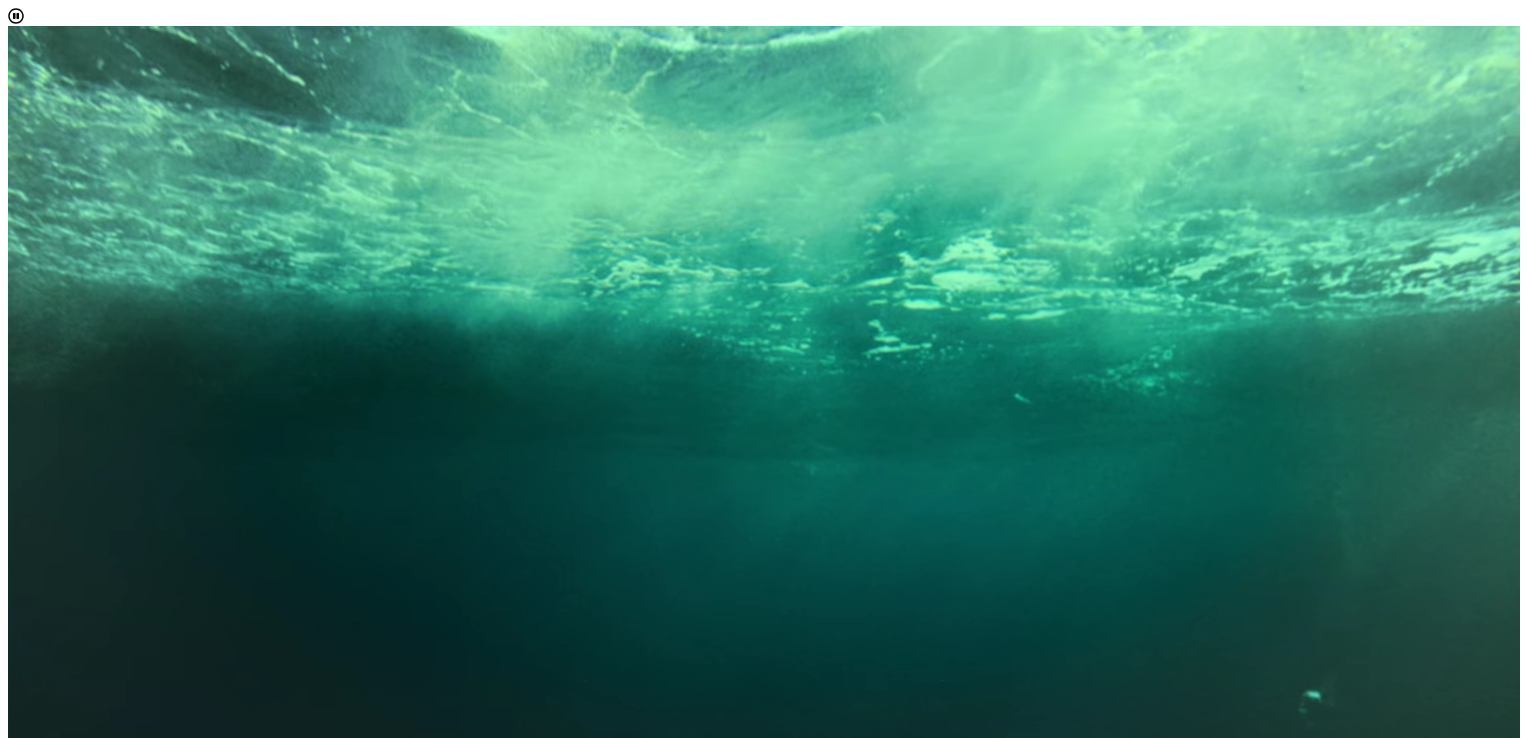 drag, startPoint x: 1080, startPoint y: 446, endPoint x: 994, endPoint y: 460, distance: 87.13208 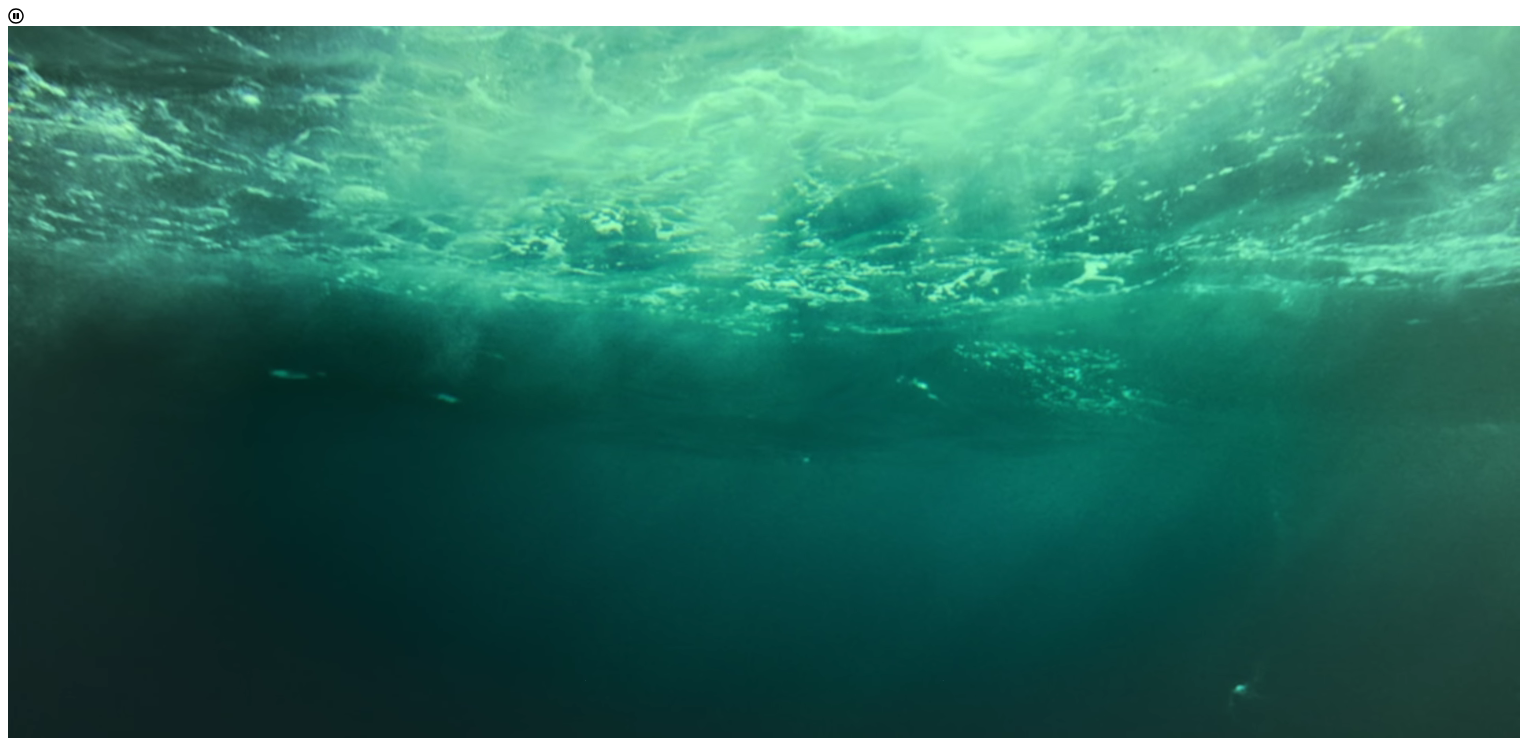 click on "Start again" at bounding box center (67, 1220) 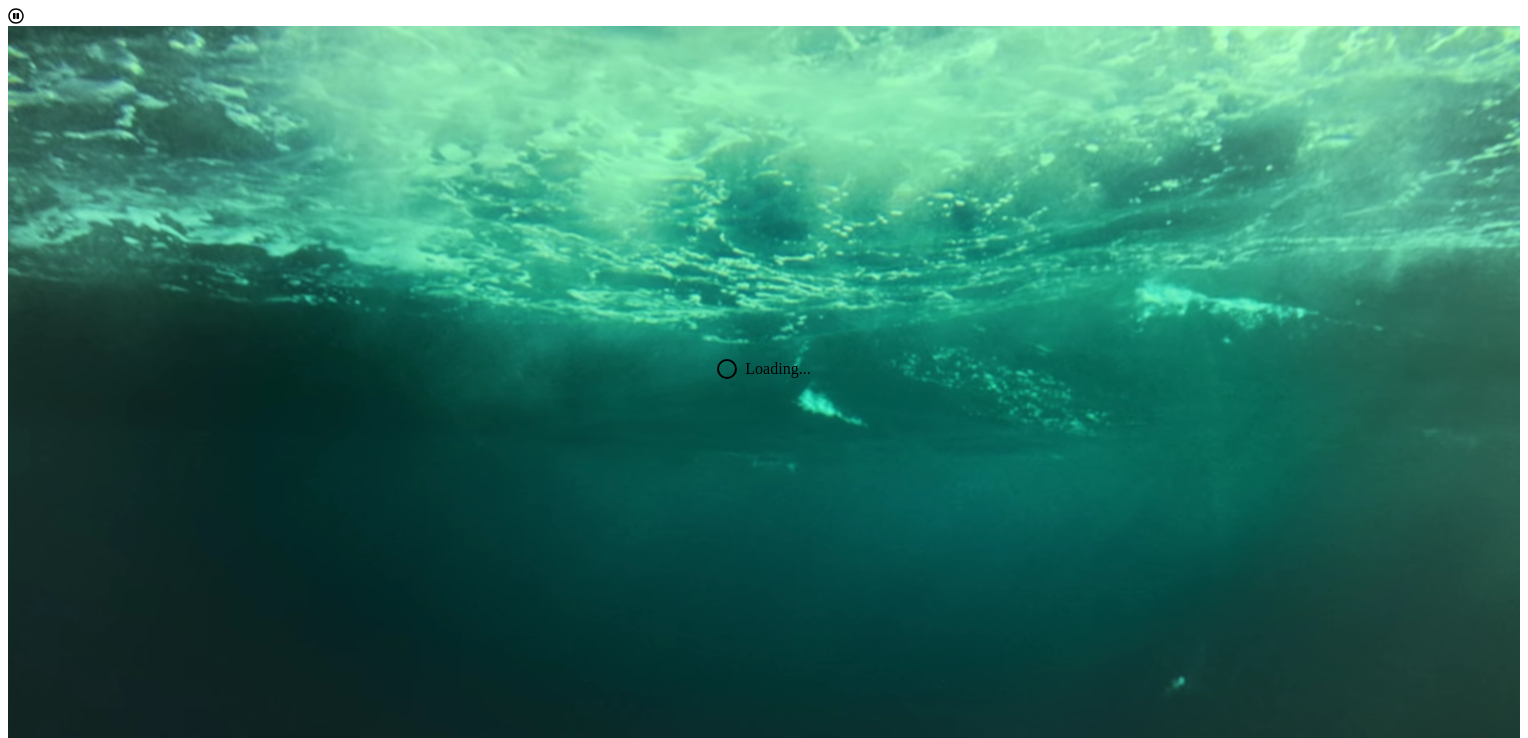 drag, startPoint x: 1373, startPoint y: 466, endPoint x: 1362, endPoint y: 522, distance: 57.070133 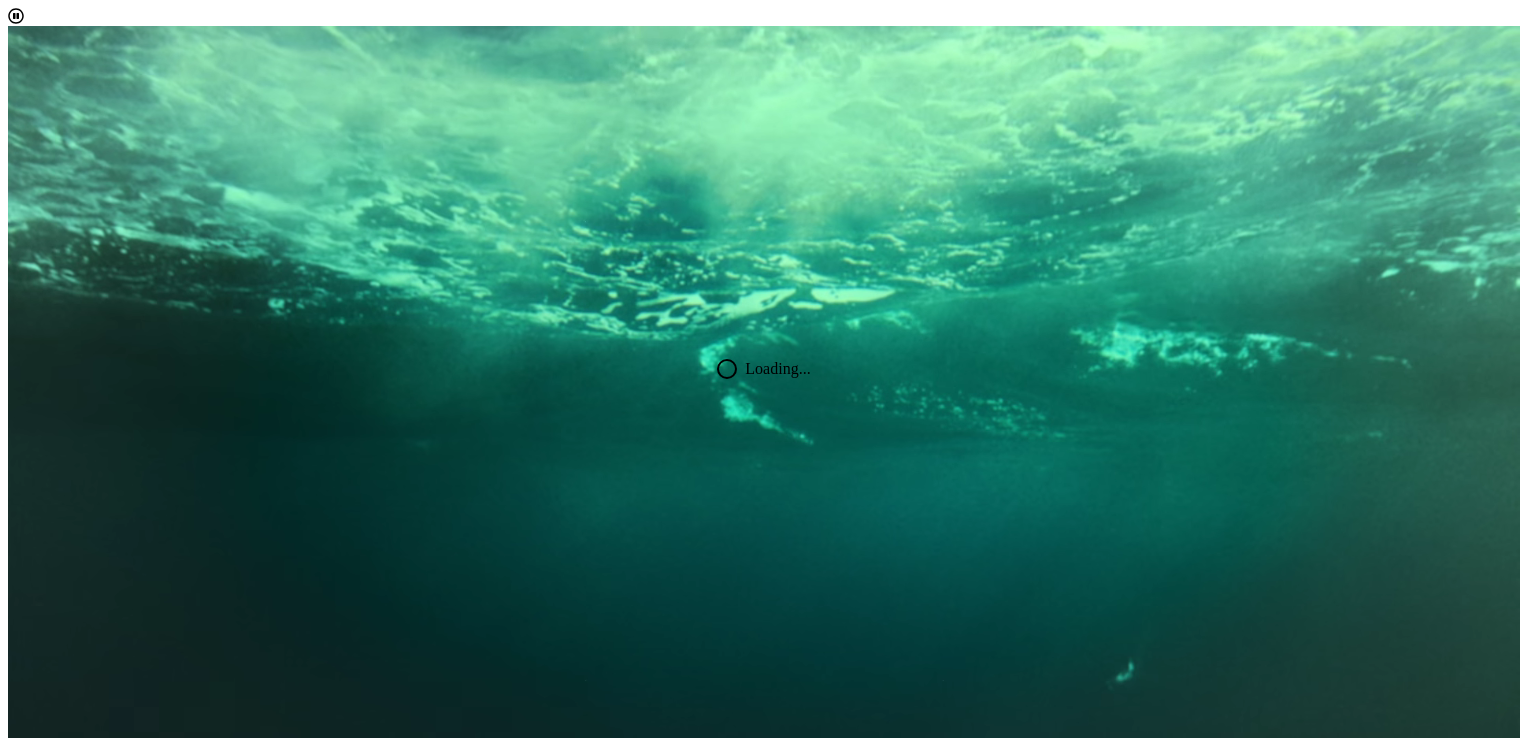 click on "Loading..." at bounding box center (764, 369) 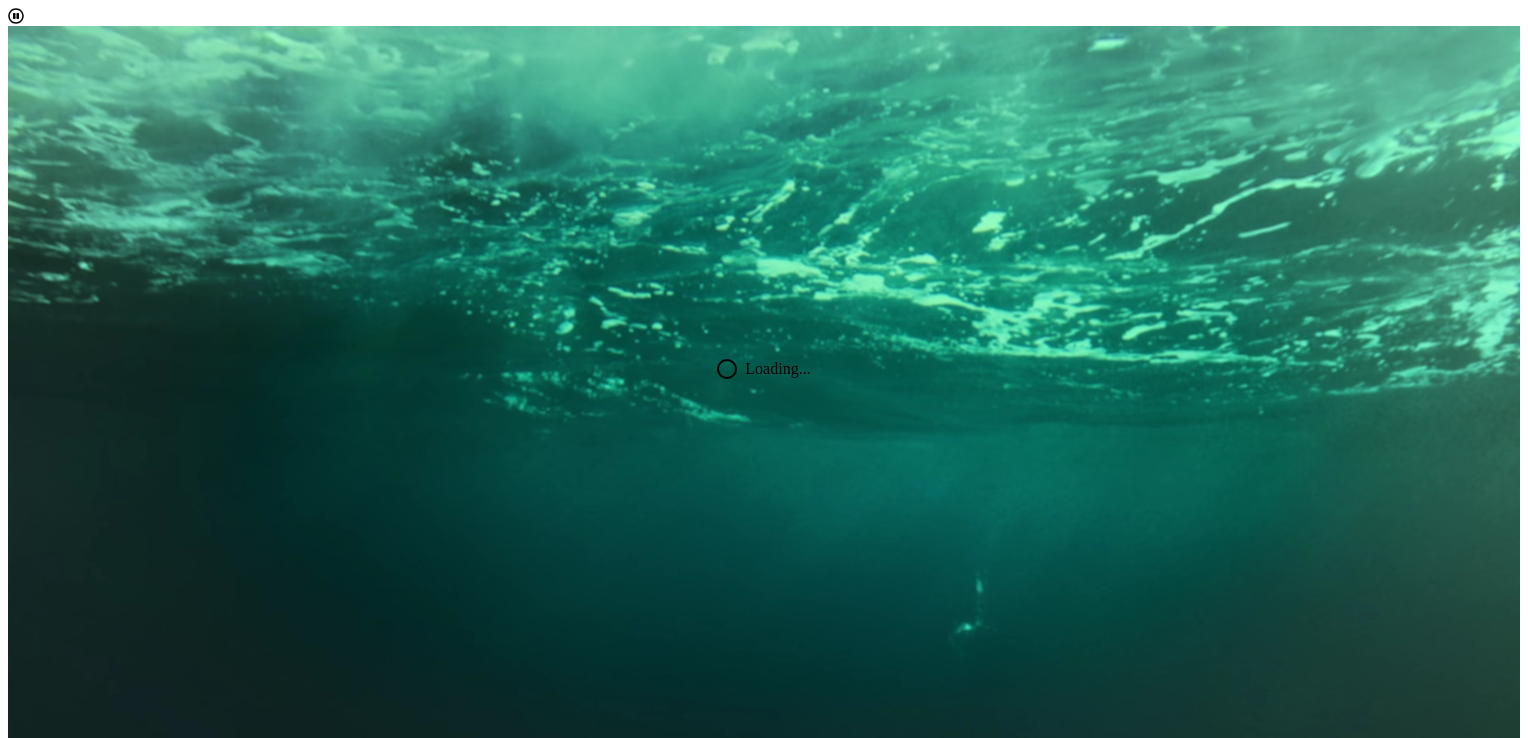 click on "Loading..." at bounding box center [764, 369] 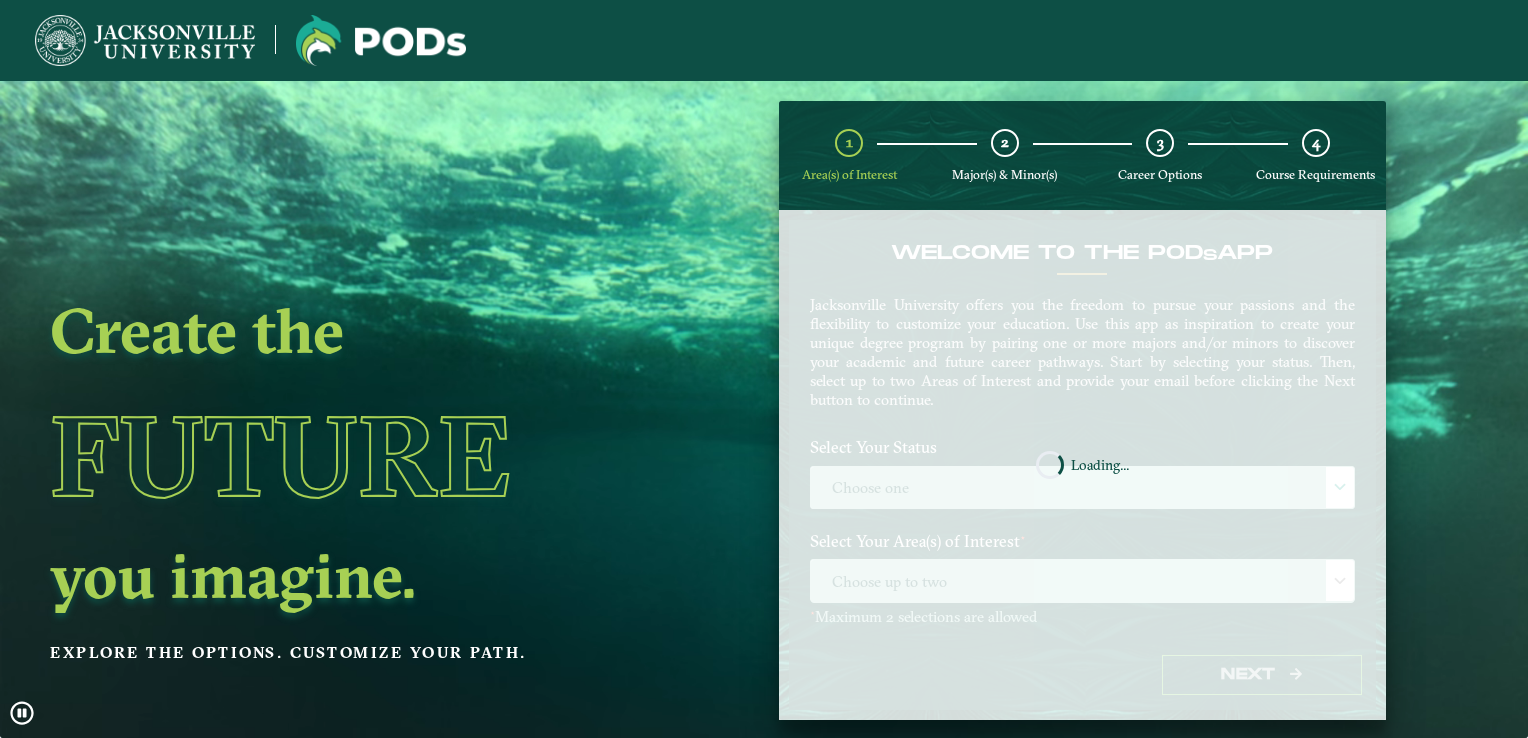 scroll, scrollTop: 0, scrollLeft: 0, axis: both 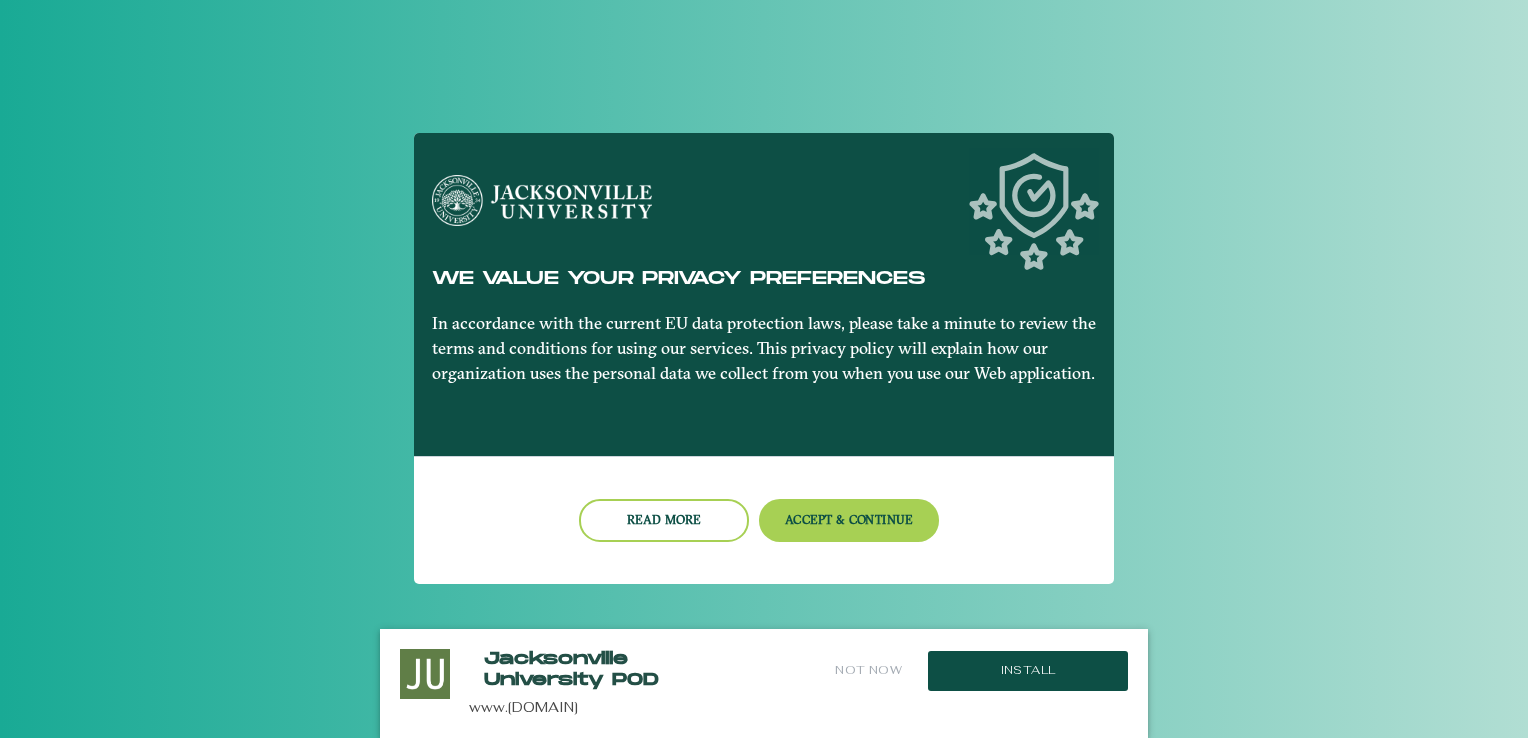 click on "Accept & Continue" at bounding box center (849, 520) 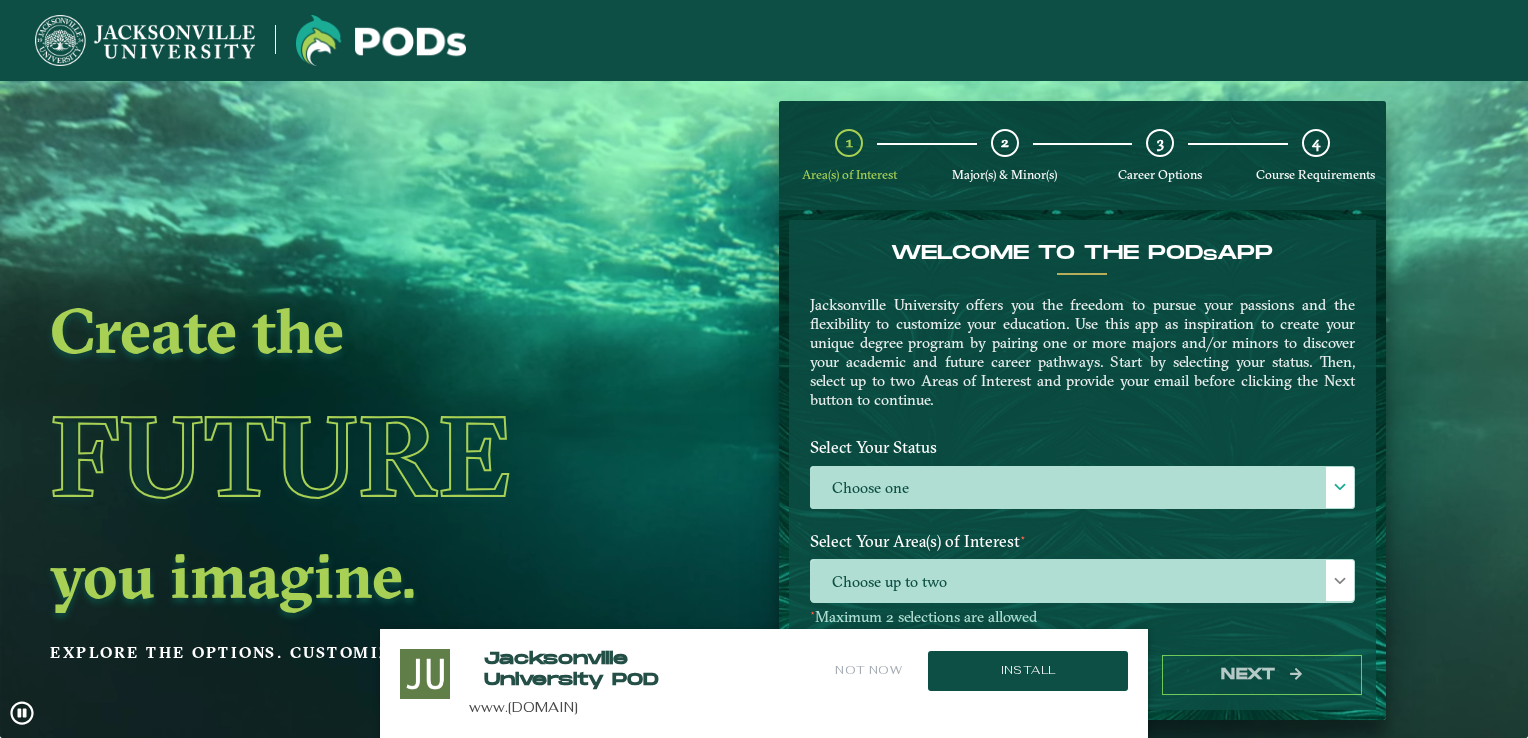 click on "Not Now" at bounding box center [868, 670] 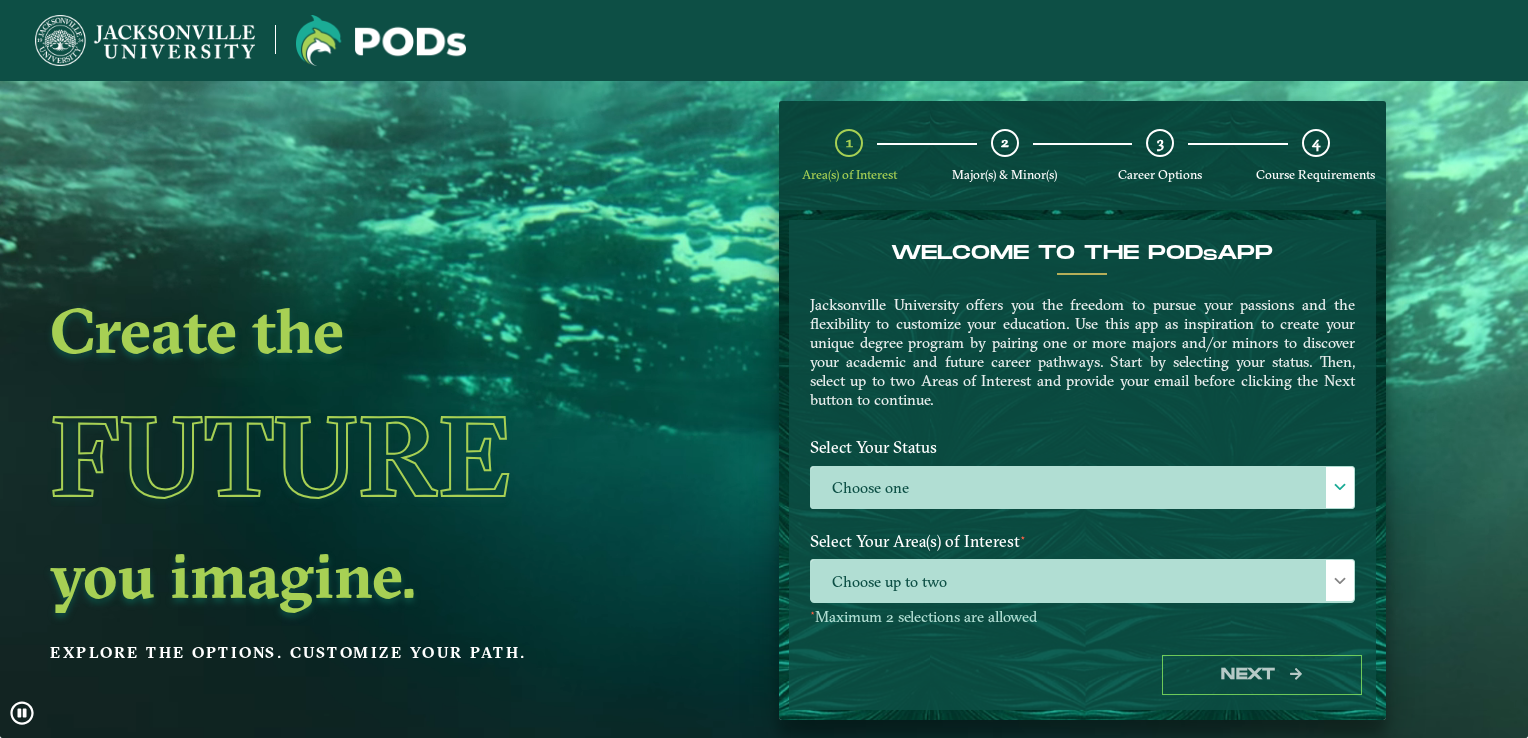 click at bounding box center [1340, 487] 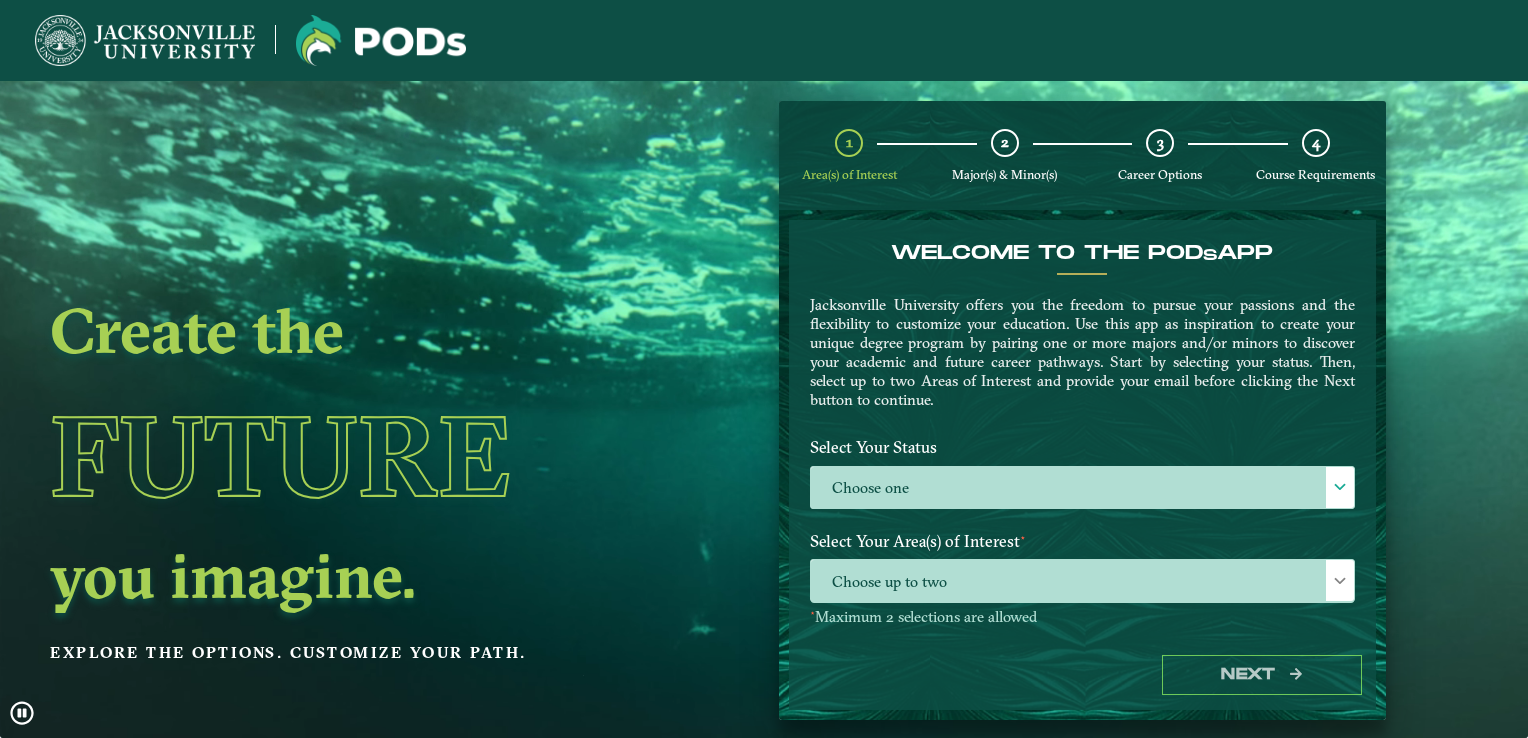scroll, scrollTop: 10, scrollLeft: 87, axis: both 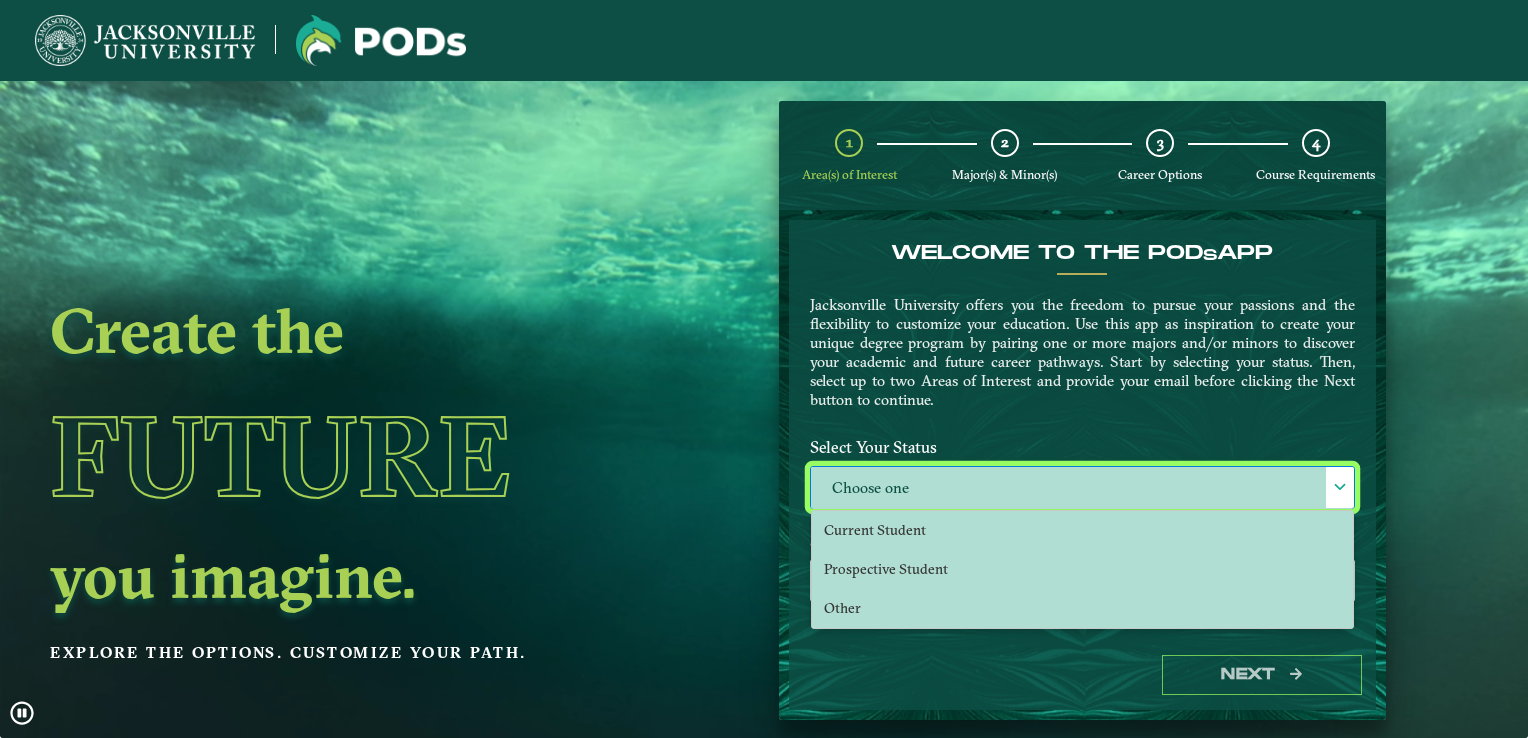 click on "Prospective Student" at bounding box center (1082, 569) 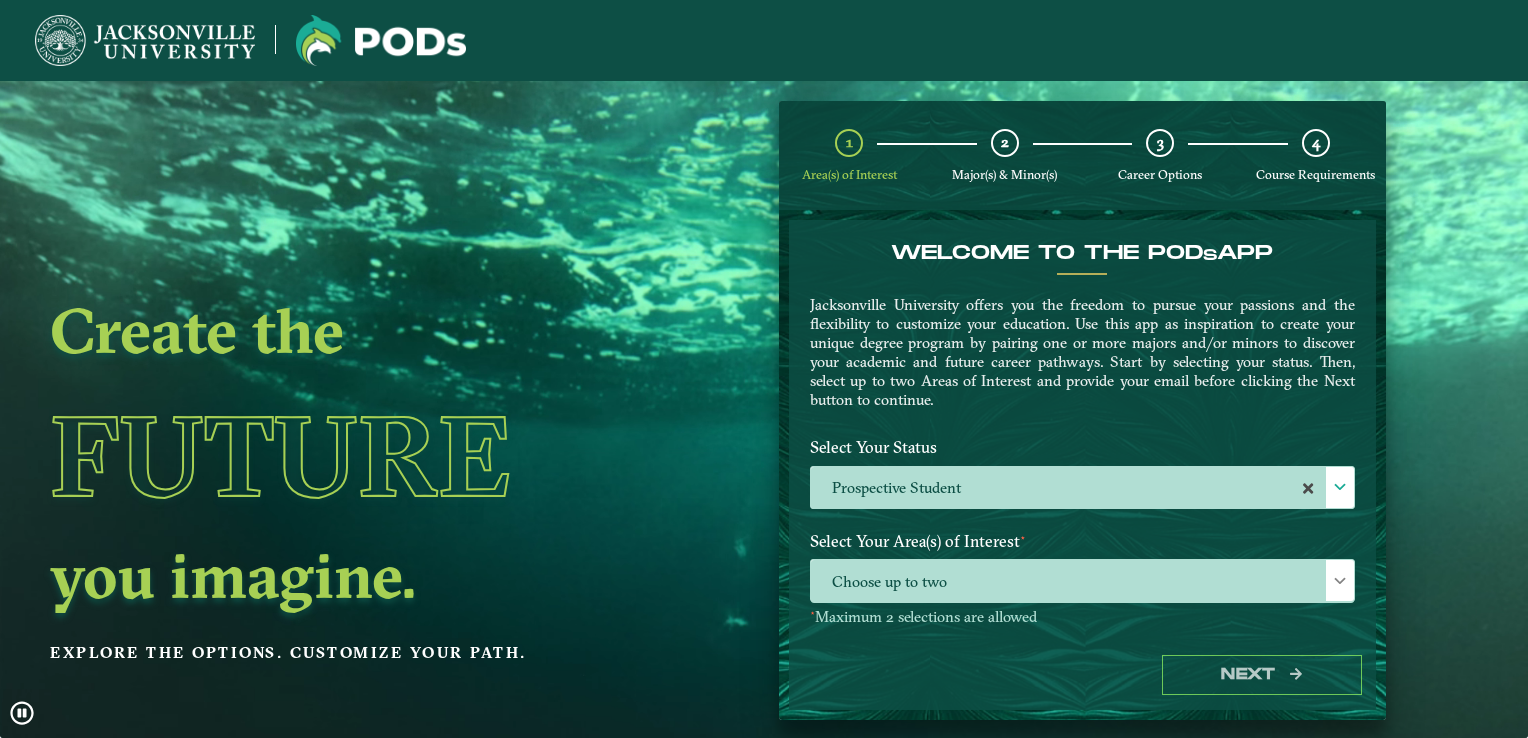 click at bounding box center (1340, 581) 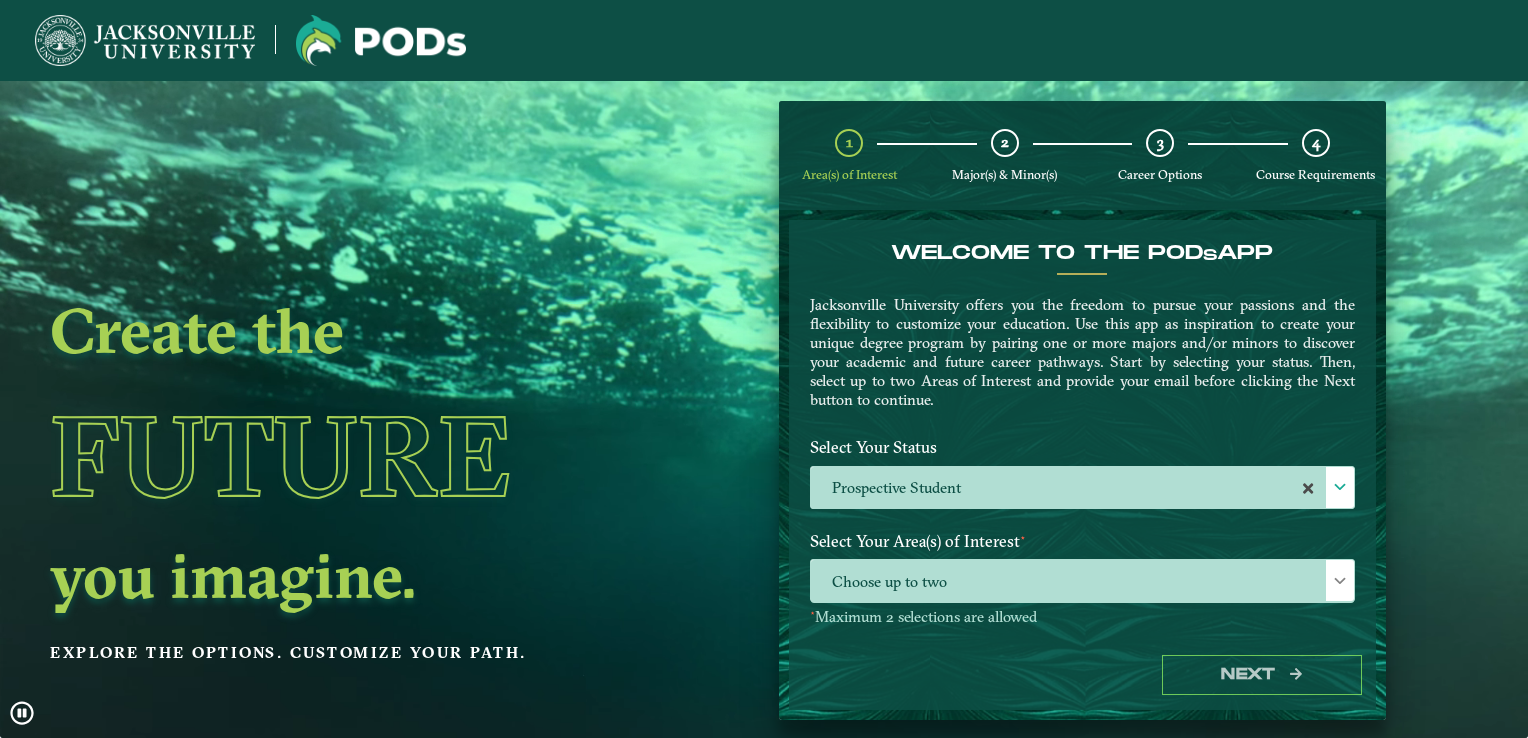 scroll, scrollTop: 10, scrollLeft: 87, axis: both 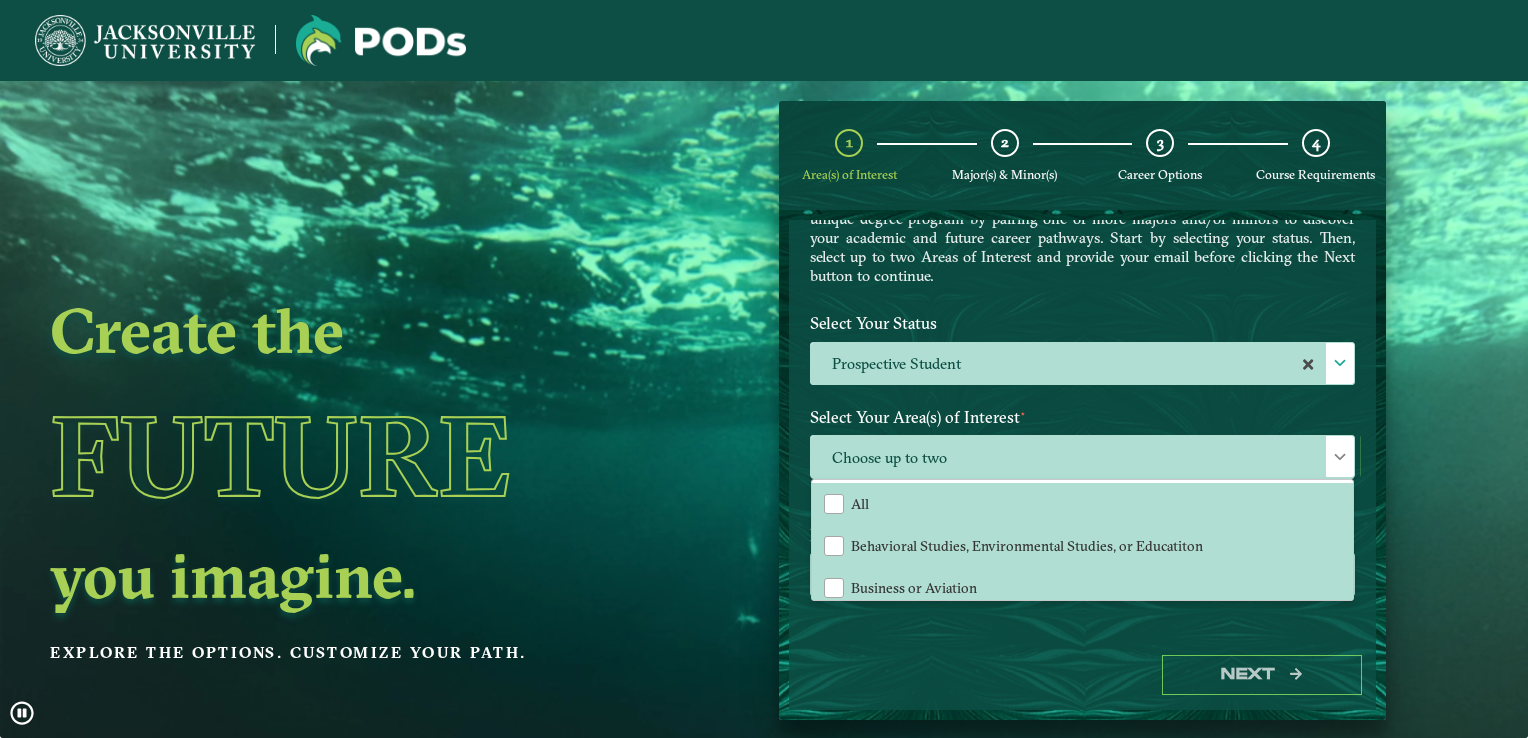 click on "Behavioral Studies, Environmental Studies, or Educatiton" at bounding box center [1027, 546] 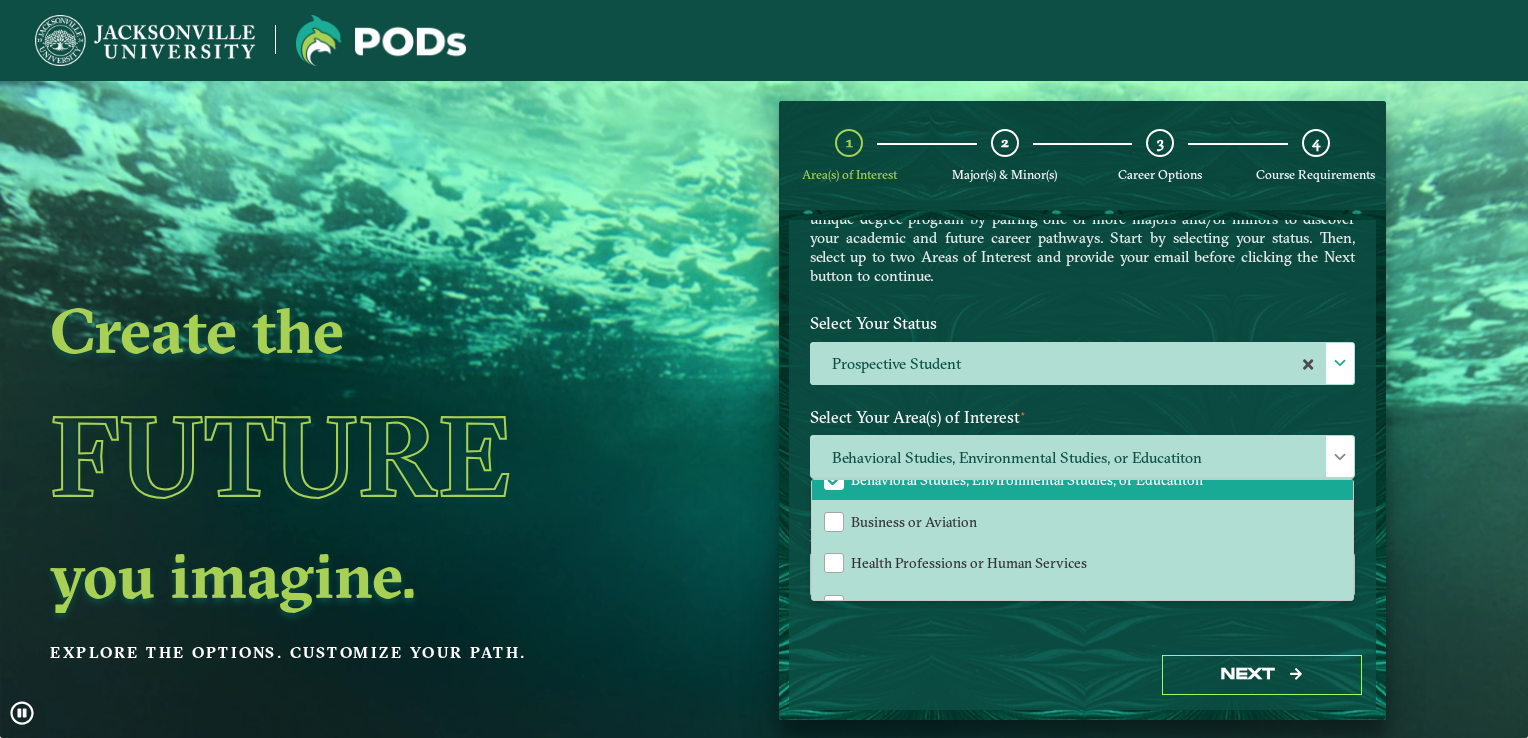scroll, scrollTop: 60, scrollLeft: 0, axis: vertical 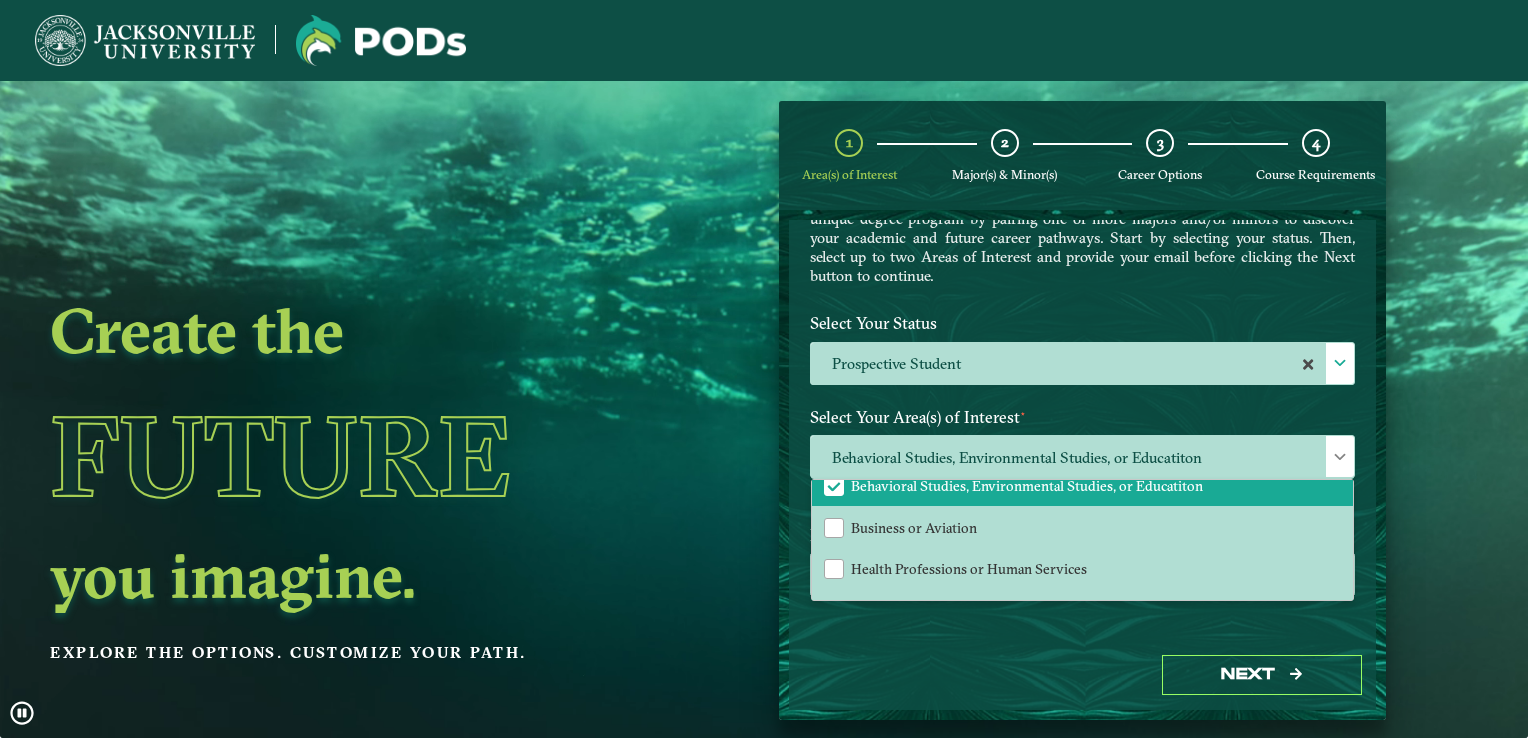 click at bounding box center [834, 569] 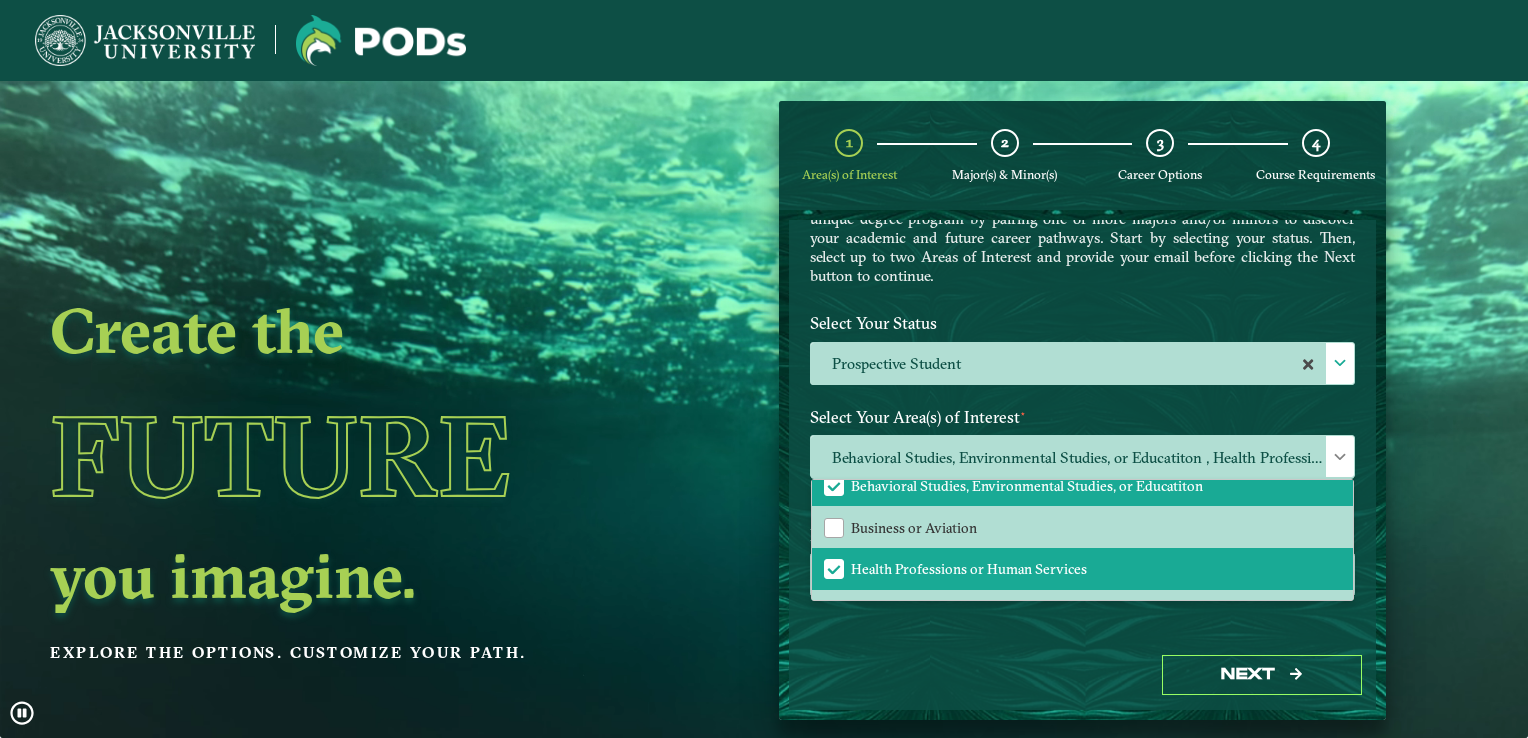 click on "Business or Aviation" at bounding box center [914, 528] 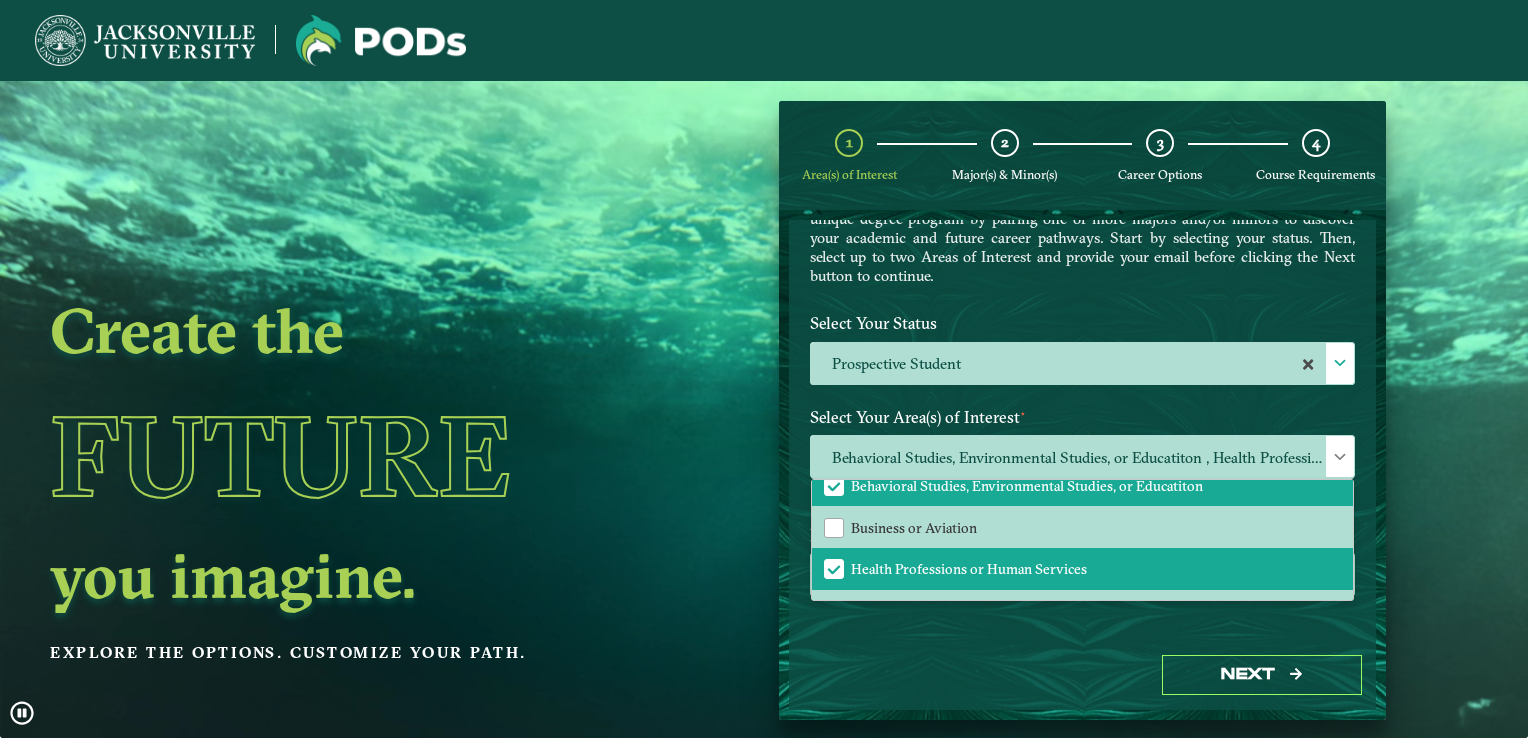click at bounding box center (834, 528) 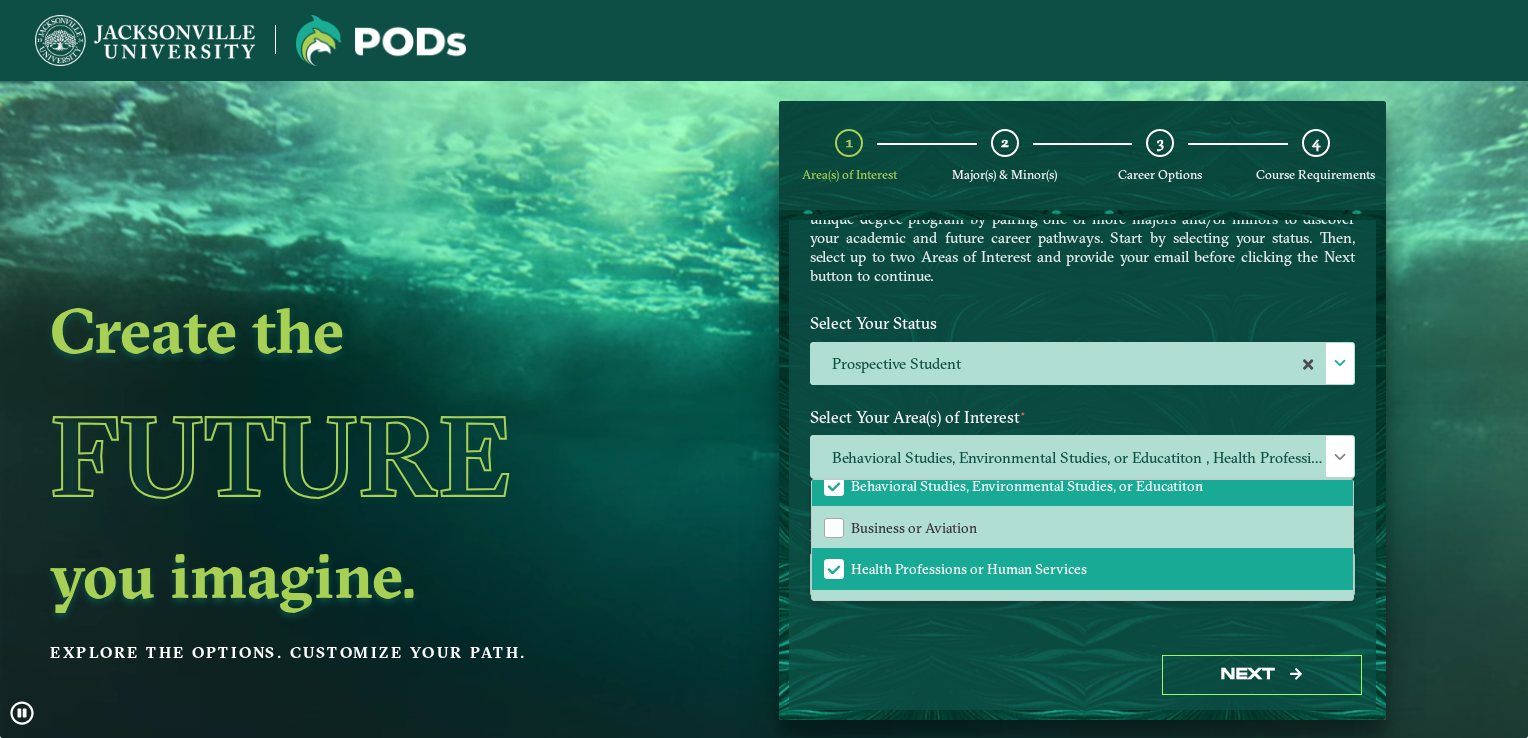click at bounding box center (834, 528) 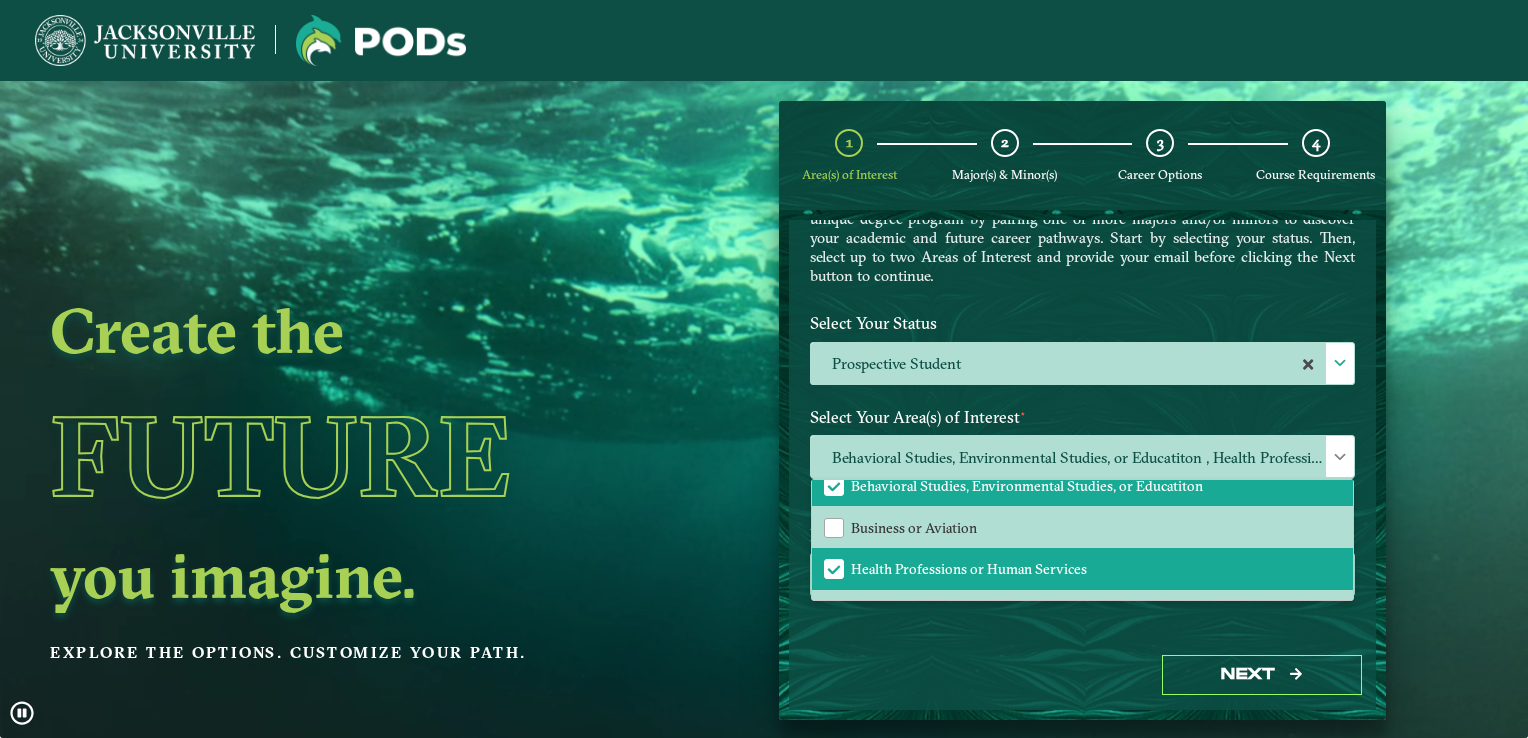 click at bounding box center (834, 528) 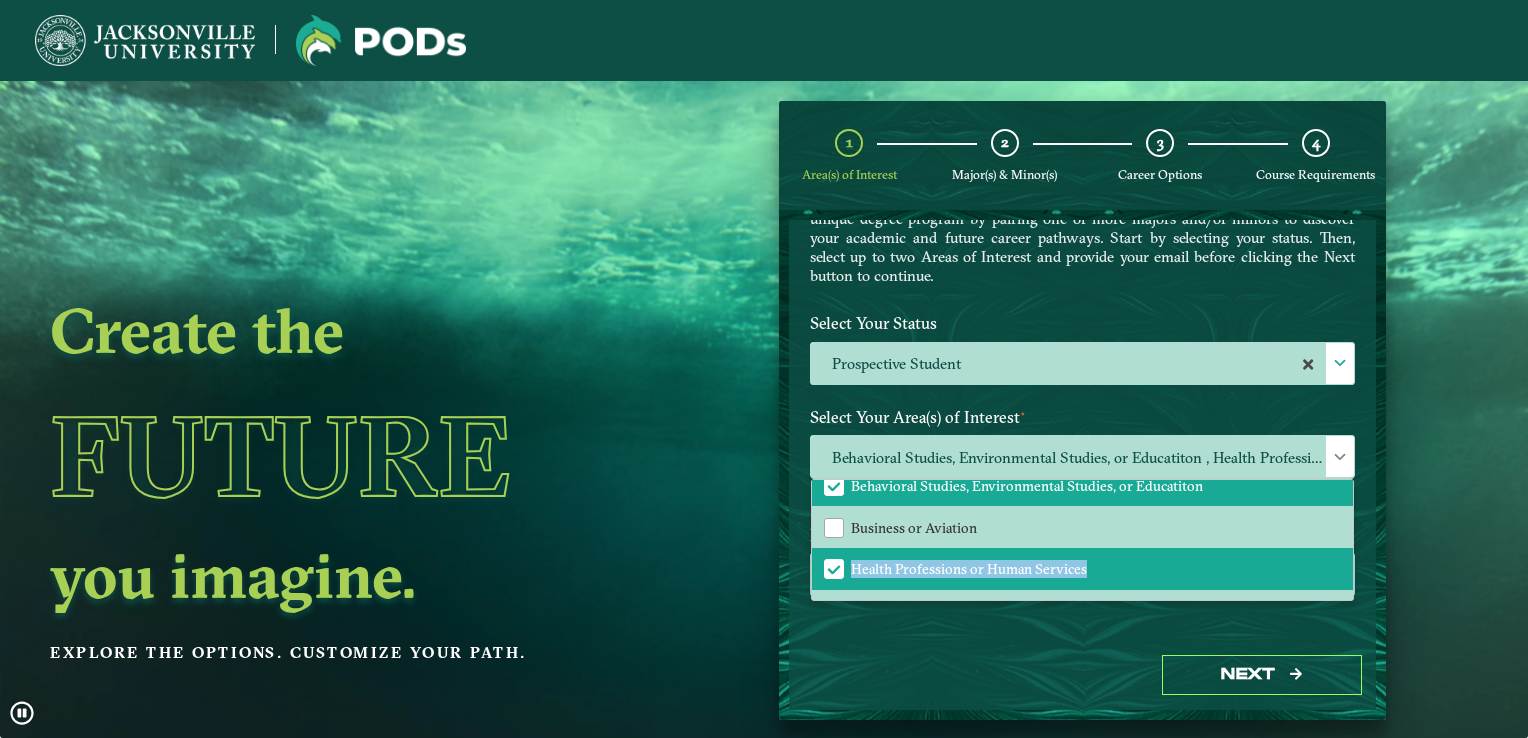 drag, startPoint x: 1343, startPoint y: 526, endPoint x: 1332, endPoint y: 565, distance: 40.5216 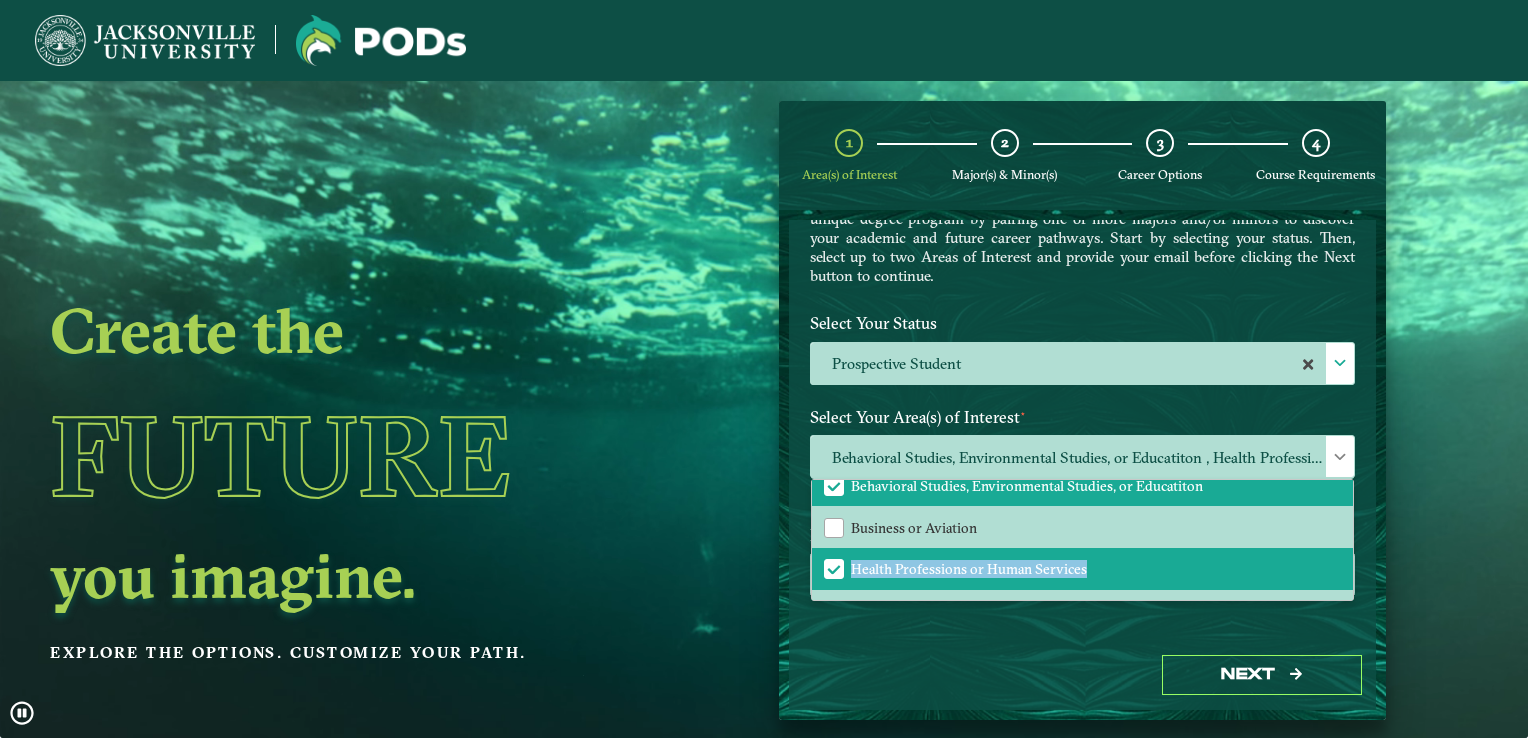 click on "All Behavioral Studies, Environmental Studies, or Educatiton  Business or Aviation Health Professions or Human Services Language  Literature, Communication, or Reasoning Mathematics, Science, Engineering, or Technology Visual or Performing Arts" at bounding box center [1082, 540] 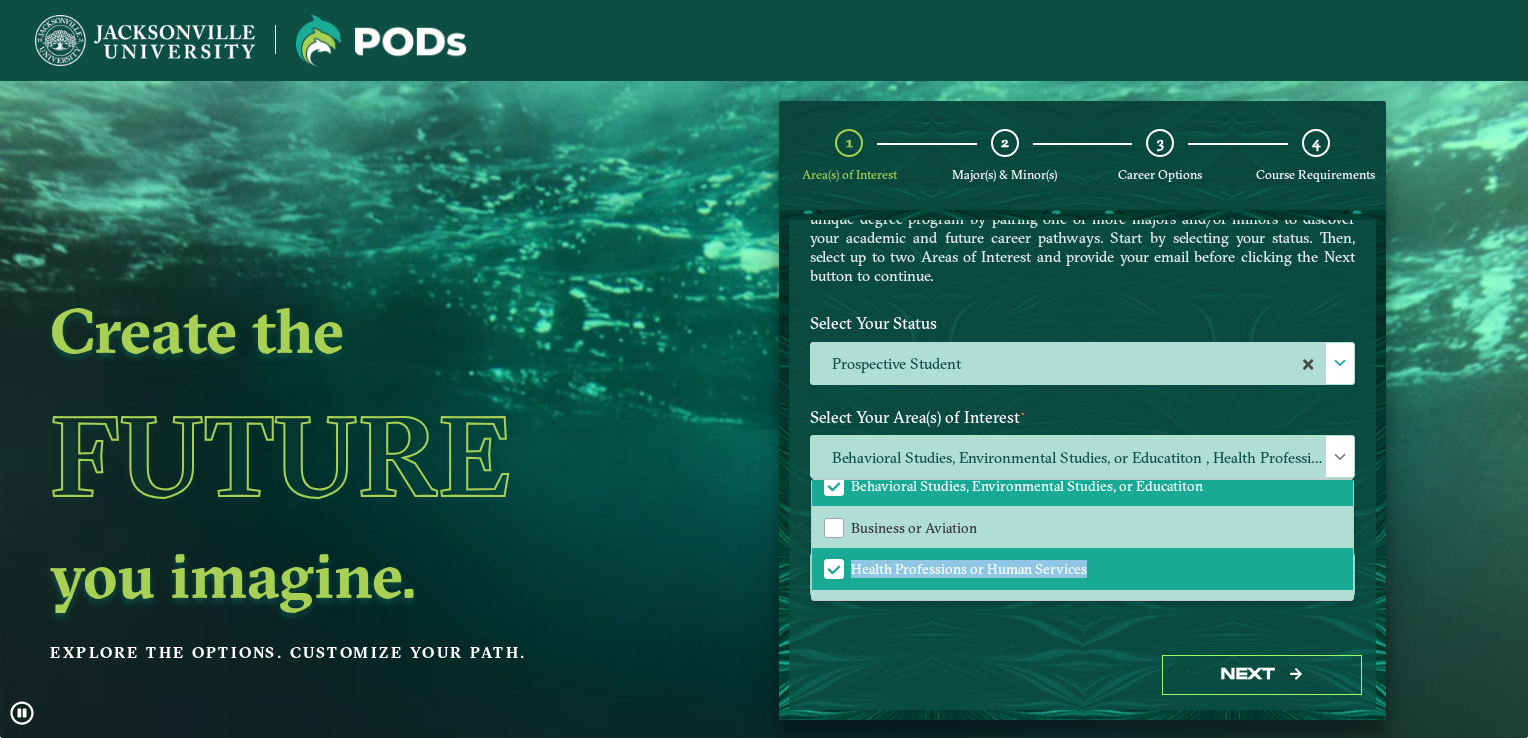 drag, startPoint x: 1332, startPoint y: 565, endPoint x: 1339, endPoint y: 537, distance: 28.86174 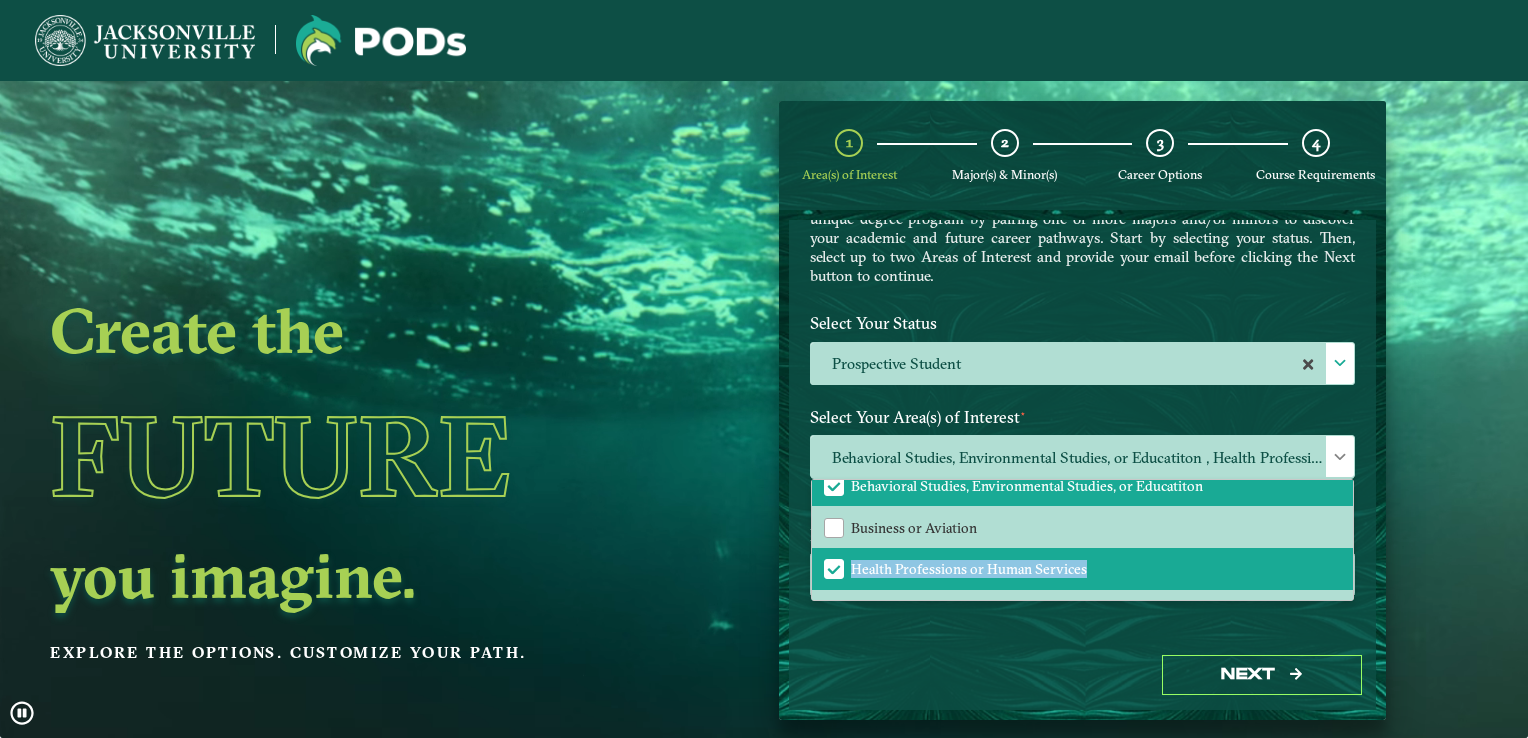 click on "All Behavioral Studies, Environmental Studies, or Educatiton  Business or Aviation Health Professions or Human Services Language  Literature, Communication, or Reasoning Mathematics, Science, Engineering, or Technology Visual or Performing Arts" at bounding box center [1082, 540] 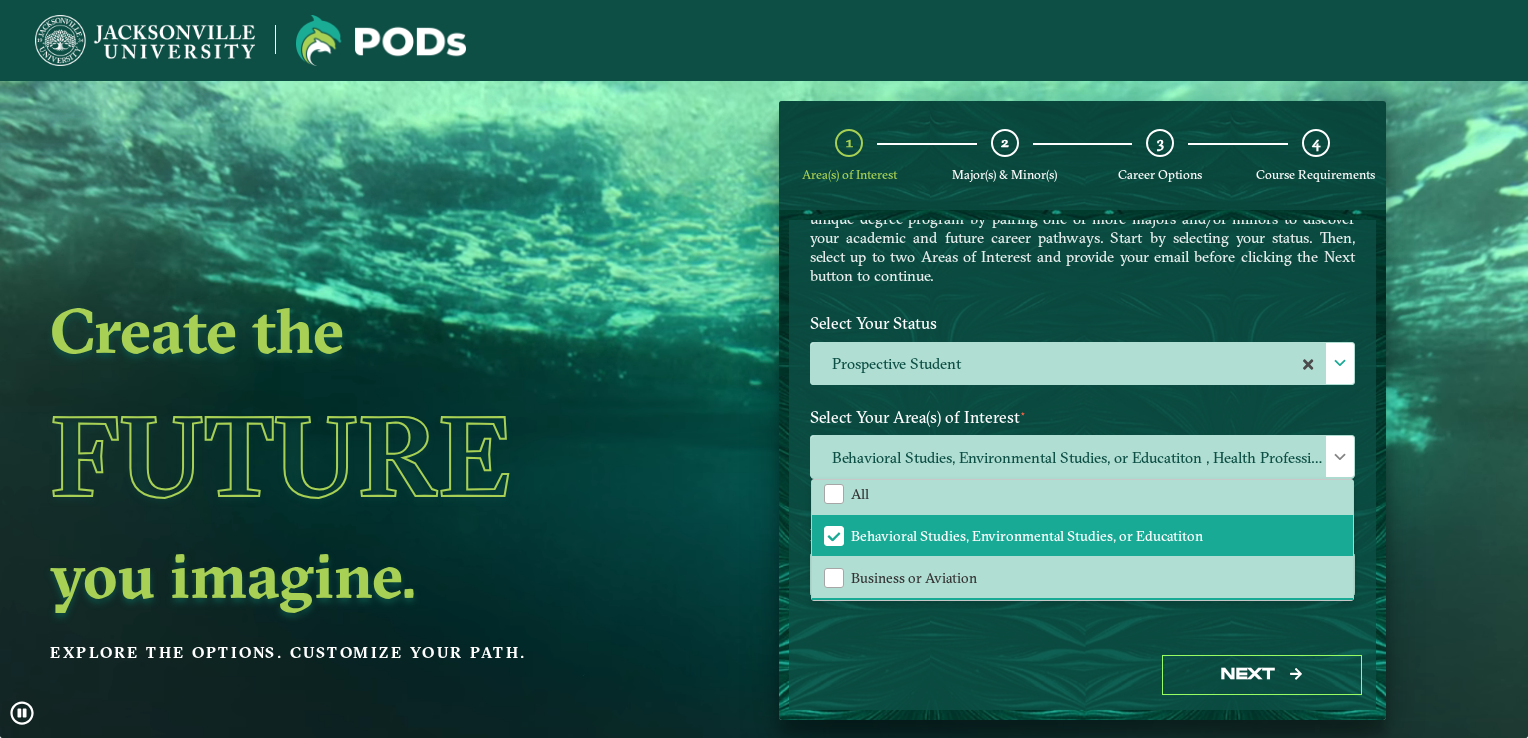 scroll, scrollTop: 0, scrollLeft: 0, axis: both 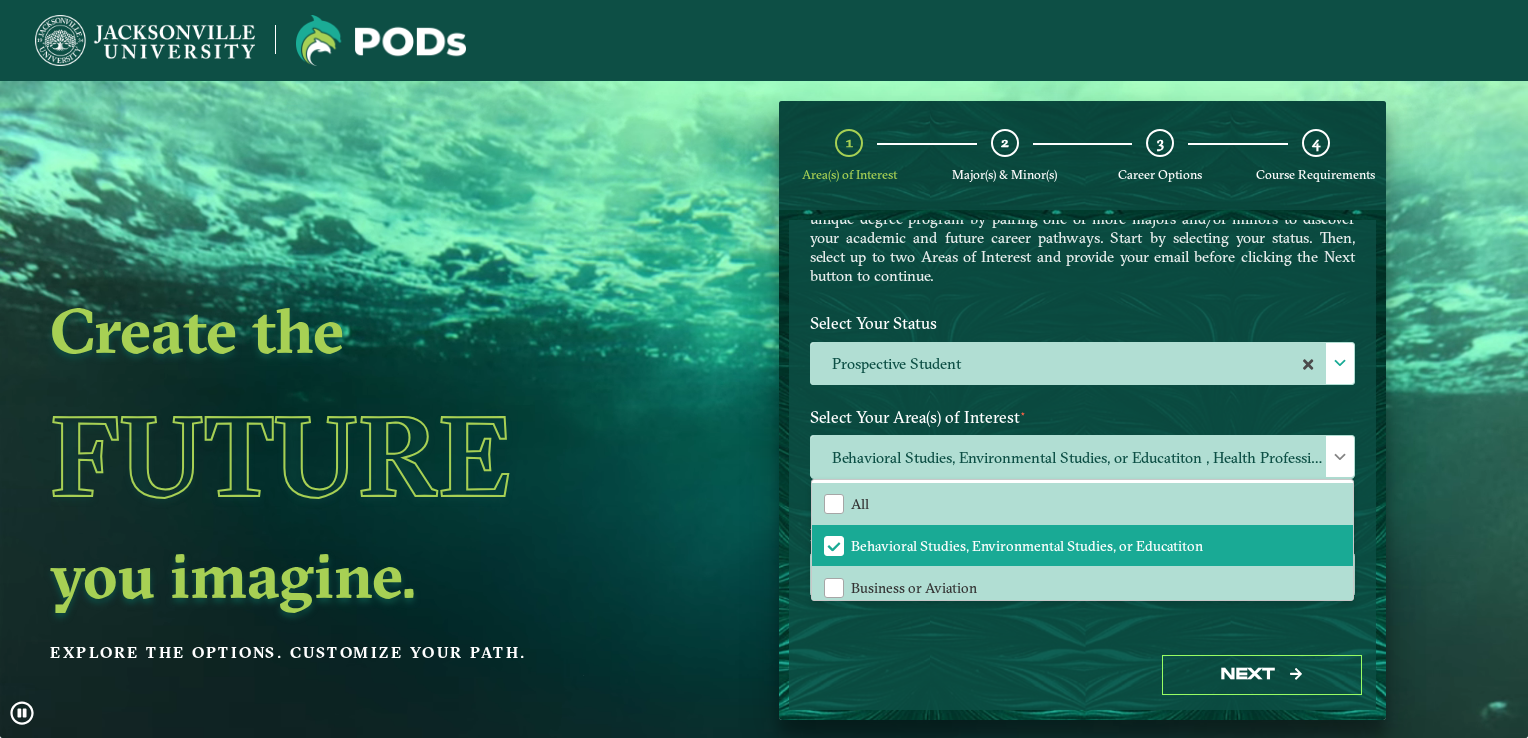 click on "Next" at bounding box center (1262, 675) 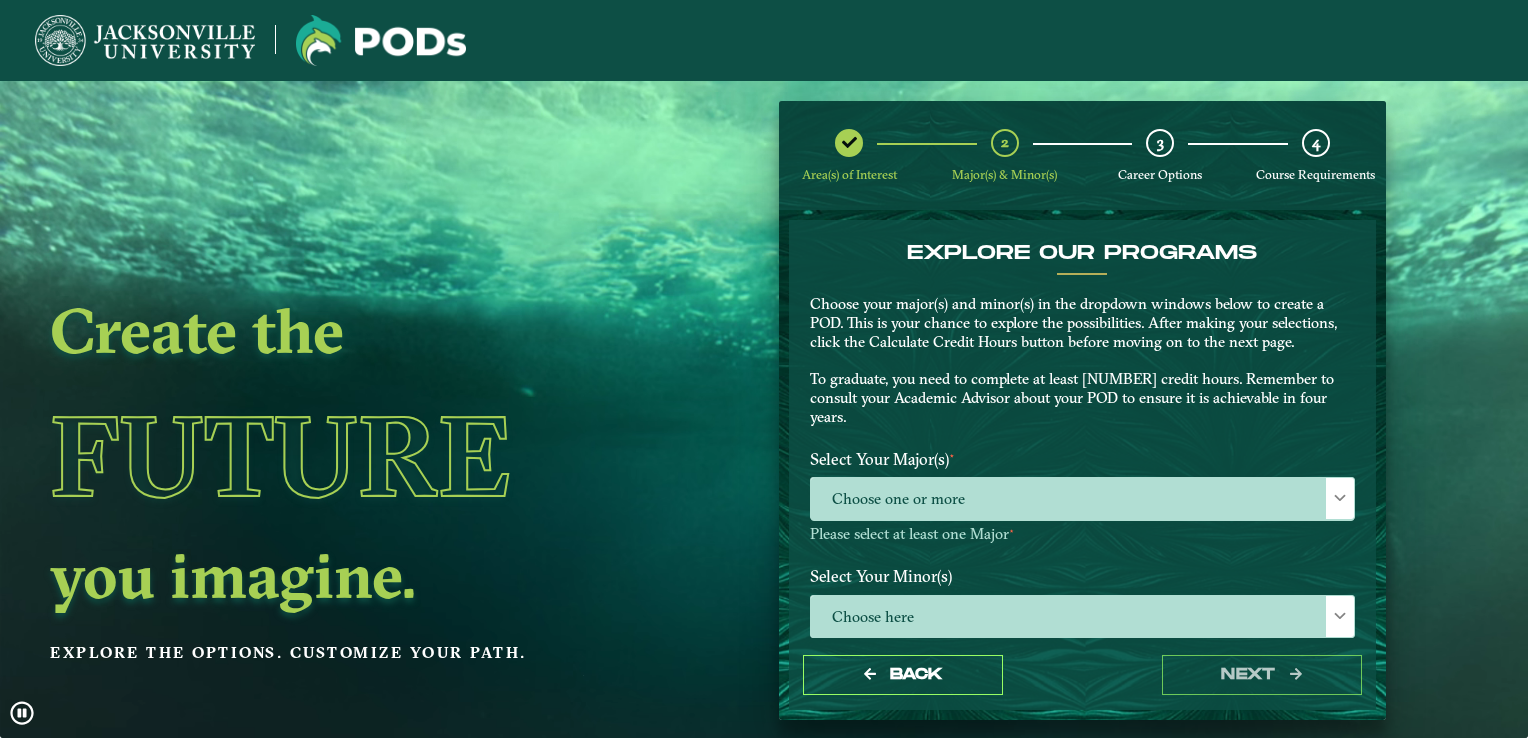 click at bounding box center (1340, 498) 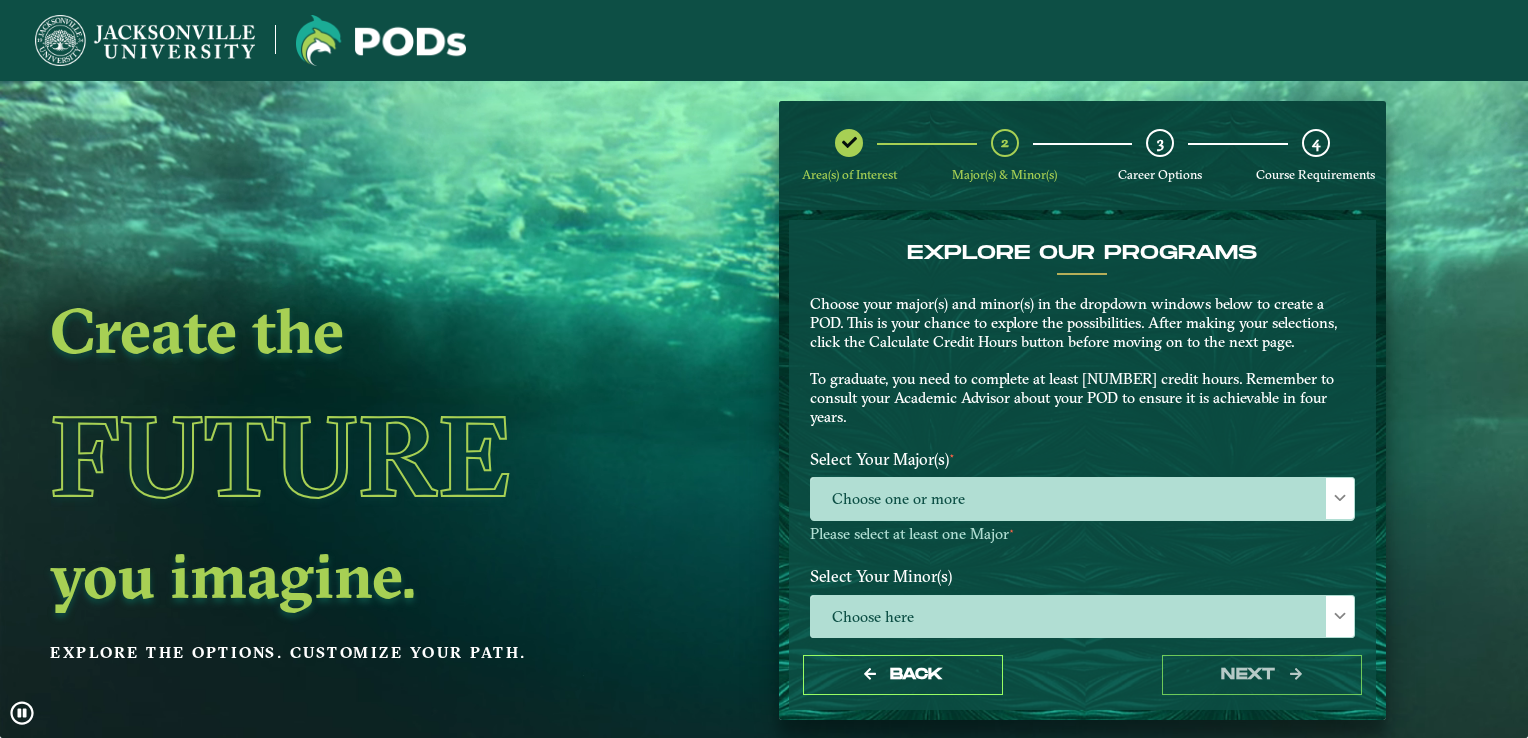 scroll, scrollTop: 10, scrollLeft: 87, axis: both 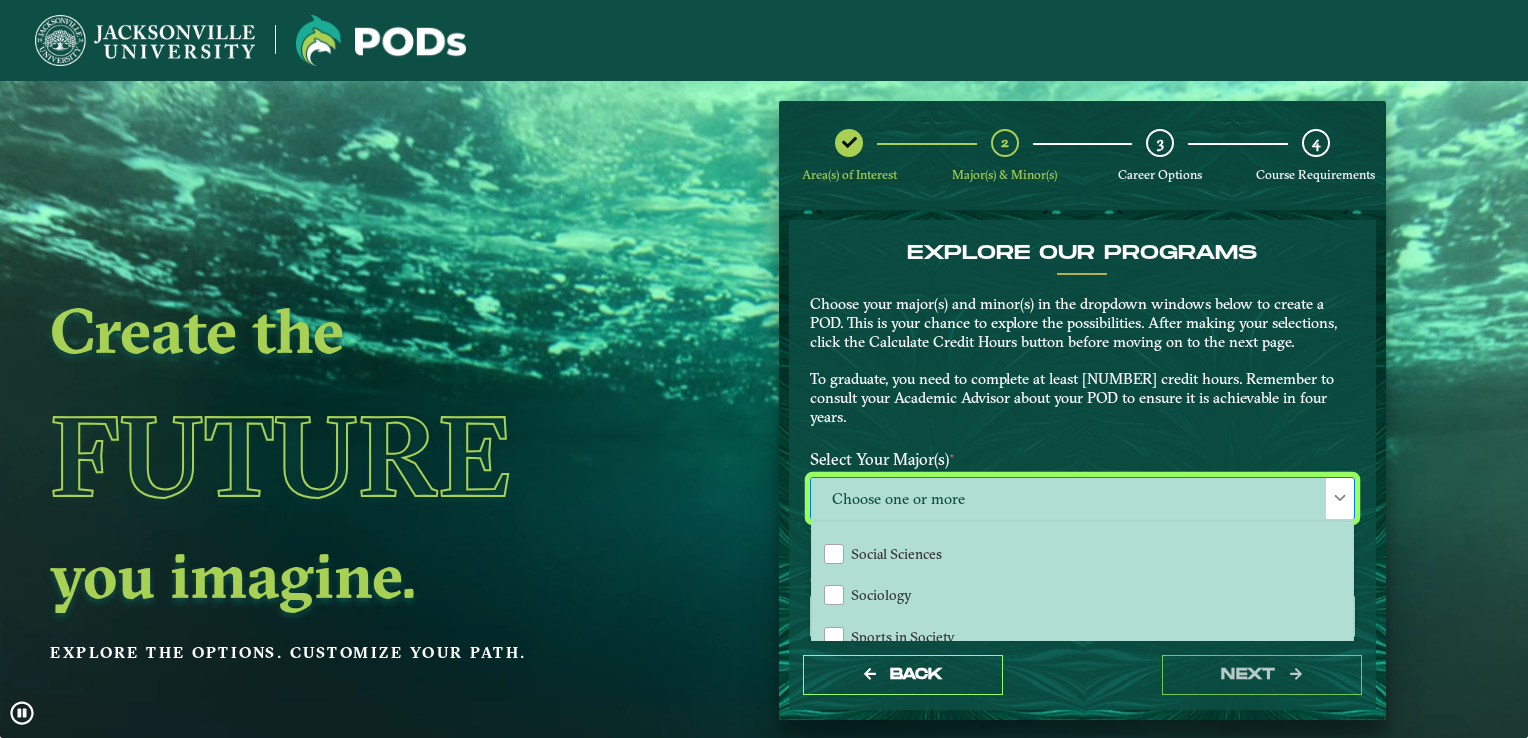 click at bounding box center (834, 595) 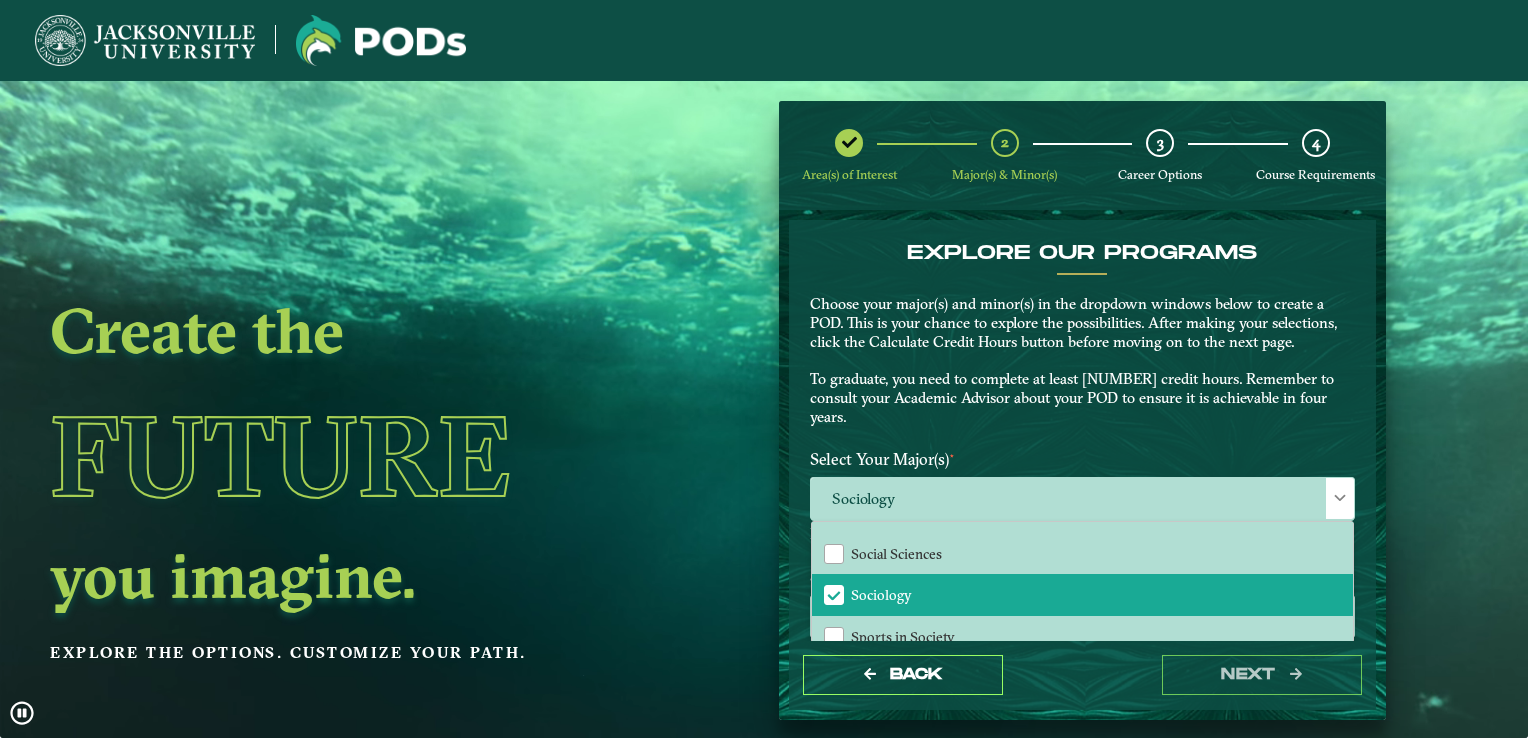 click on "Back  next" at bounding box center [1082, 675] 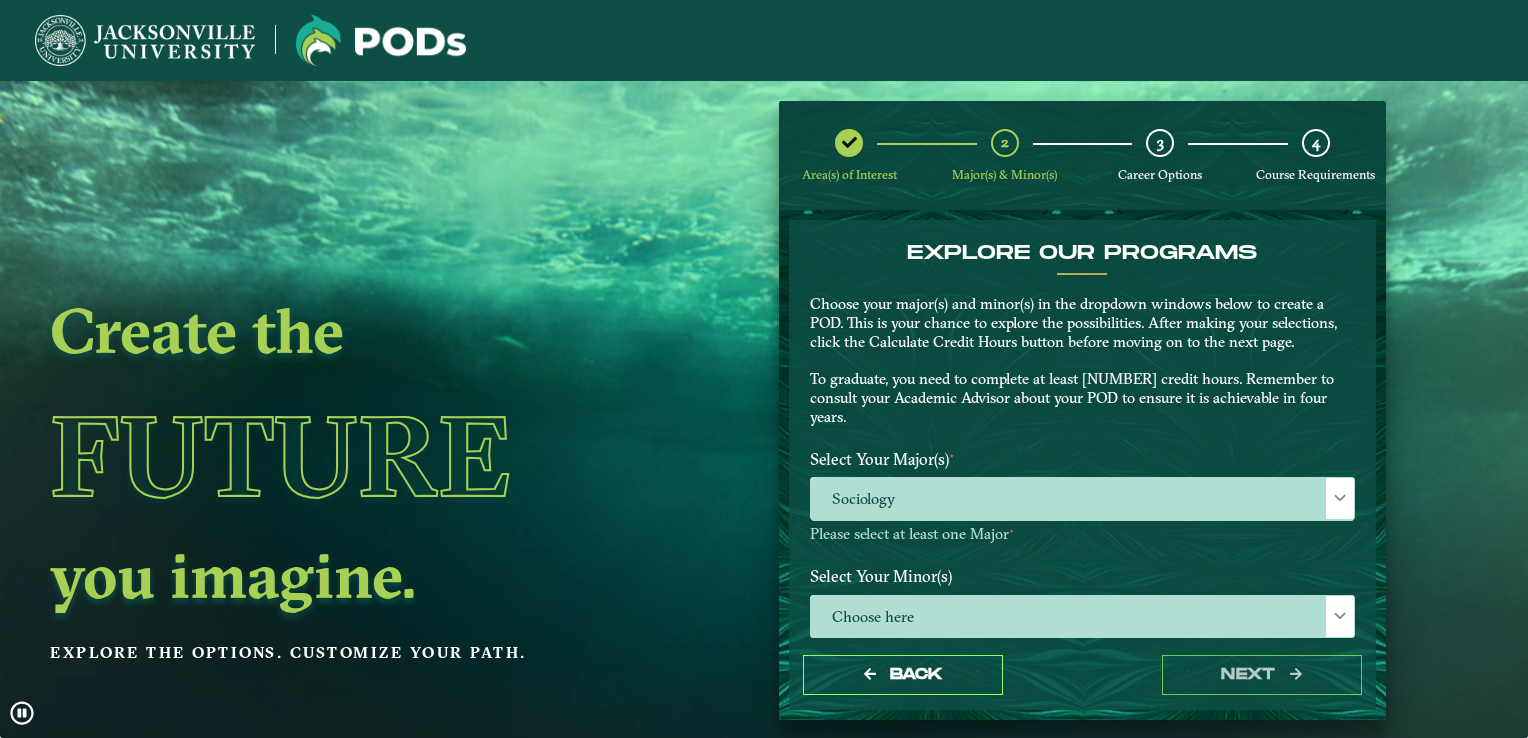 click at bounding box center (1340, 616) 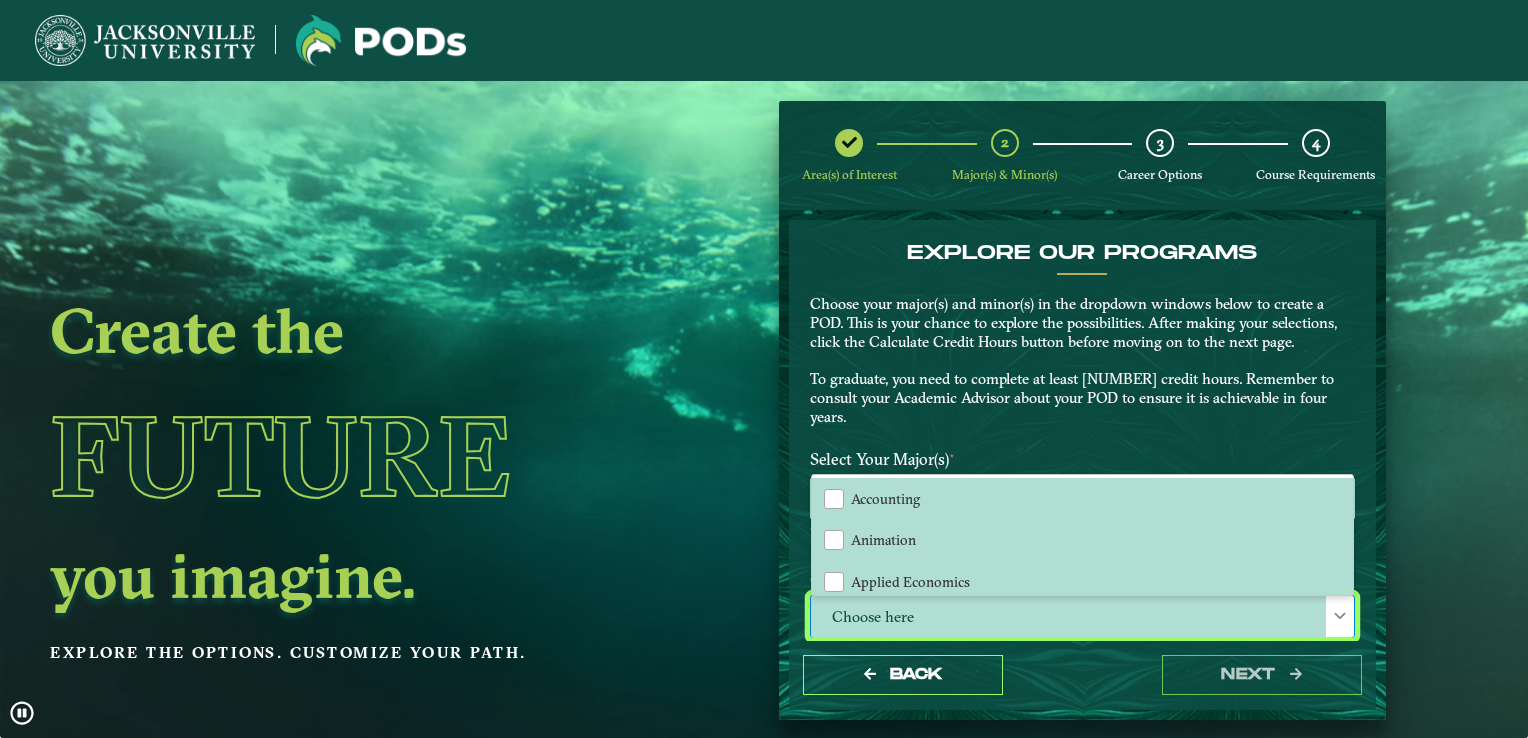 scroll, scrollTop: 10, scrollLeft: 87, axis: both 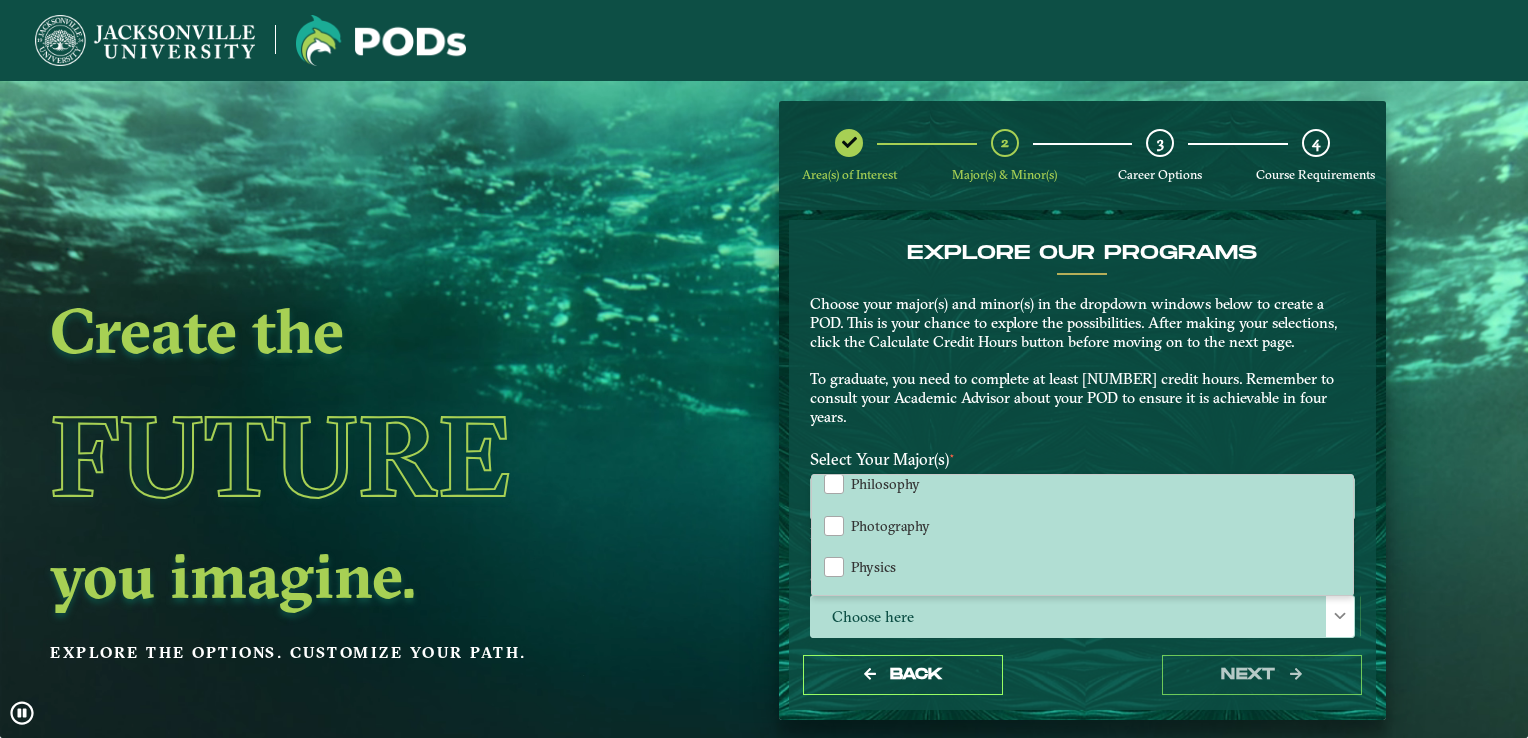 click at bounding box center (834, 609) 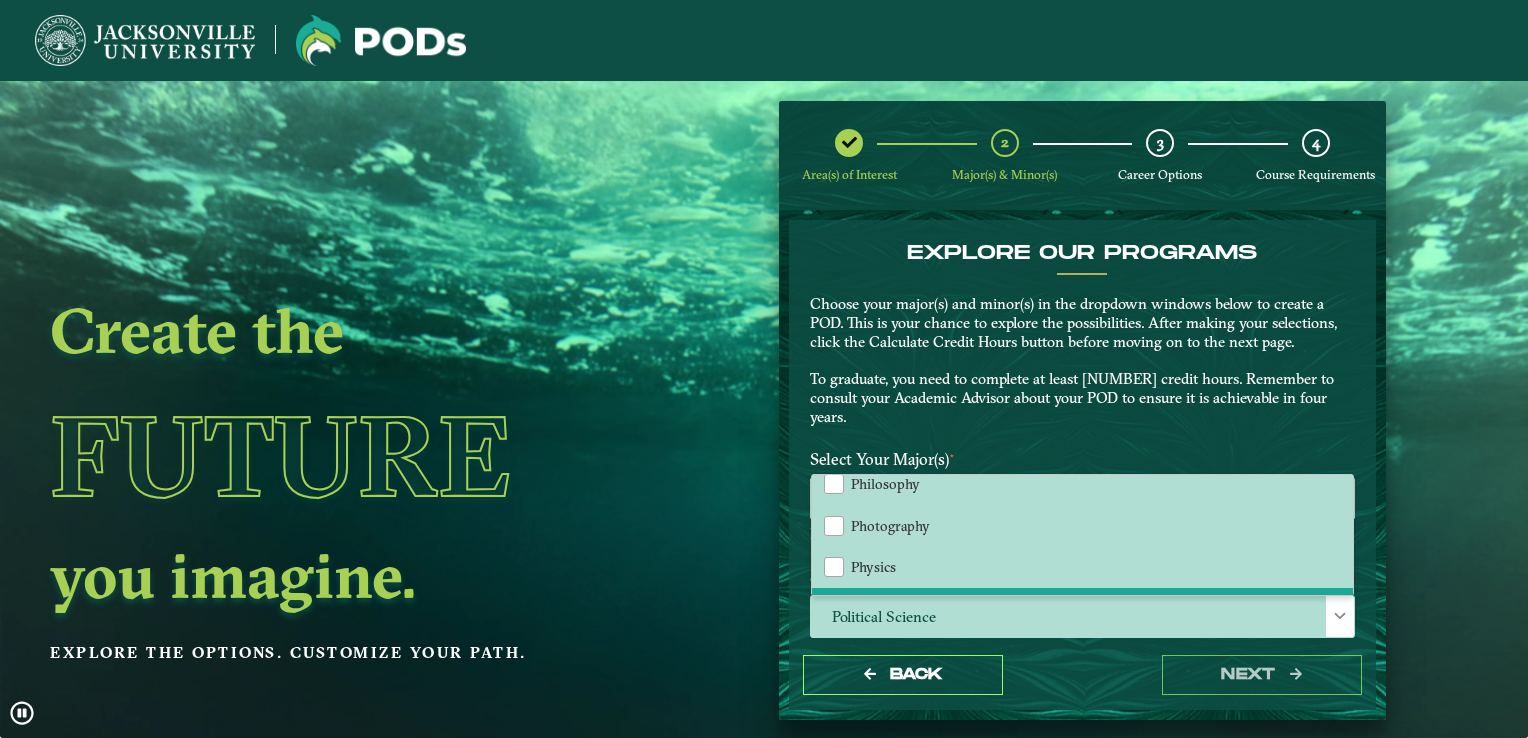 click on "Back  next" at bounding box center (1082, 675) 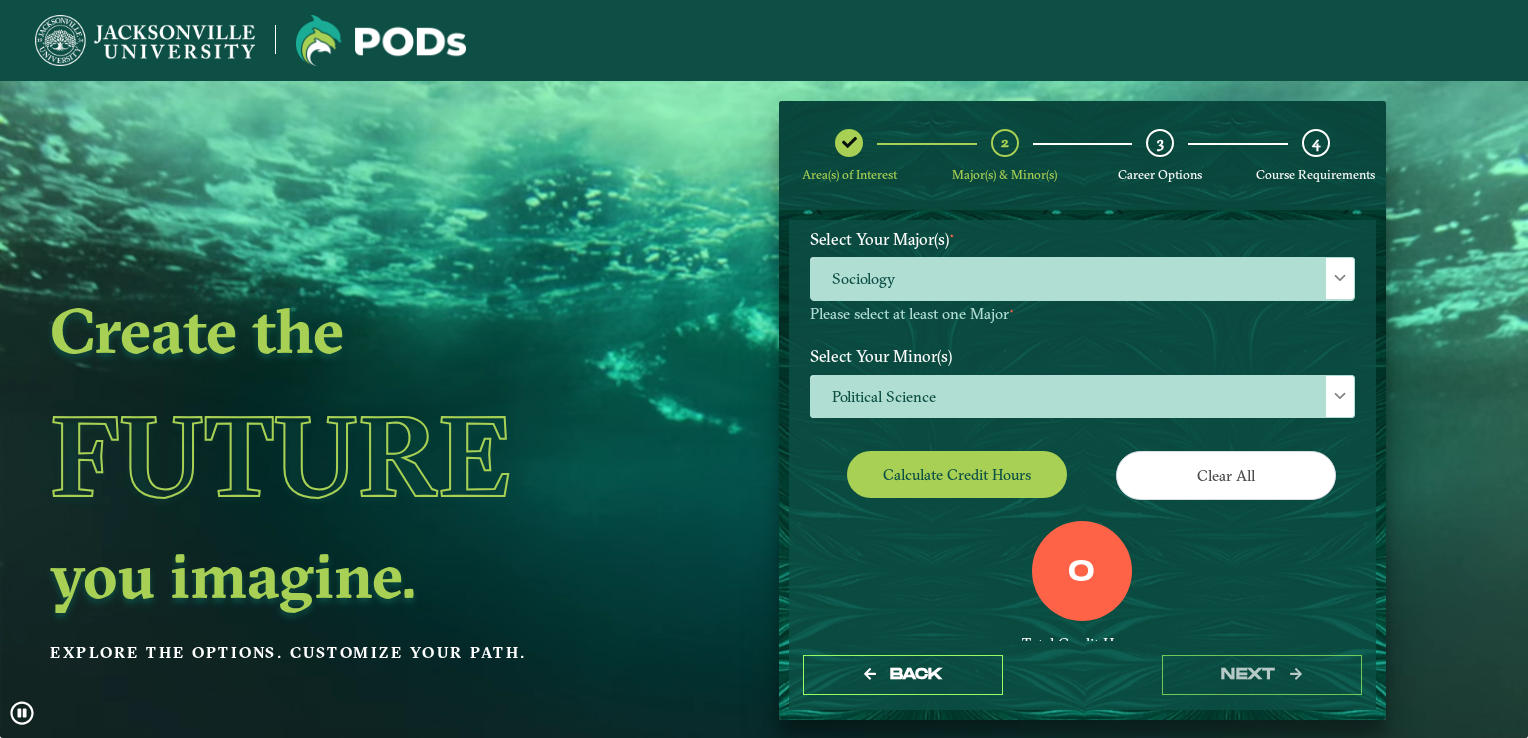 scroll, scrollTop: 228, scrollLeft: 0, axis: vertical 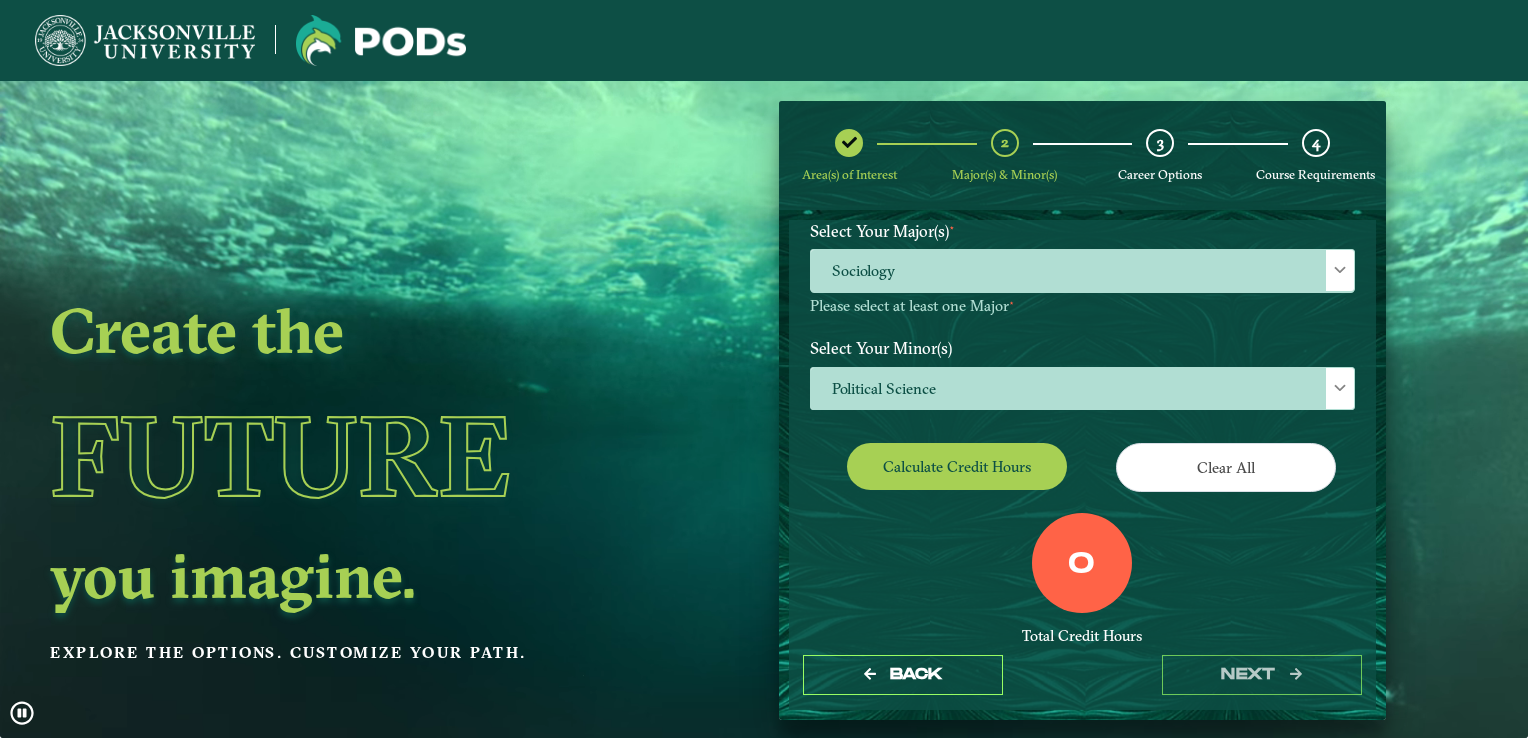 click on "Calculate credit hours" at bounding box center [957, 466] 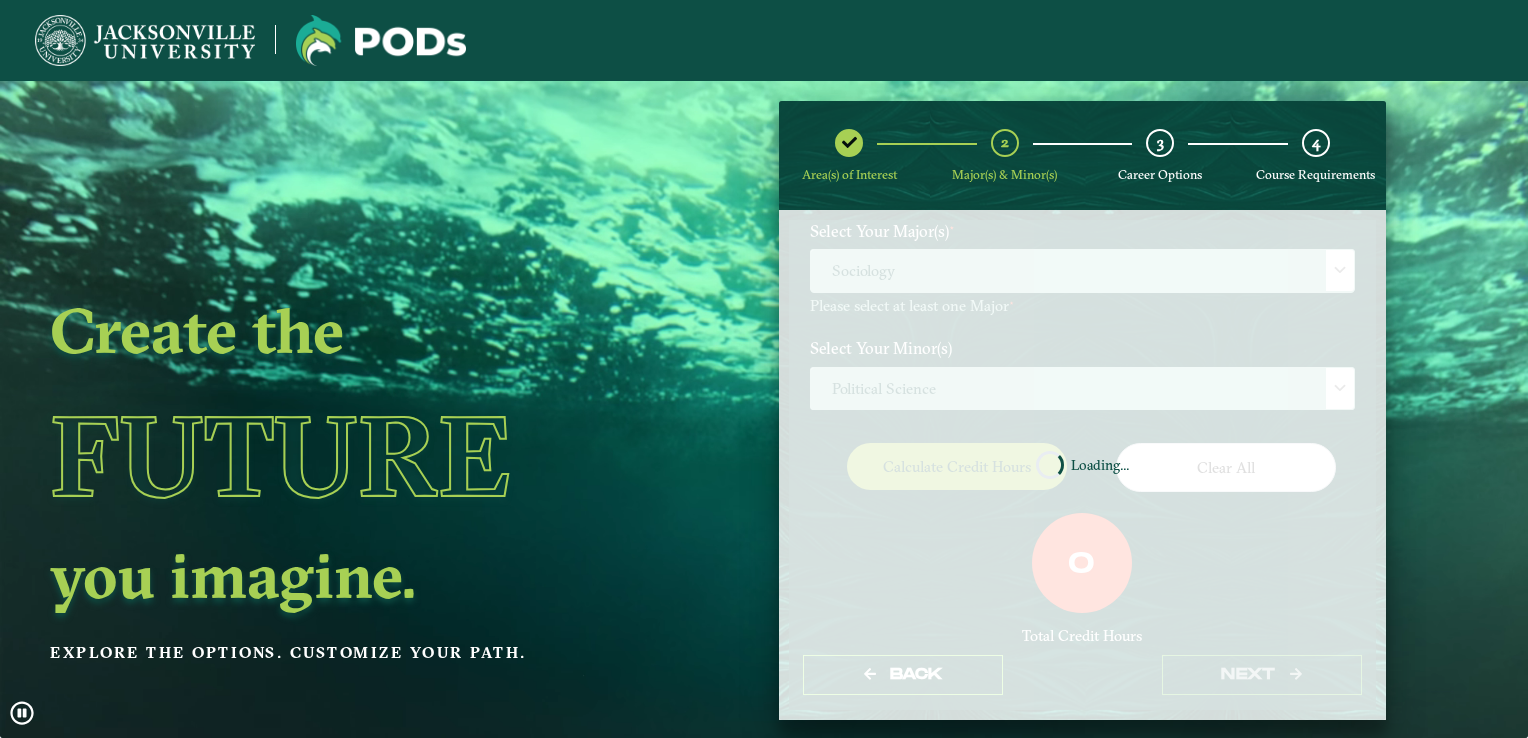 scroll, scrollTop: 212, scrollLeft: 0, axis: vertical 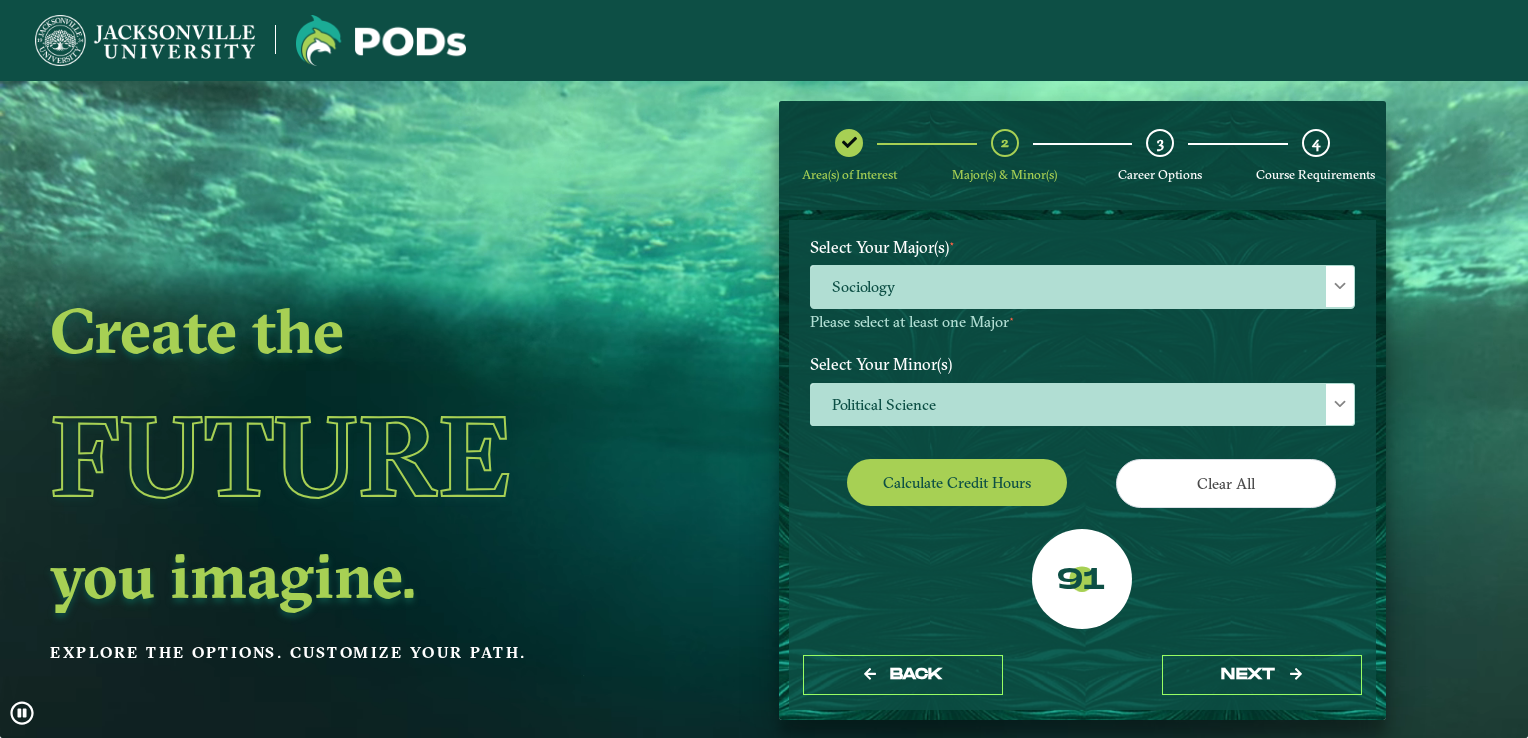 click on "next" at bounding box center (1262, 675) 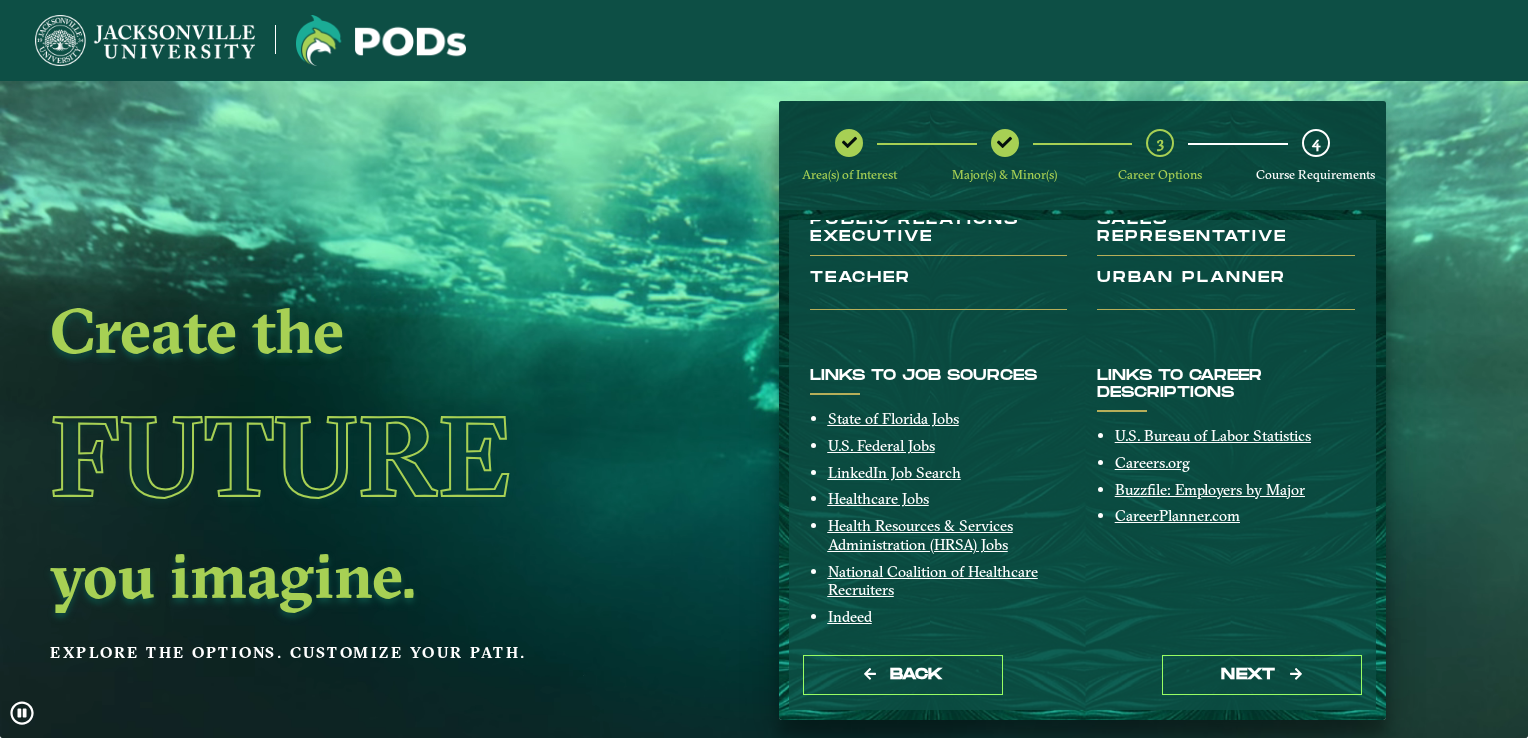 scroll, scrollTop: 387, scrollLeft: 0, axis: vertical 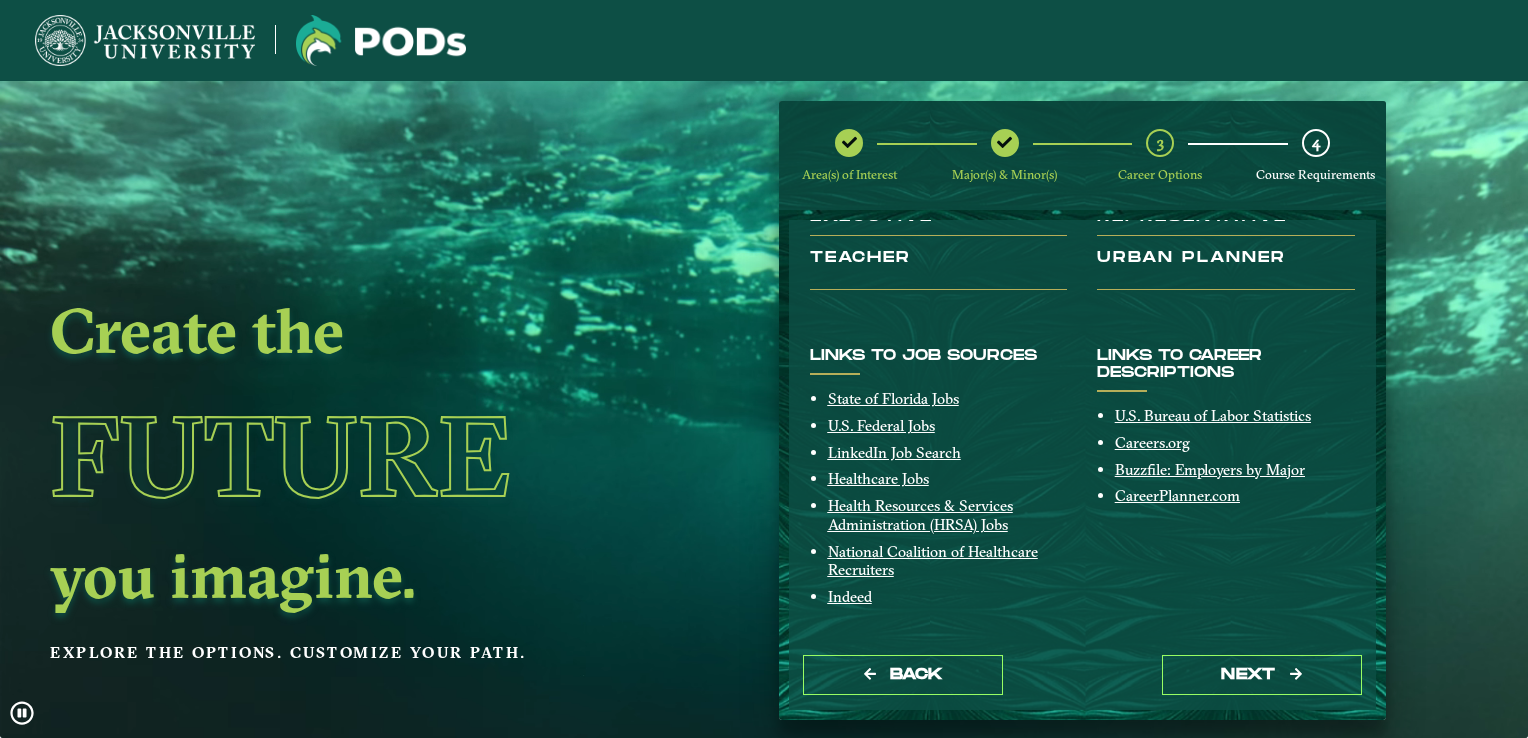 click on "next" at bounding box center [1262, 675] 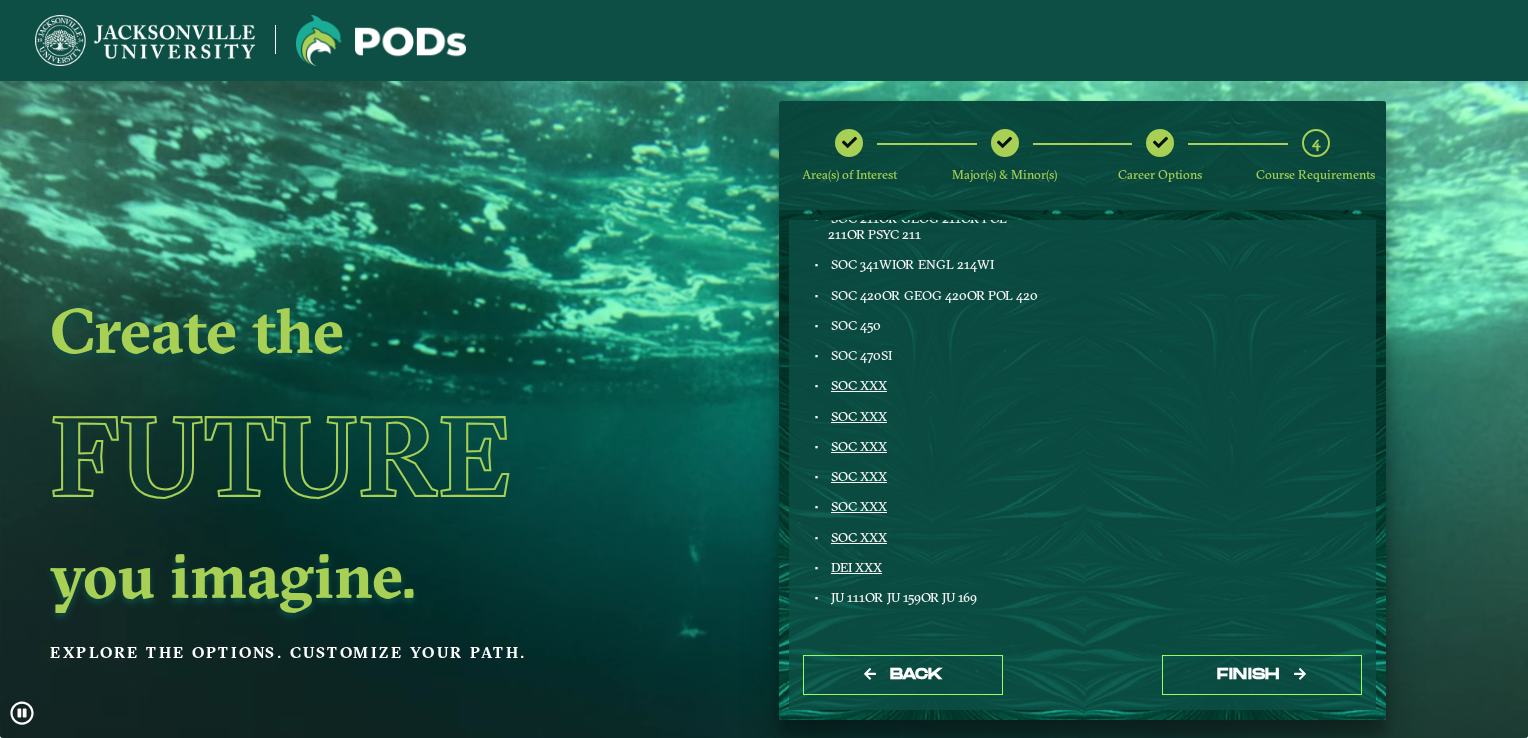 scroll, scrollTop: 688, scrollLeft: 0, axis: vertical 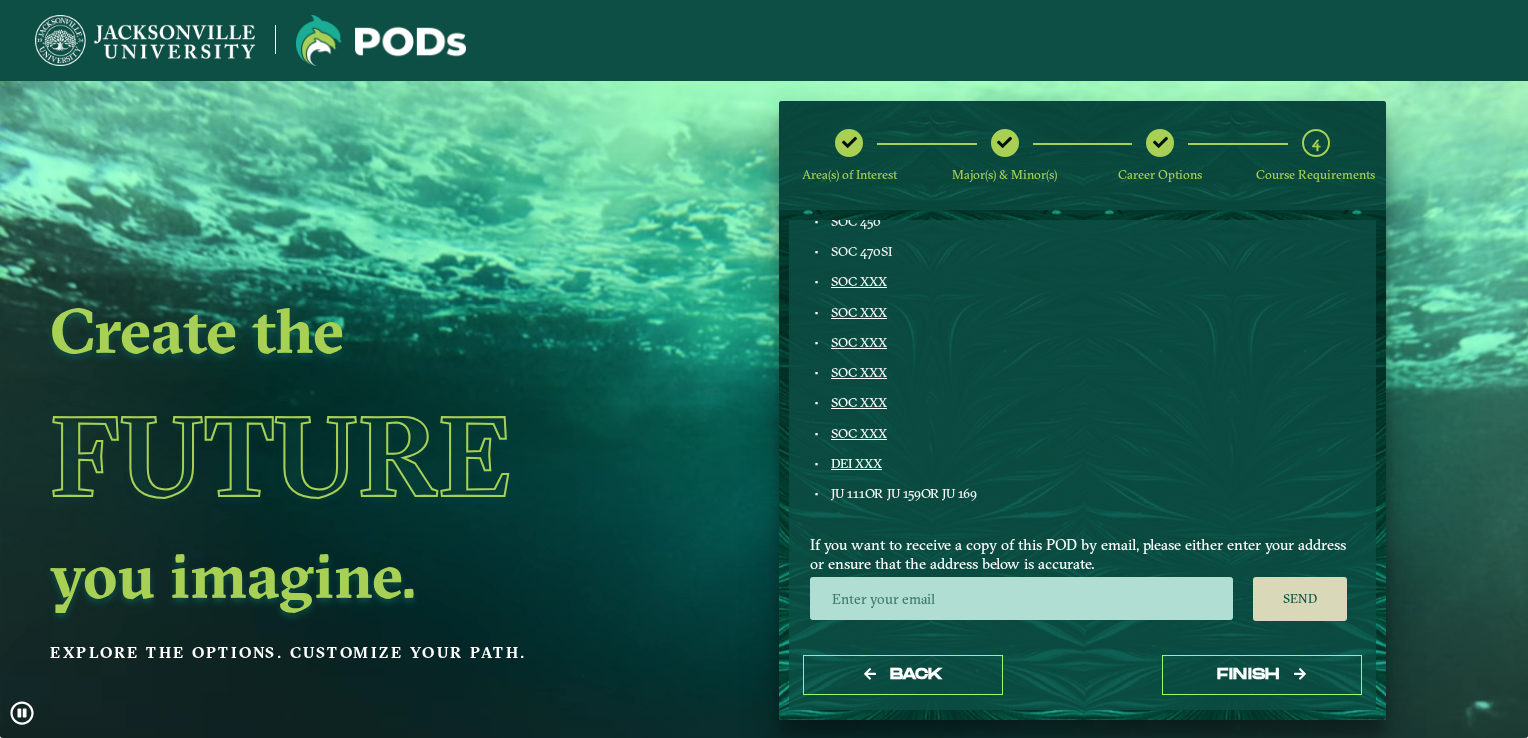 click on "Finish" at bounding box center [1262, 675] 